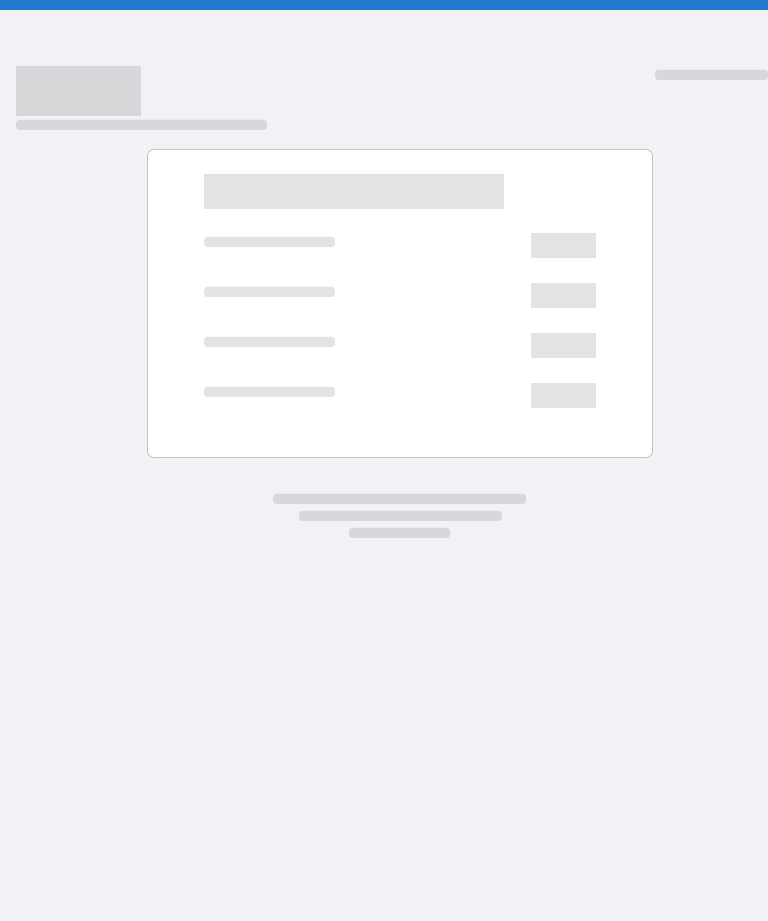 scroll, scrollTop: 0, scrollLeft: 0, axis: both 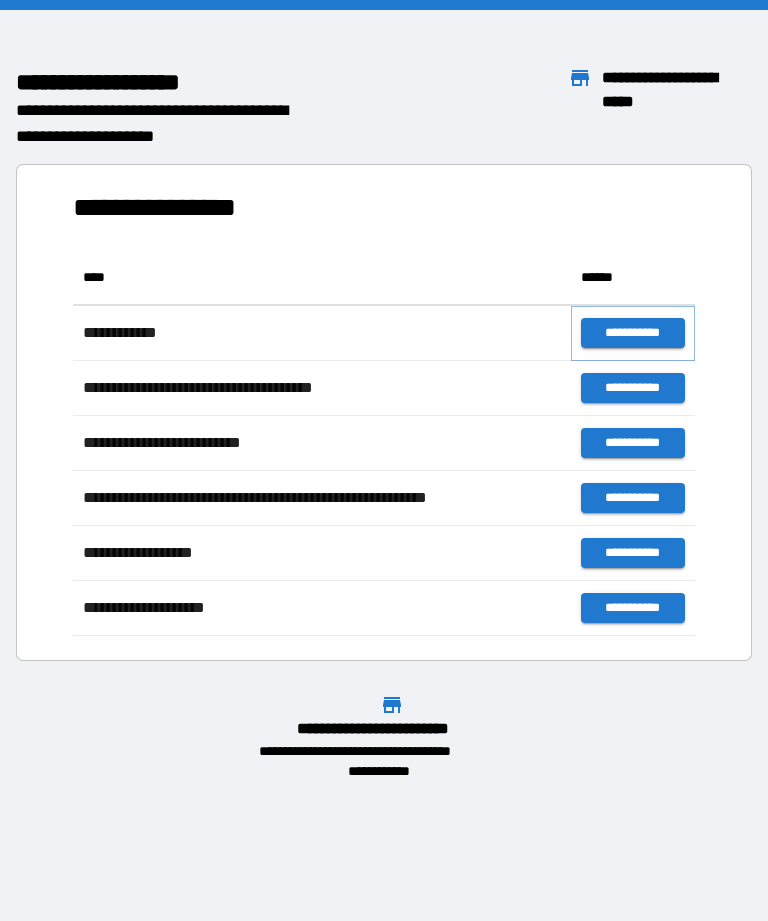 click on "**********" at bounding box center (633, 333) 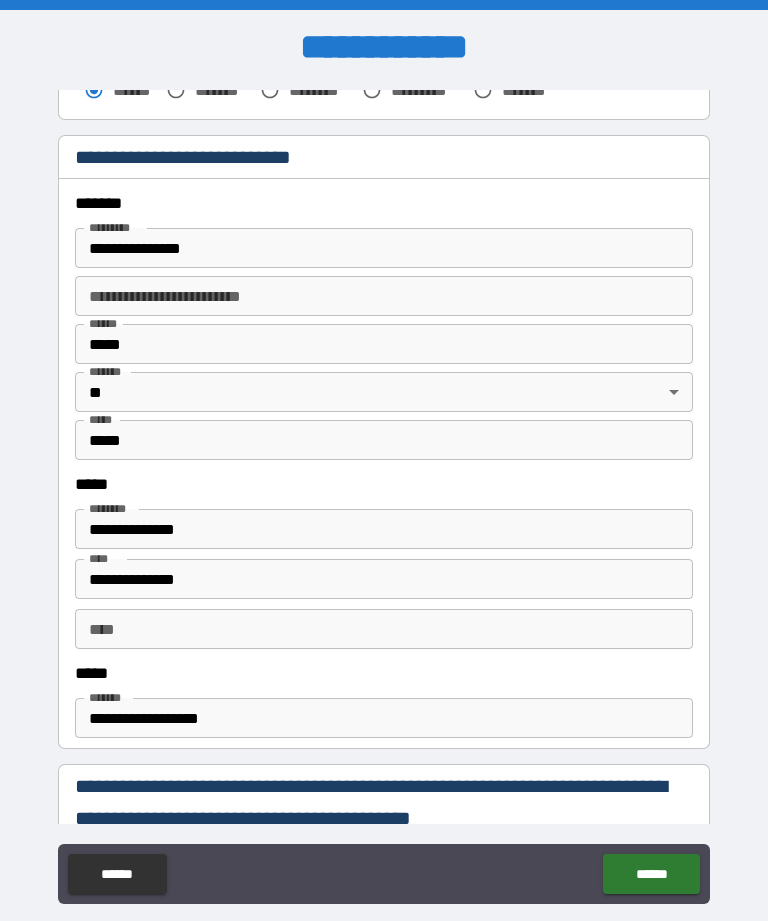 scroll, scrollTop: 691, scrollLeft: 0, axis: vertical 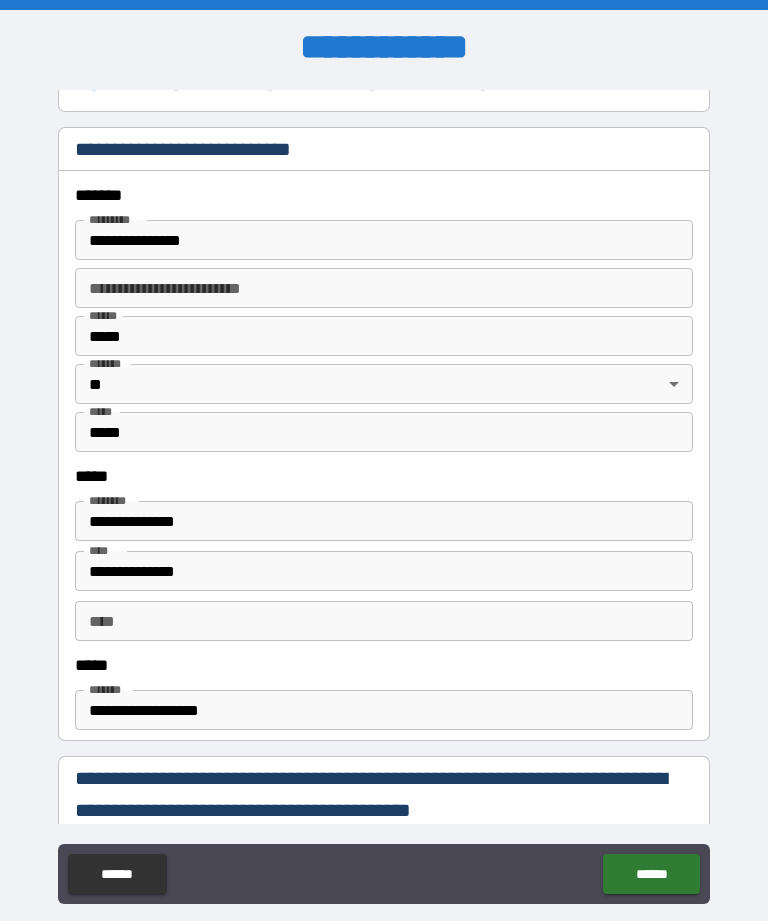 click on "**********" at bounding box center [384, 521] 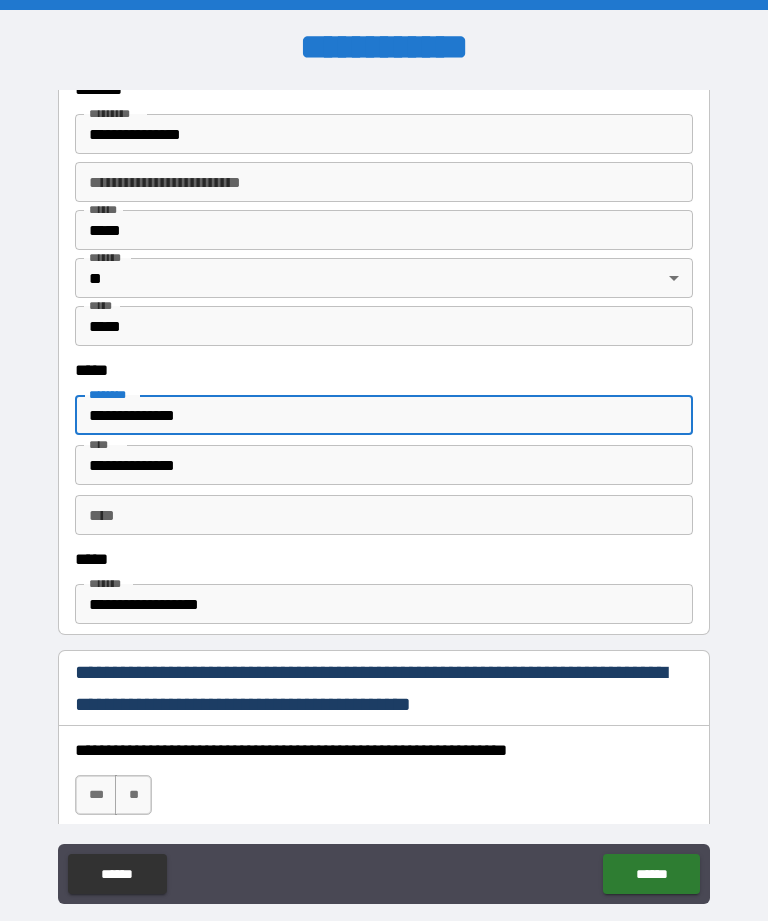 scroll, scrollTop: 799, scrollLeft: 0, axis: vertical 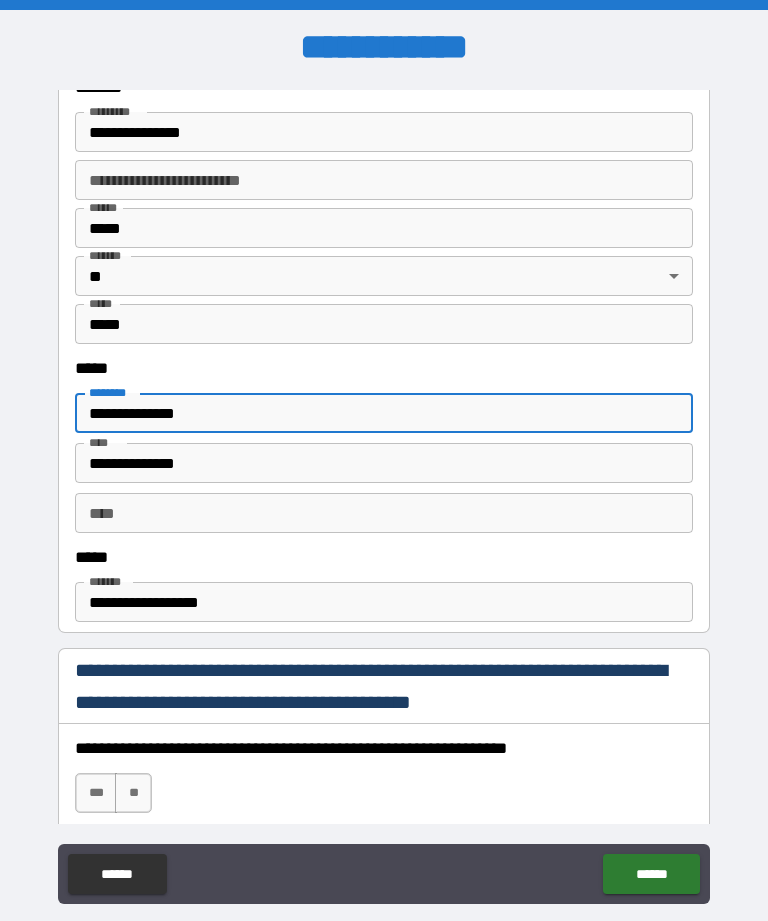 type on "**********" 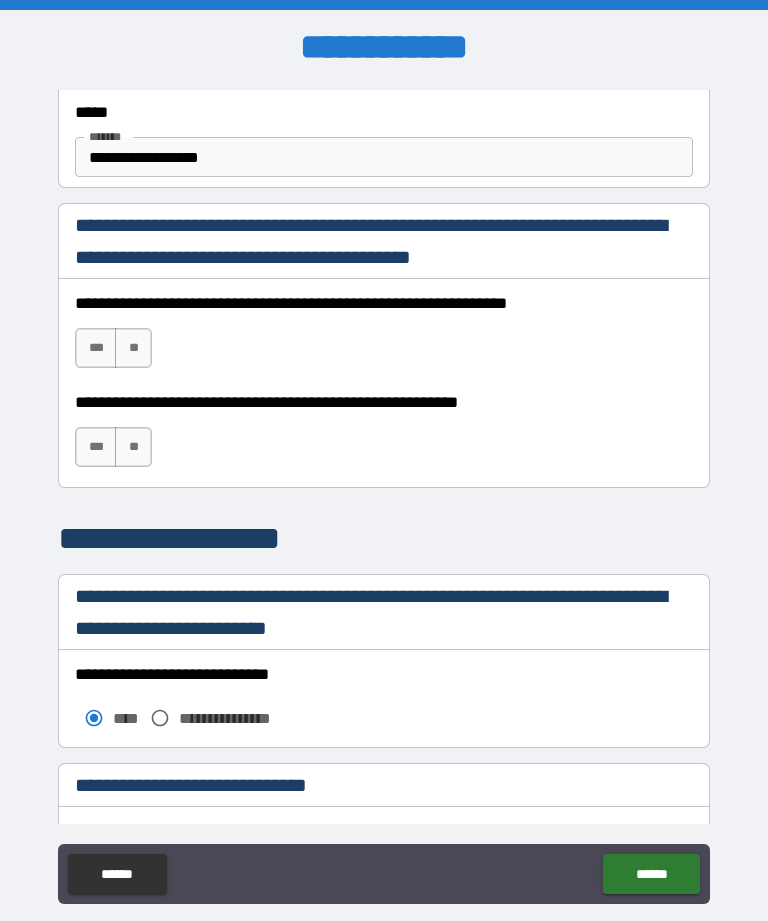 scroll, scrollTop: 1247, scrollLeft: 0, axis: vertical 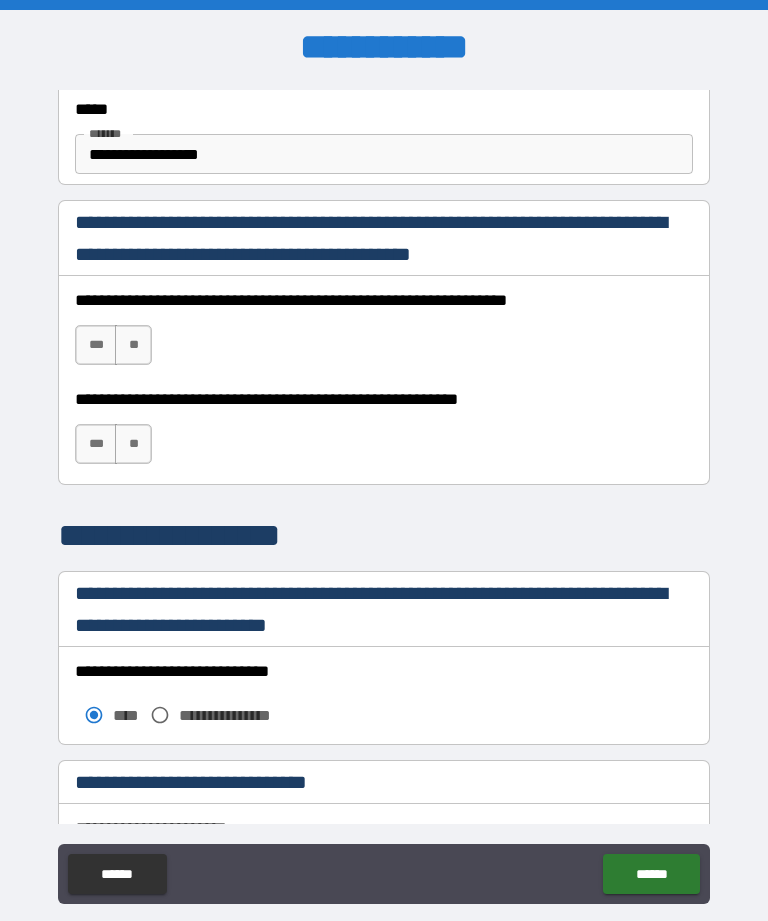 type on "**********" 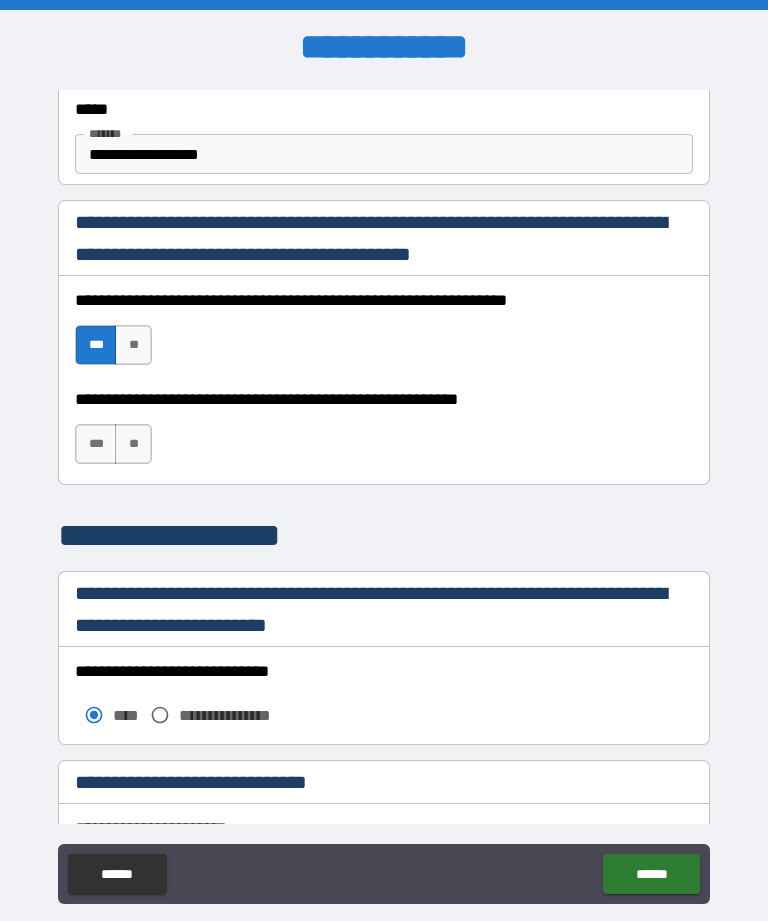 click on "***" at bounding box center (96, 444) 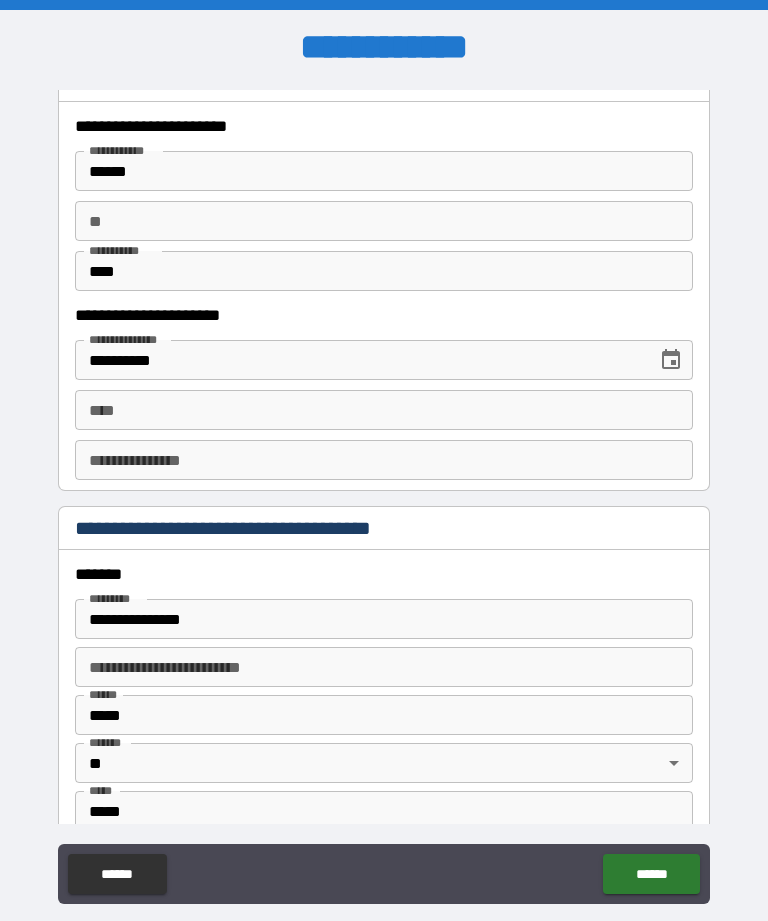 scroll, scrollTop: 1954, scrollLeft: 0, axis: vertical 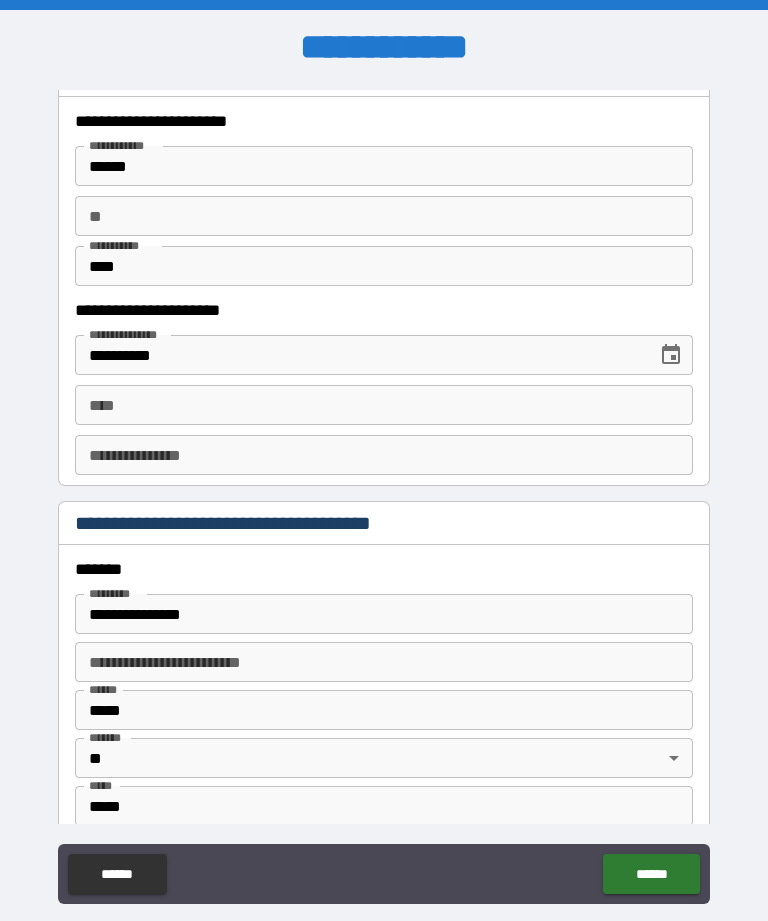 click on "****" at bounding box center (384, 405) 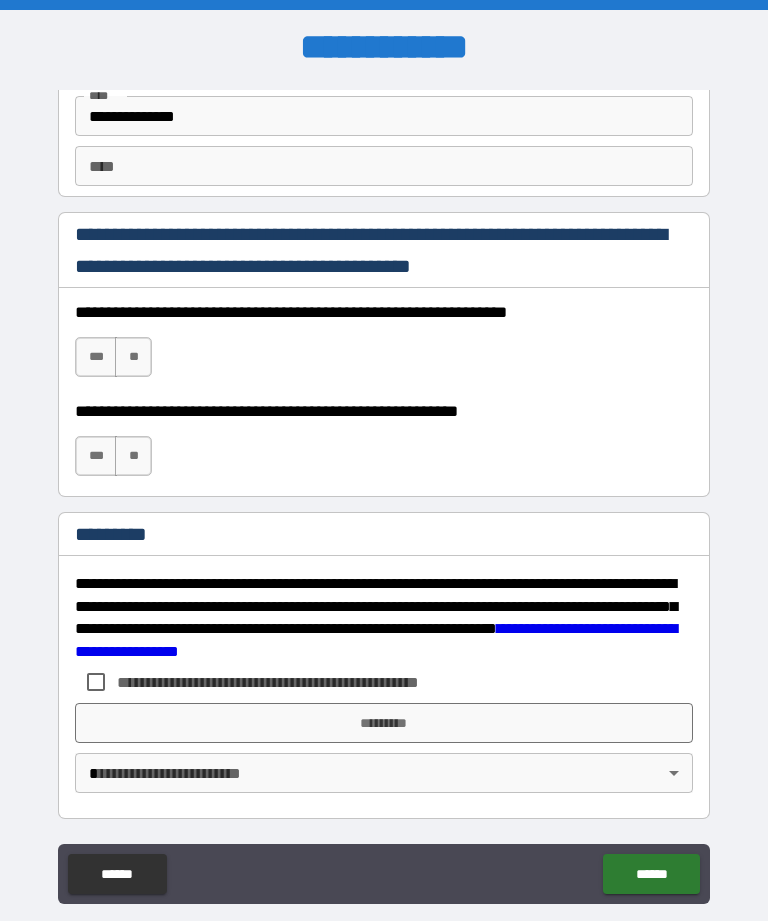 scroll, scrollTop: 2872, scrollLeft: 0, axis: vertical 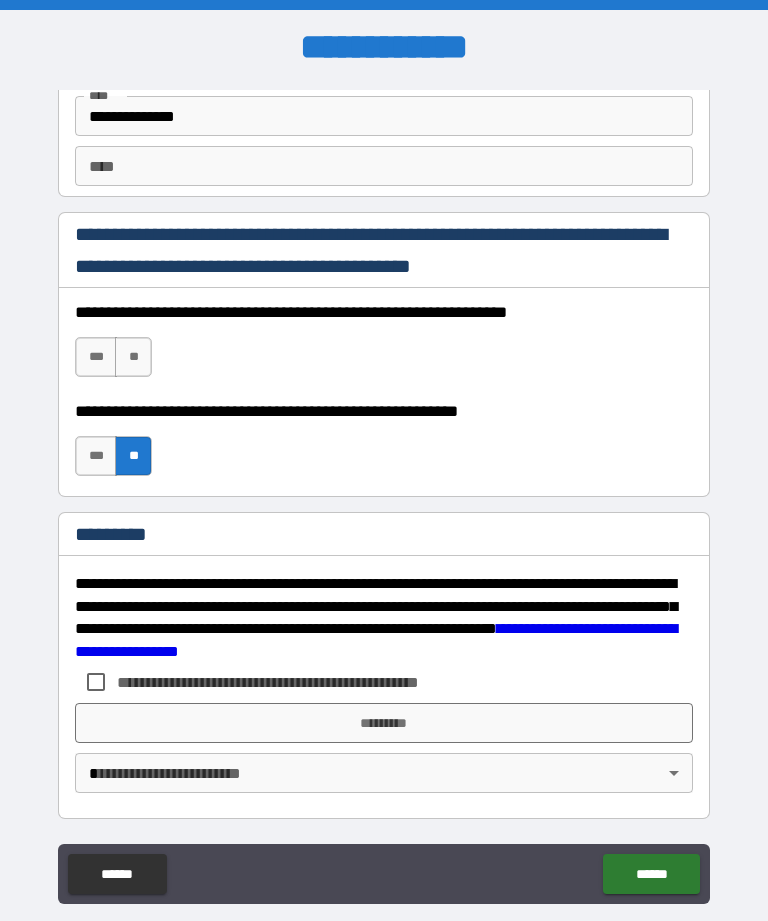 click on "**" at bounding box center [133, 357] 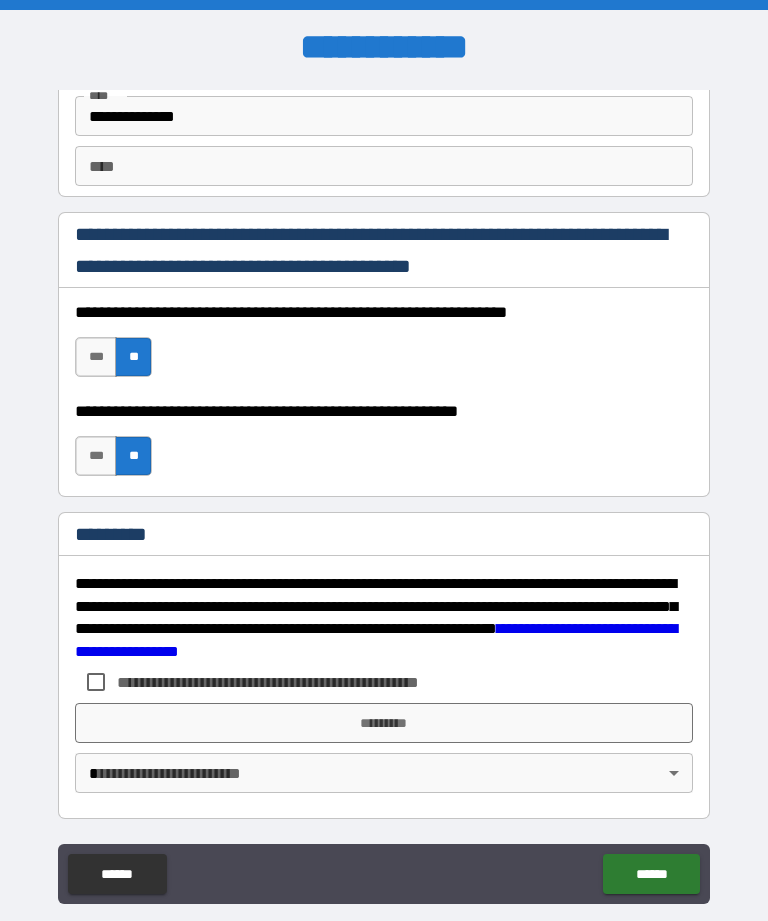 scroll, scrollTop: 2872, scrollLeft: 0, axis: vertical 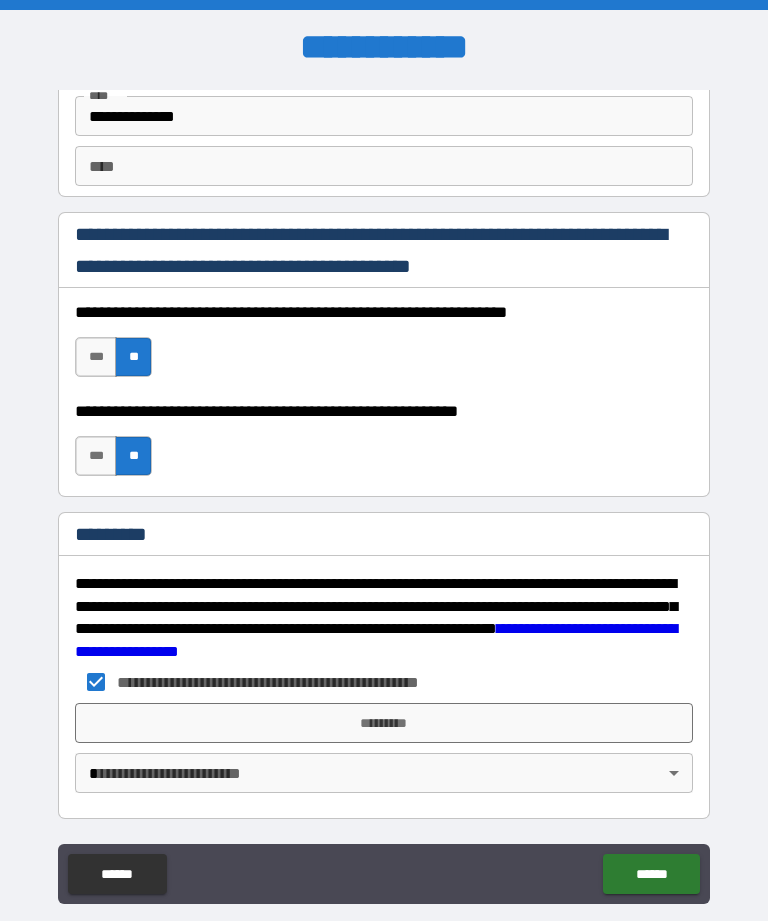 click on "*********" at bounding box center (384, 723) 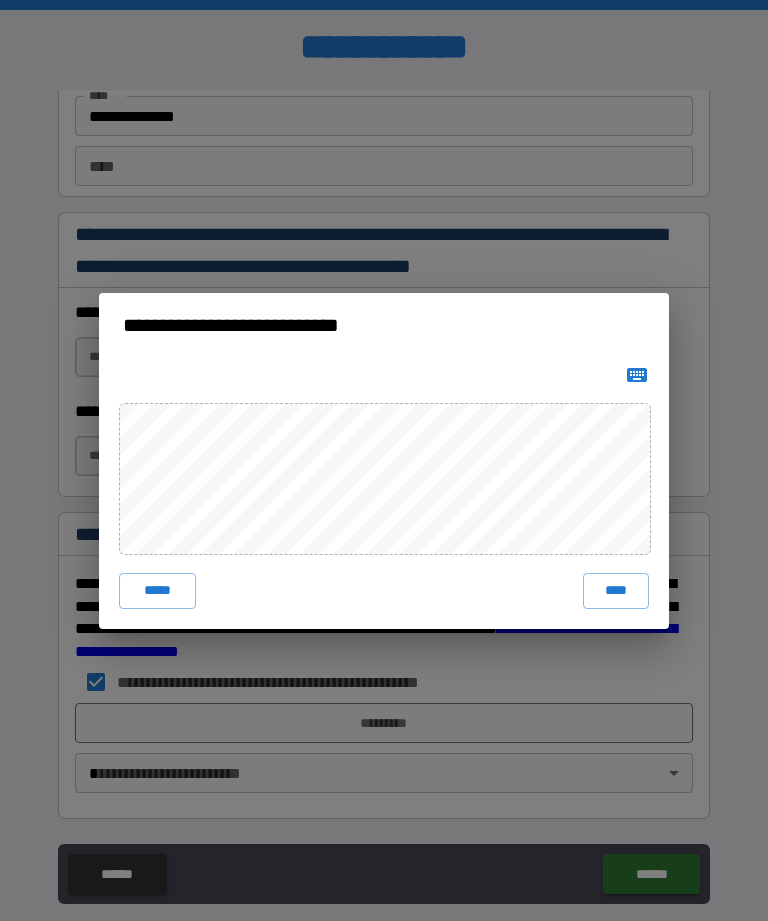 click on "****" at bounding box center [616, 591] 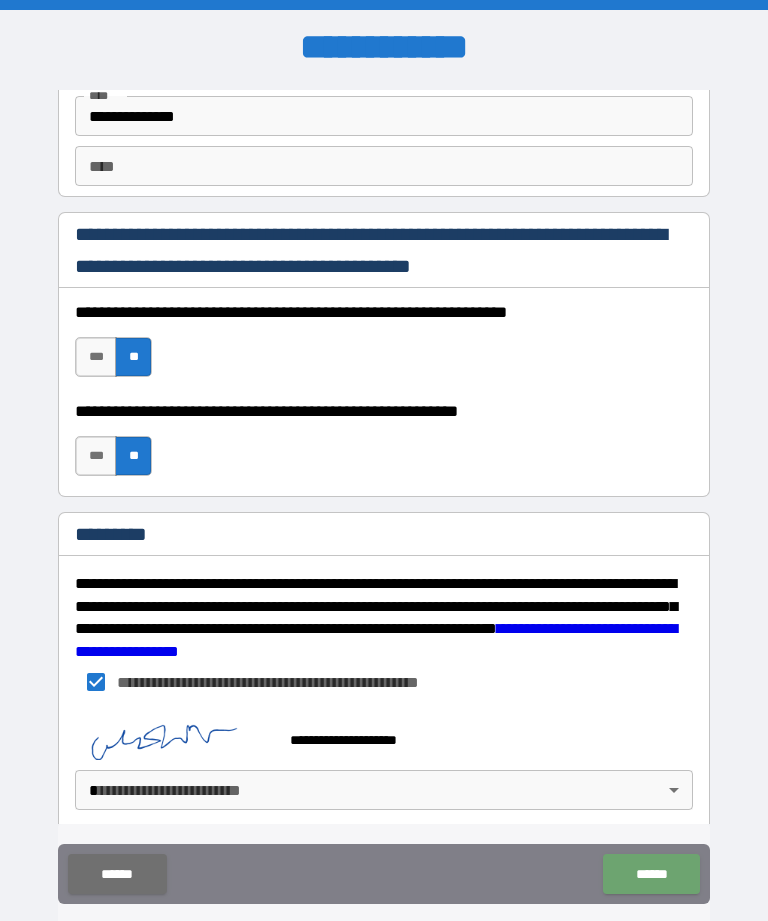 click on "******" at bounding box center [651, 874] 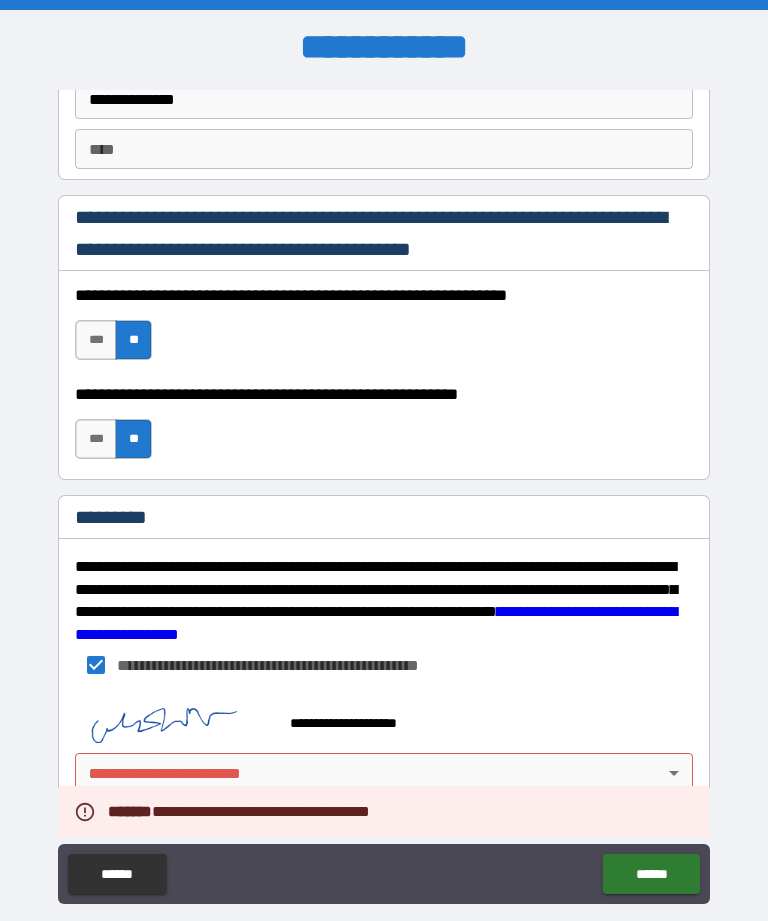 scroll, scrollTop: 2889, scrollLeft: 0, axis: vertical 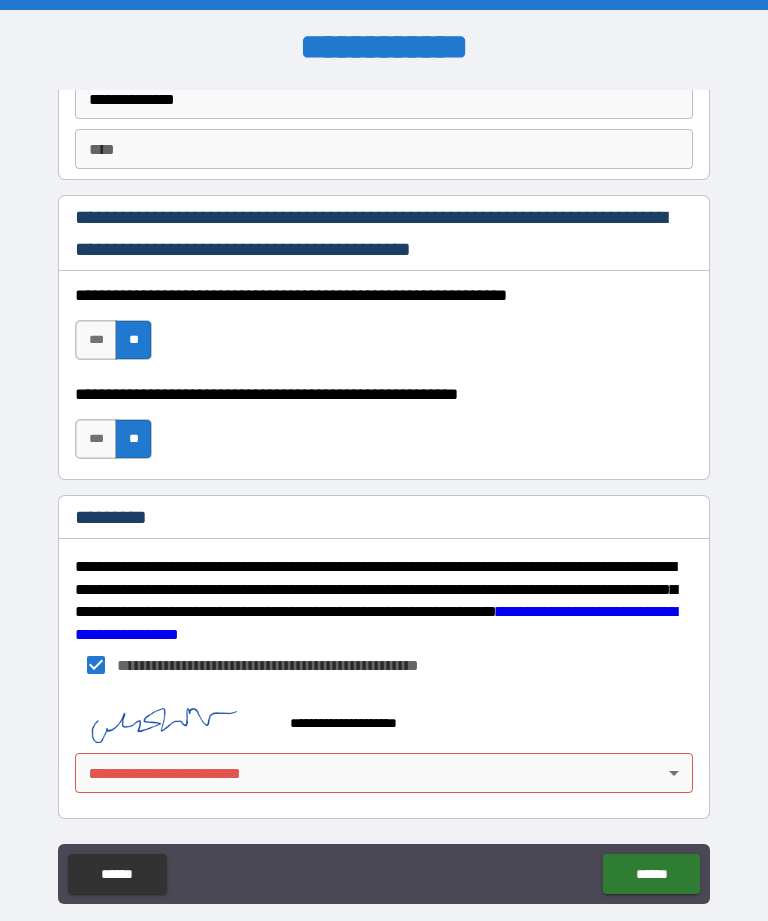click on "**********" at bounding box center (384, 492) 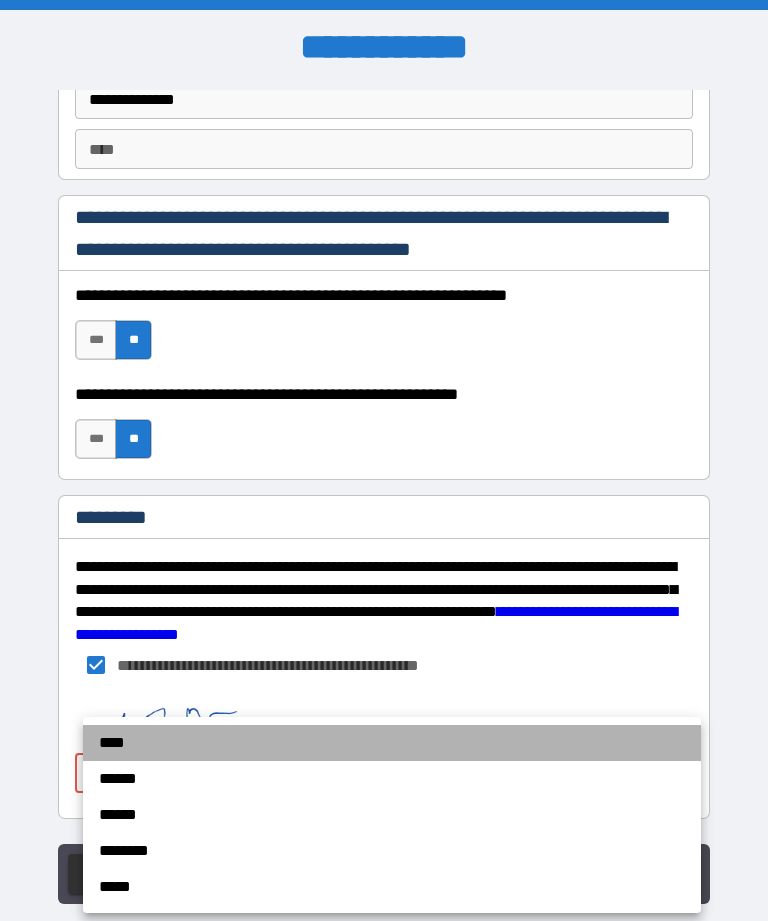click on "****" at bounding box center (392, 743) 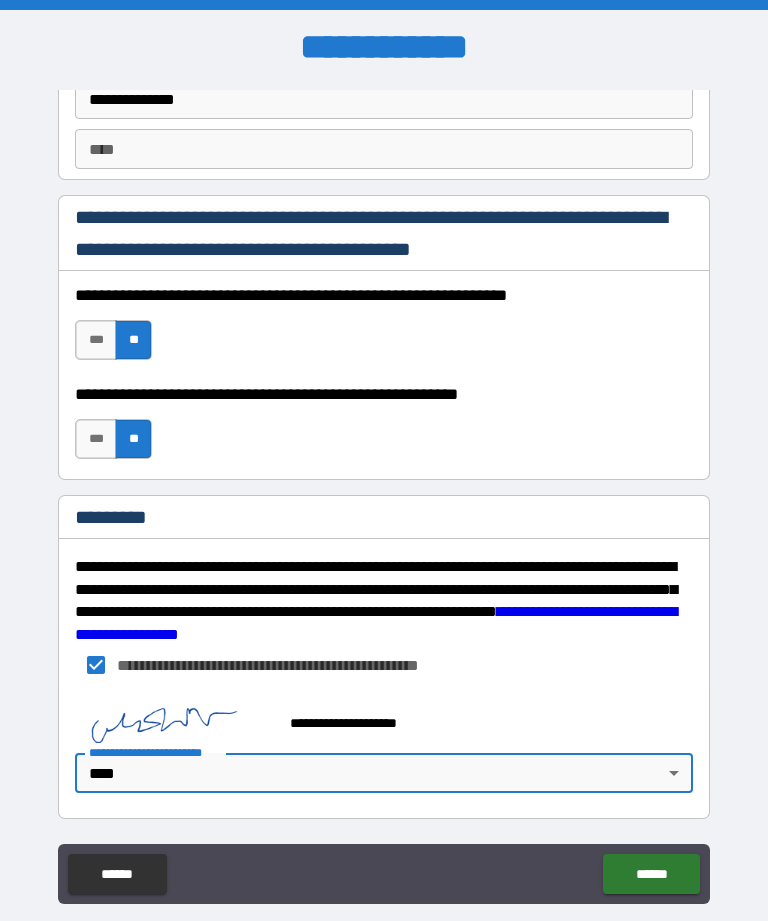 click on "******" at bounding box center [651, 874] 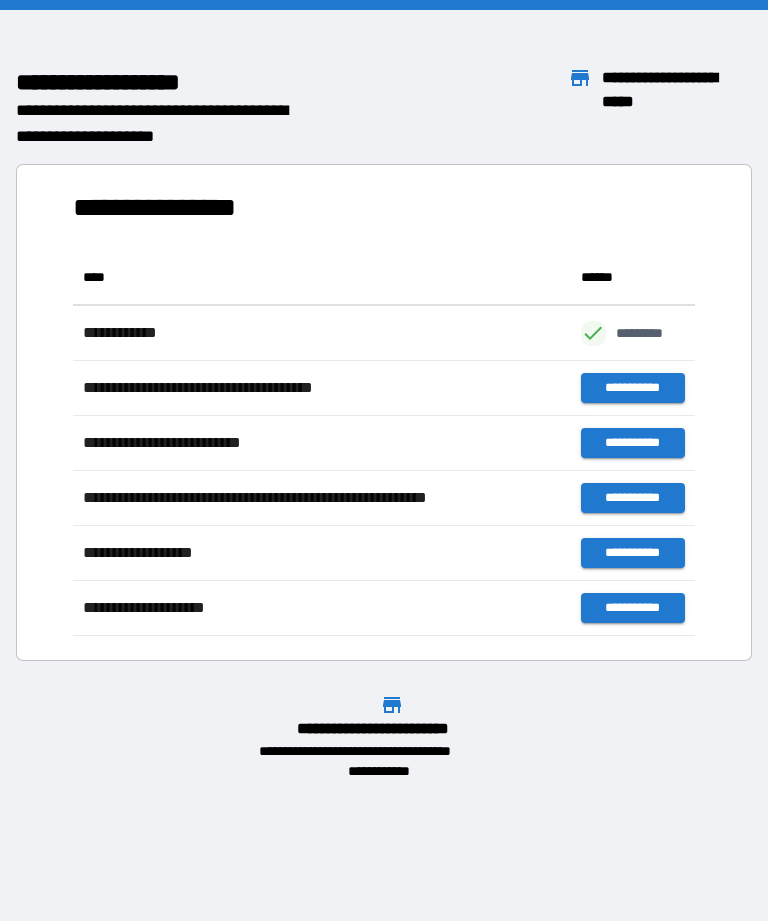 scroll, scrollTop: 386, scrollLeft: 622, axis: both 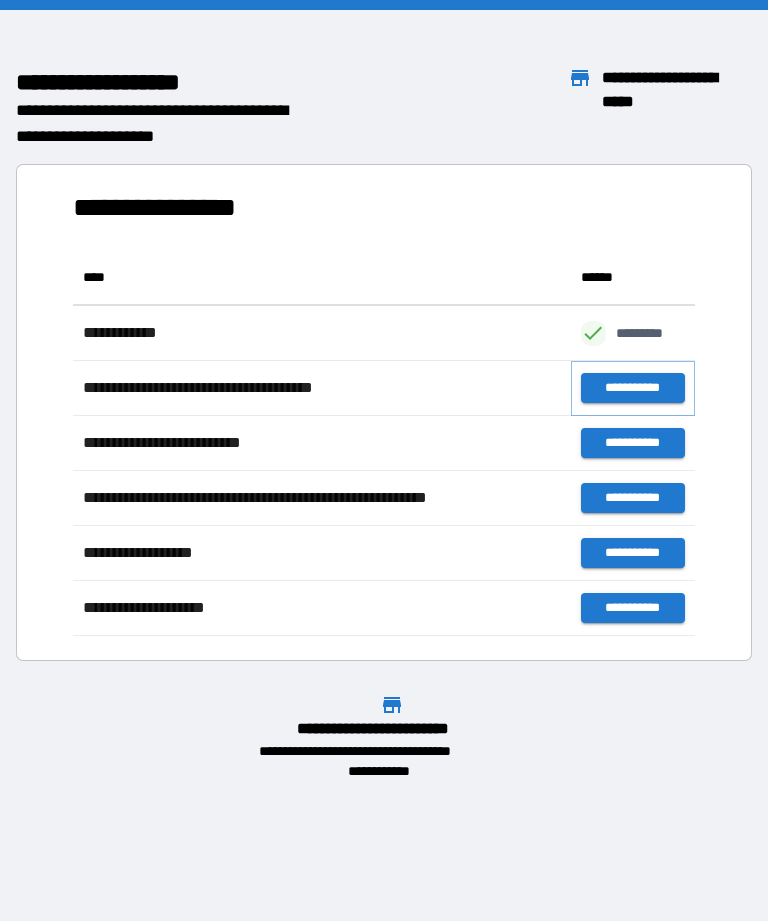 click on "**********" at bounding box center [633, 388] 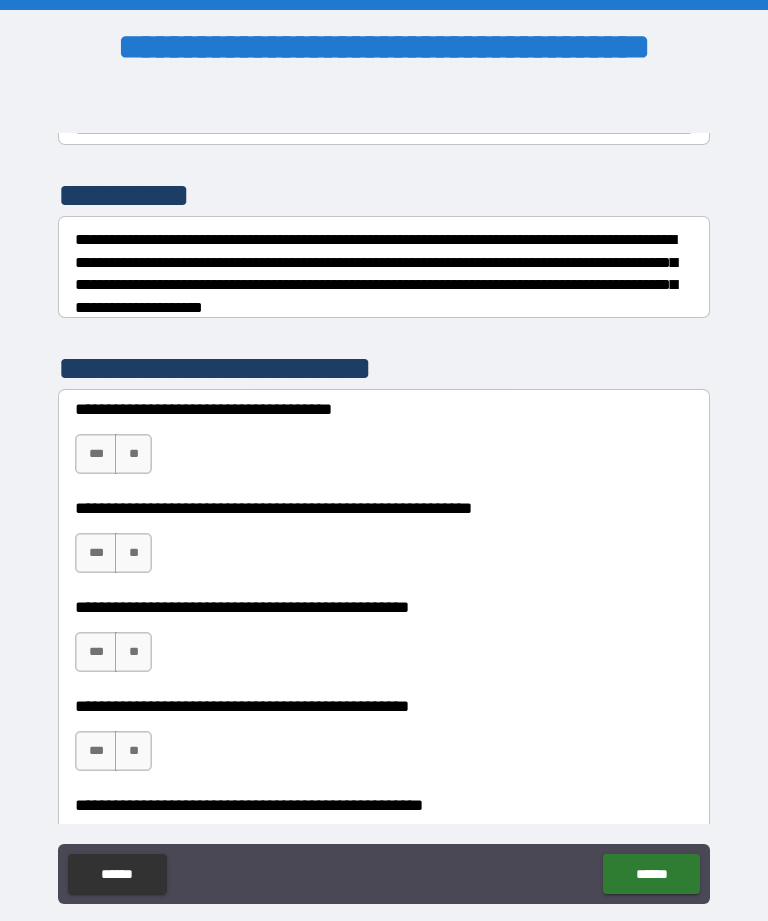 scroll, scrollTop: 233, scrollLeft: 0, axis: vertical 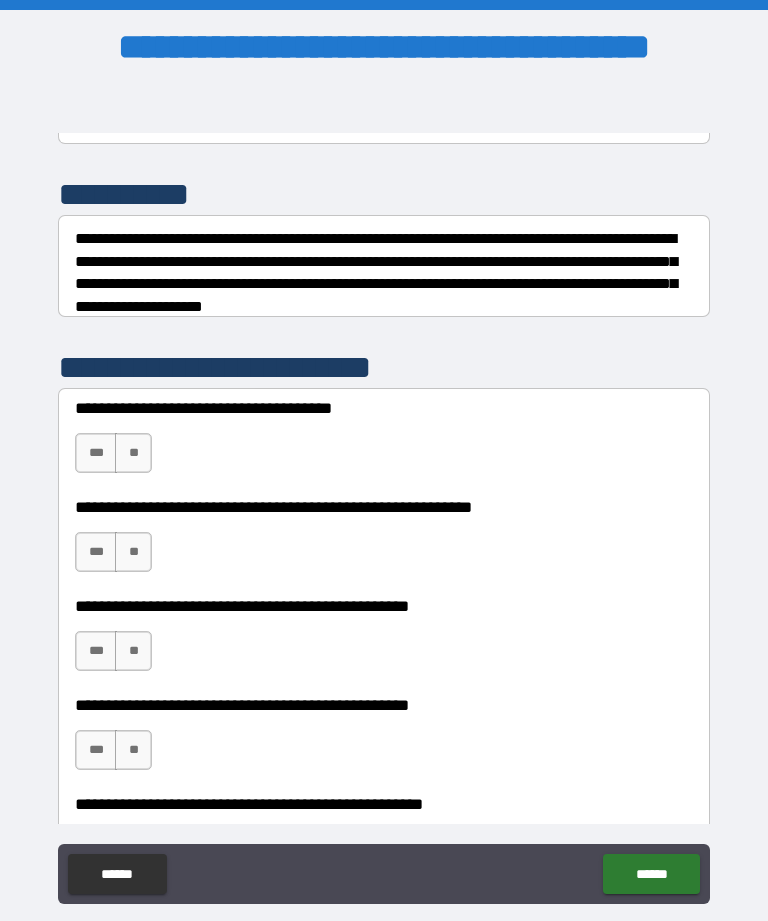 click on "**" at bounding box center [133, 453] 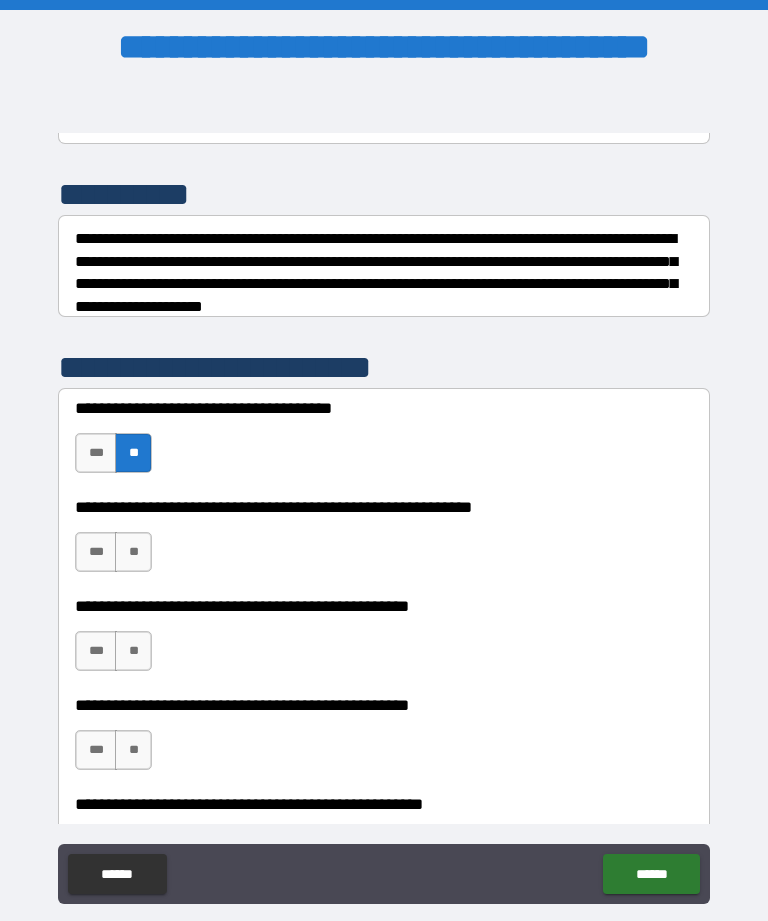 click on "**" at bounding box center [133, 552] 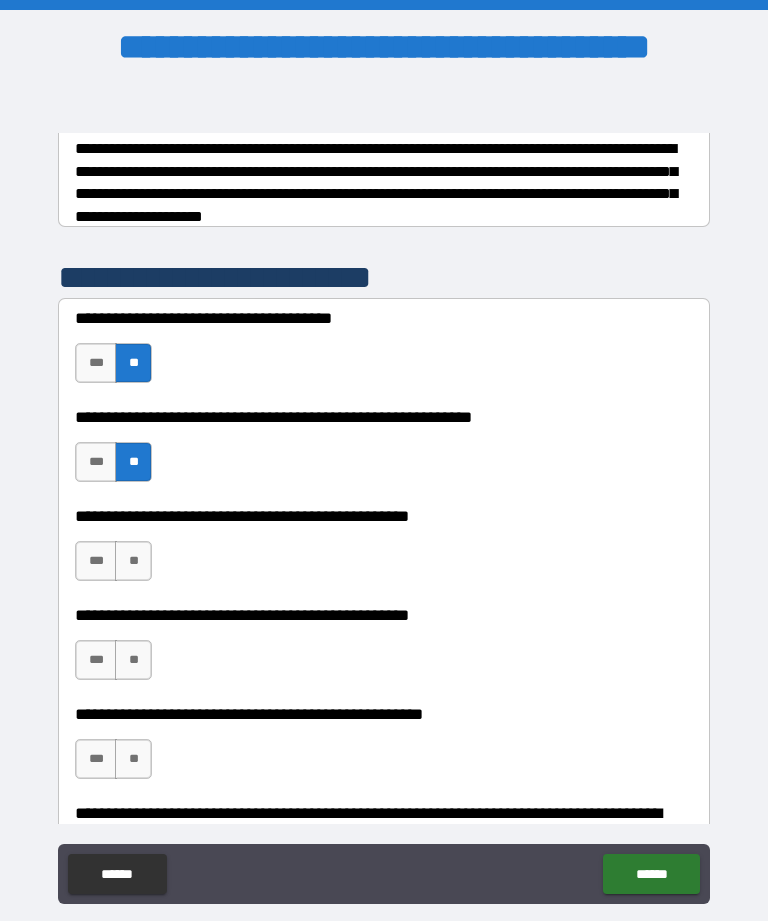 scroll, scrollTop: 330, scrollLeft: 0, axis: vertical 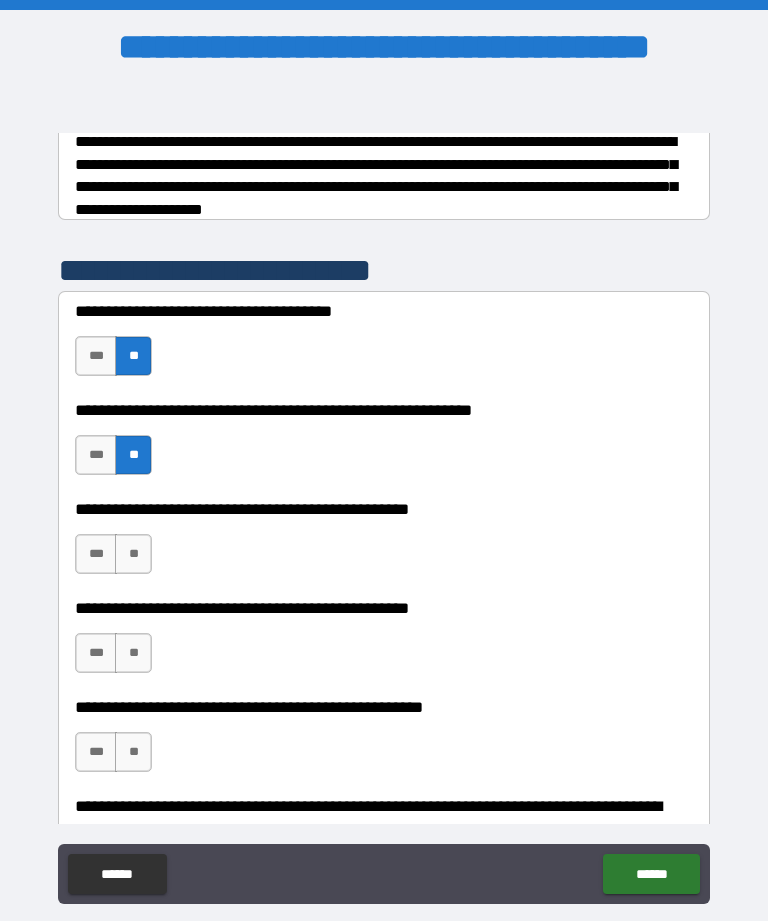click on "**" at bounding box center (133, 554) 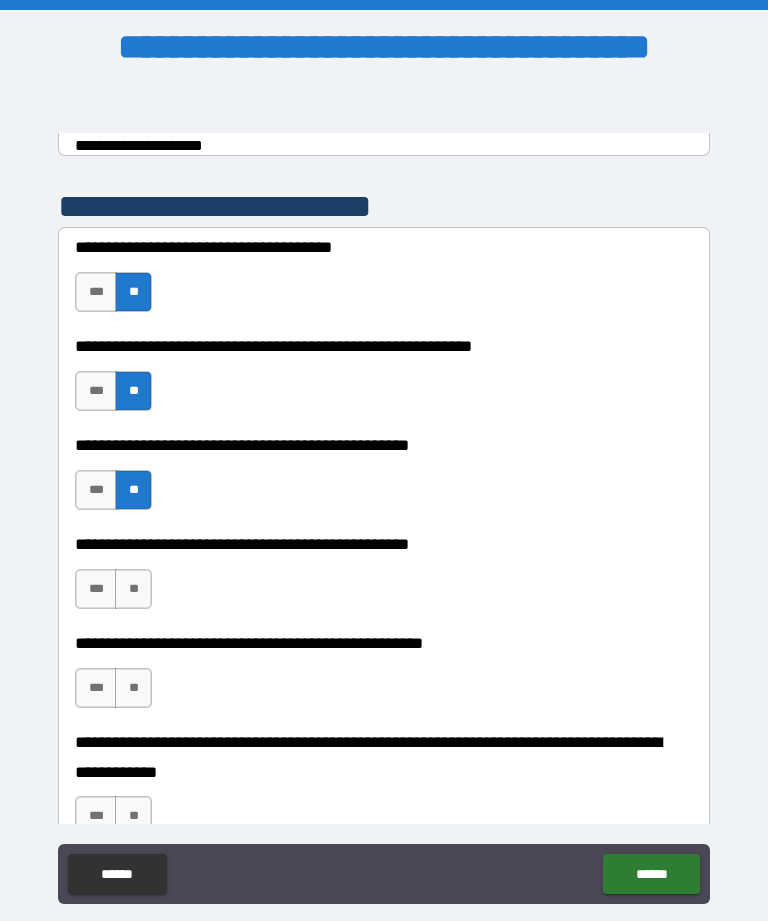 scroll, scrollTop: 401, scrollLeft: 0, axis: vertical 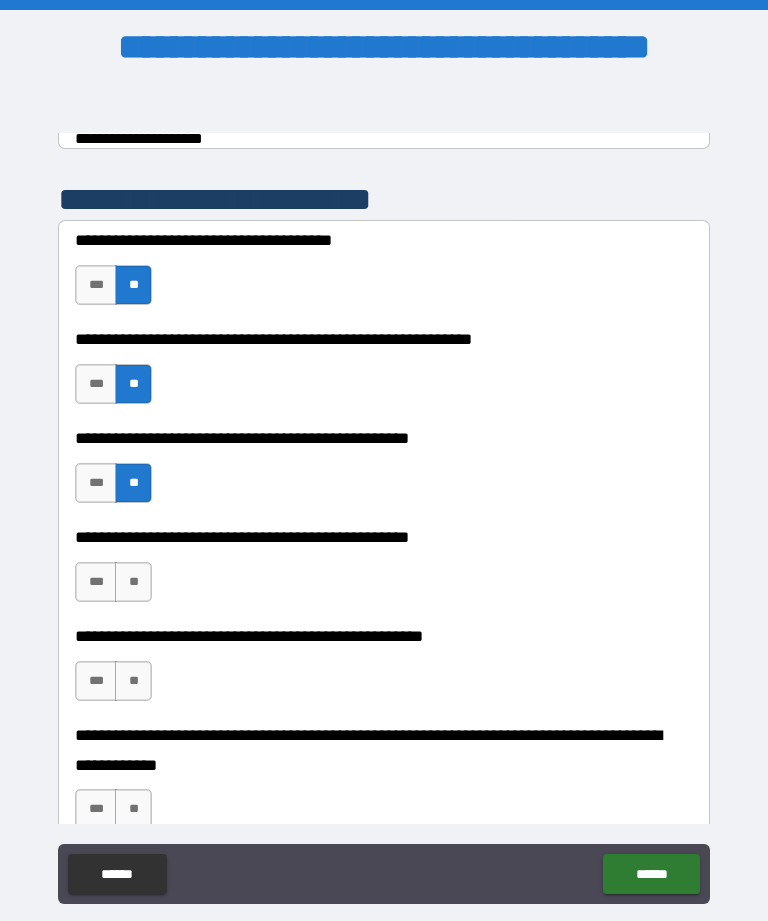 click on "**" at bounding box center [133, 582] 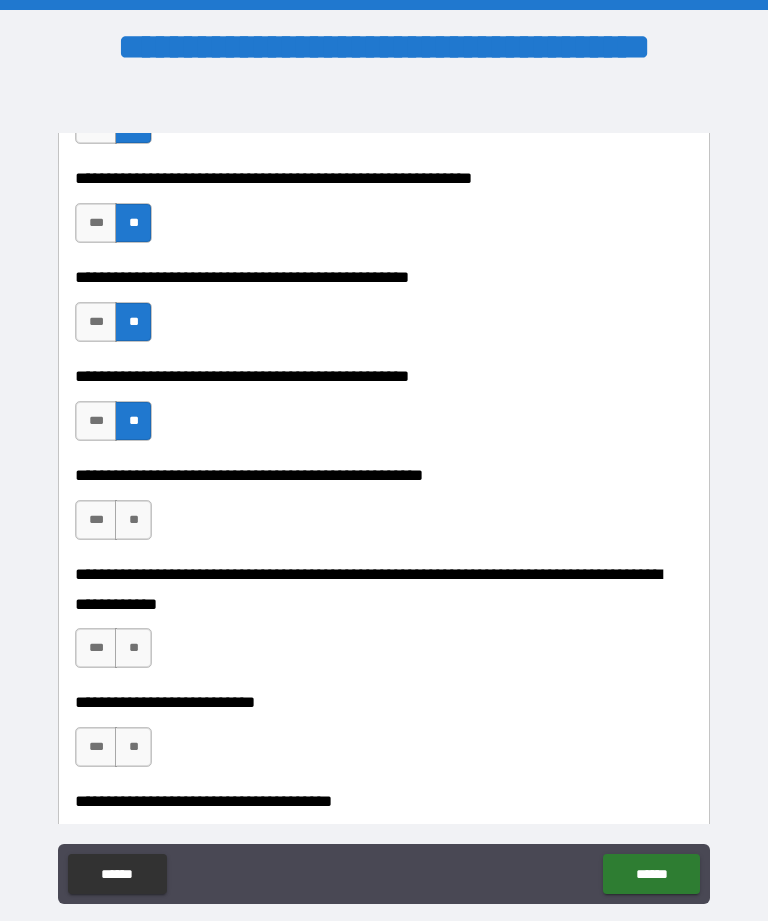 scroll, scrollTop: 567, scrollLeft: 0, axis: vertical 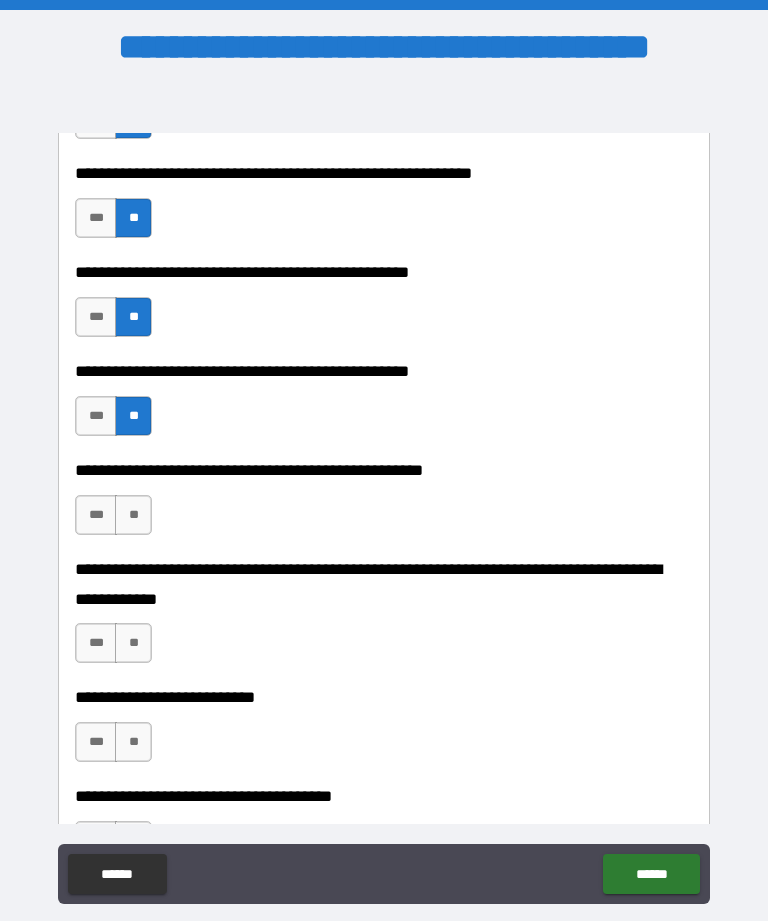click on "**" at bounding box center (133, 515) 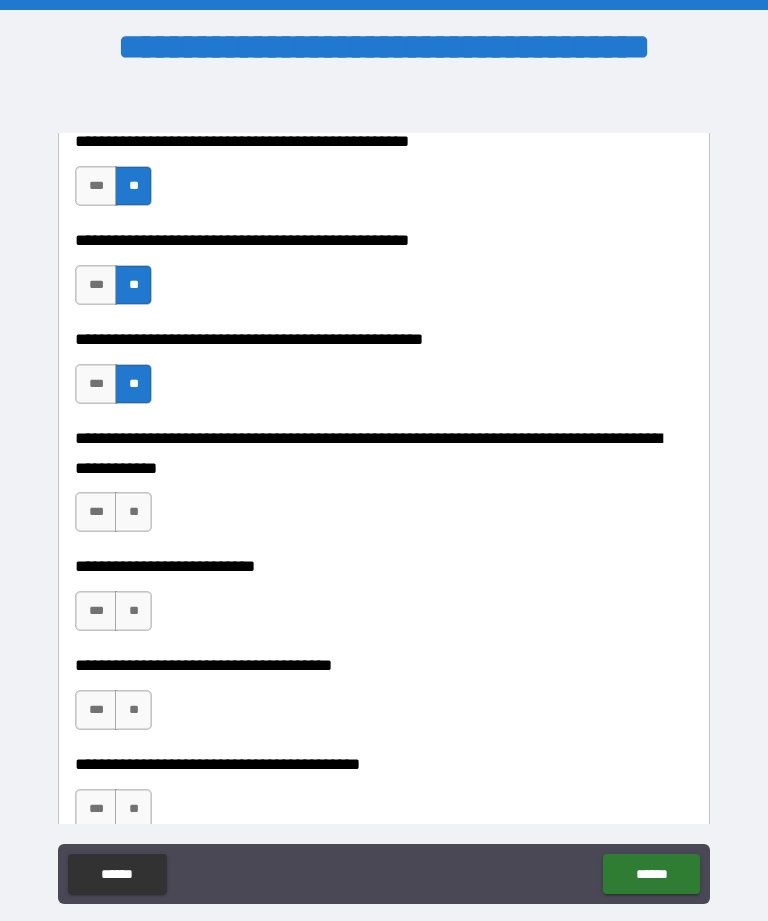 scroll, scrollTop: 707, scrollLeft: 0, axis: vertical 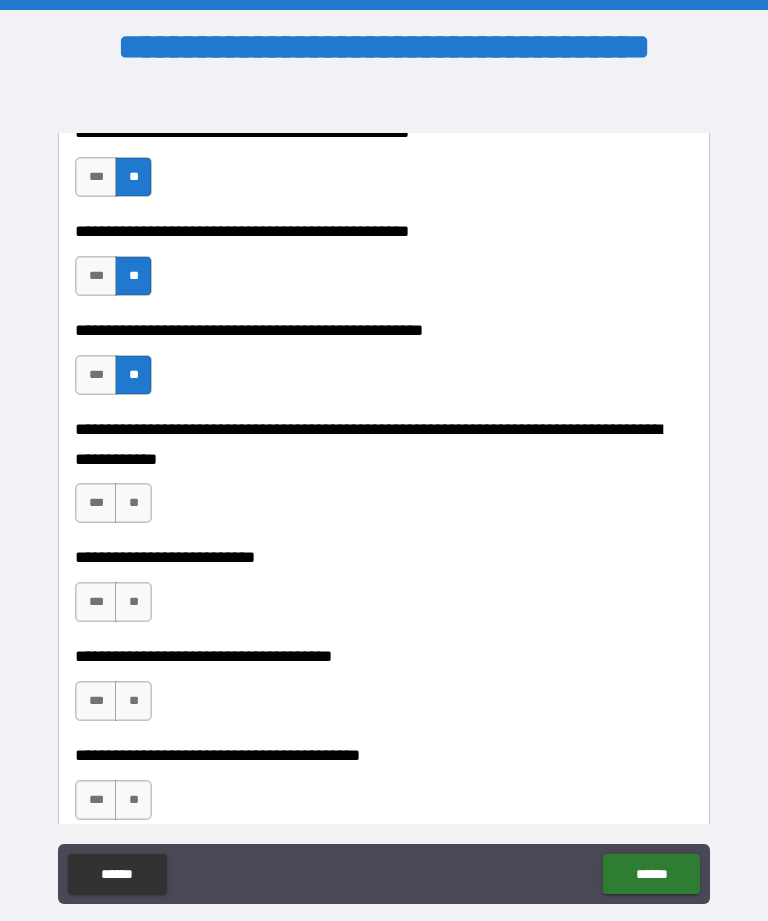 click on "**" at bounding box center (133, 503) 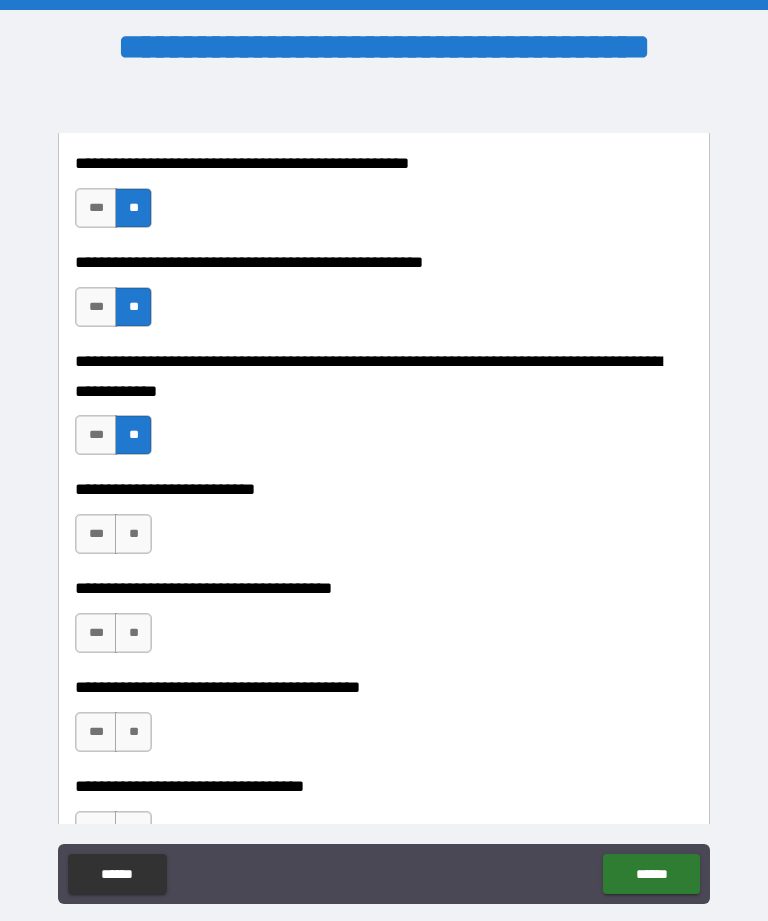 scroll, scrollTop: 776, scrollLeft: 0, axis: vertical 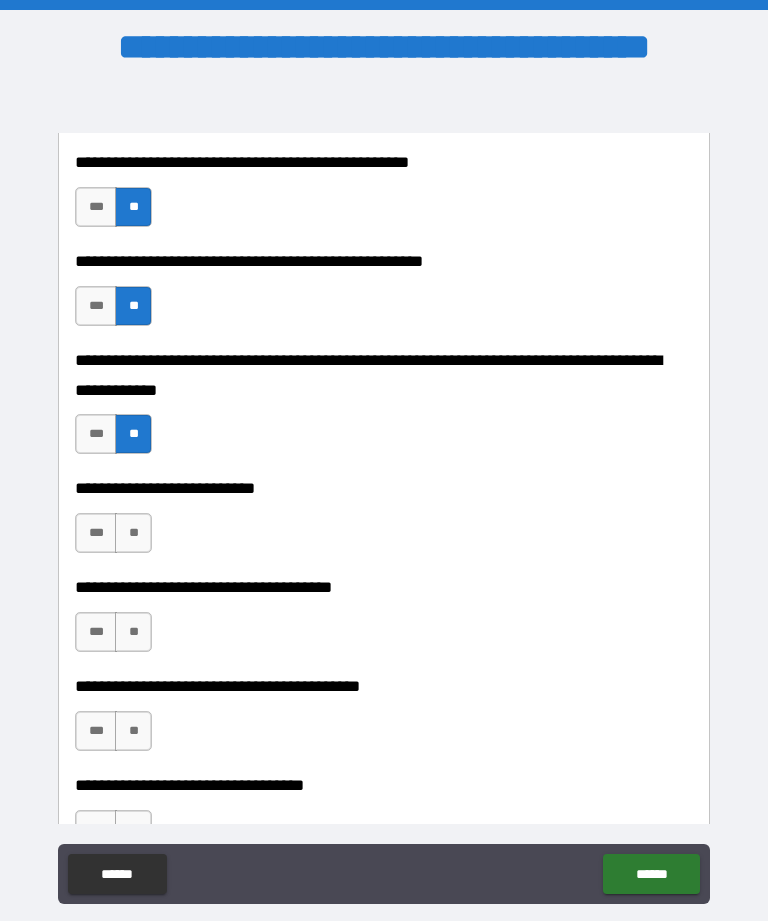 click on "**" at bounding box center [133, 533] 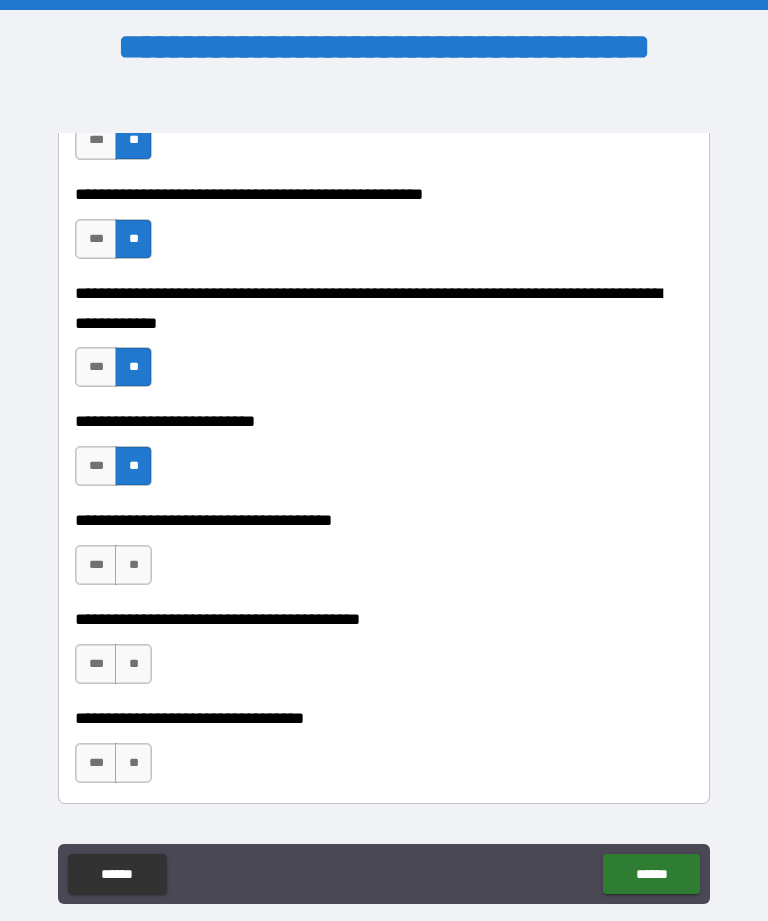 scroll, scrollTop: 846, scrollLeft: 0, axis: vertical 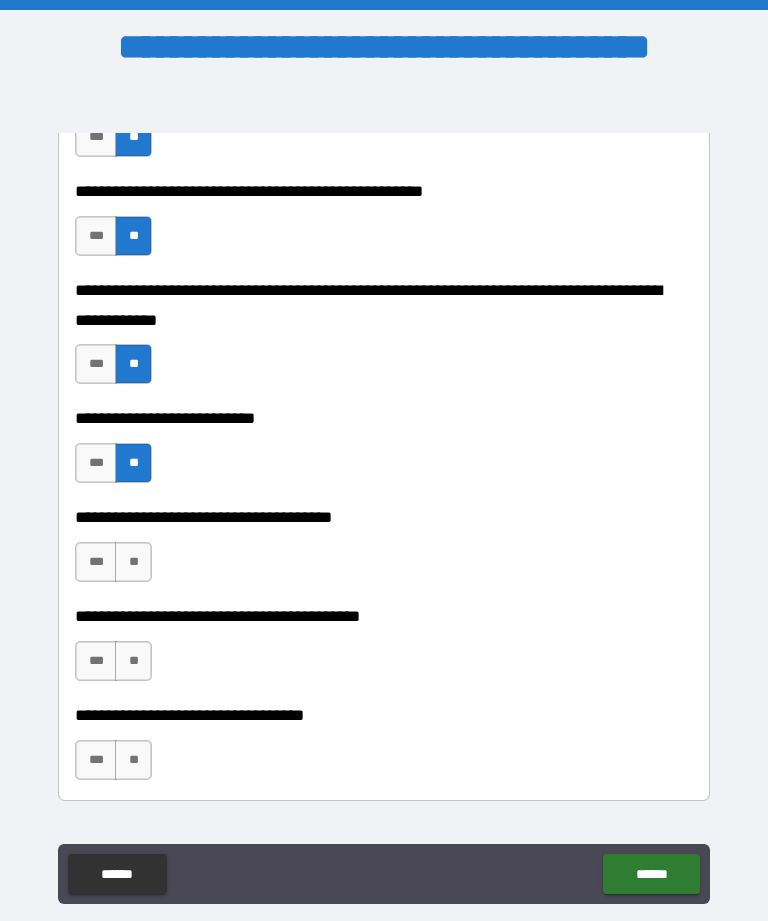 click on "**" at bounding box center [133, 562] 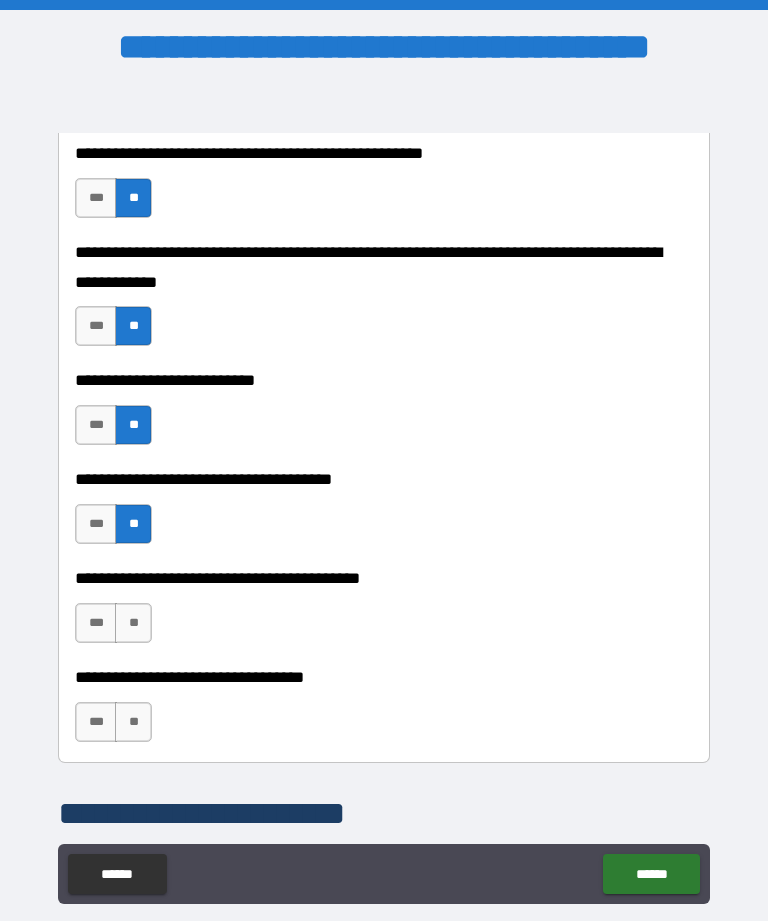 scroll, scrollTop: 888, scrollLeft: 0, axis: vertical 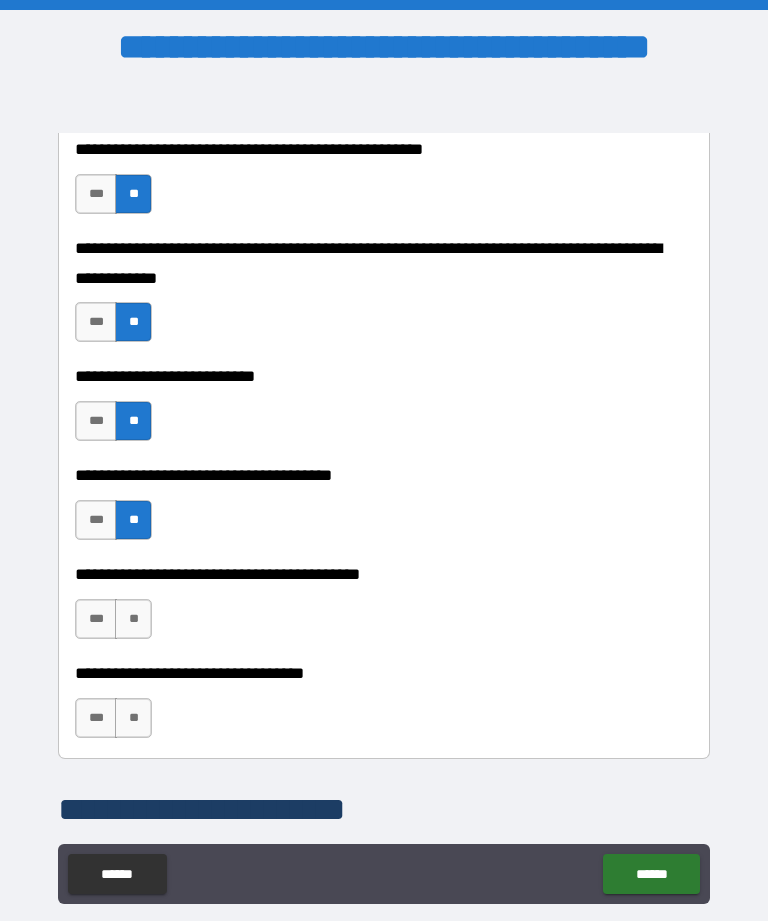 click on "**********" at bounding box center [384, 495] 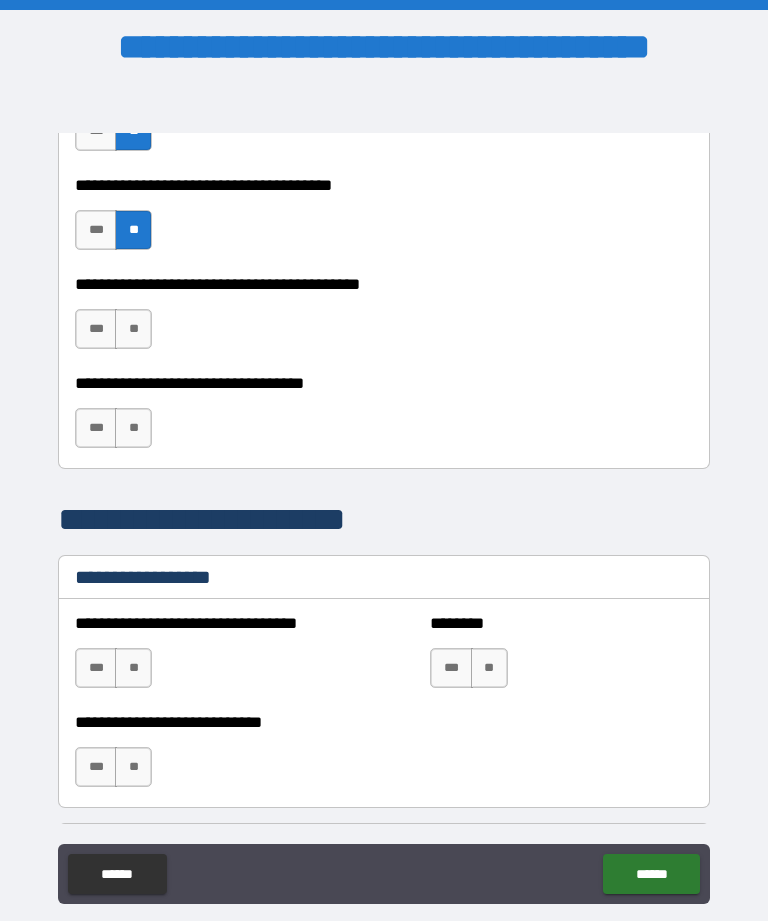 scroll, scrollTop: 1180, scrollLeft: 0, axis: vertical 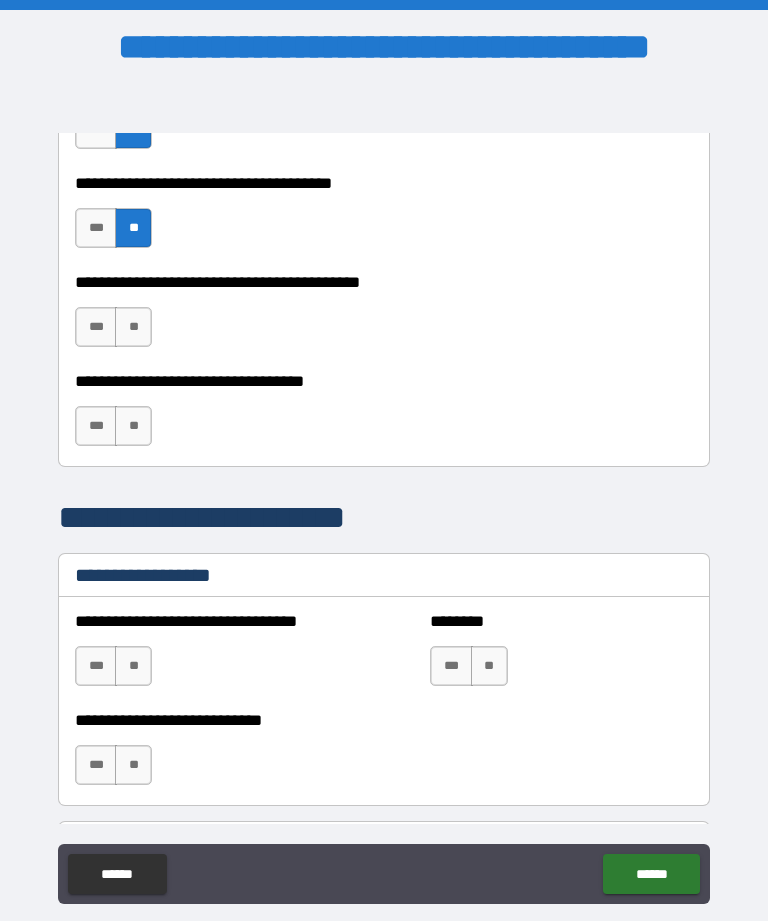 click on "**" at bounding box center (133, 327) 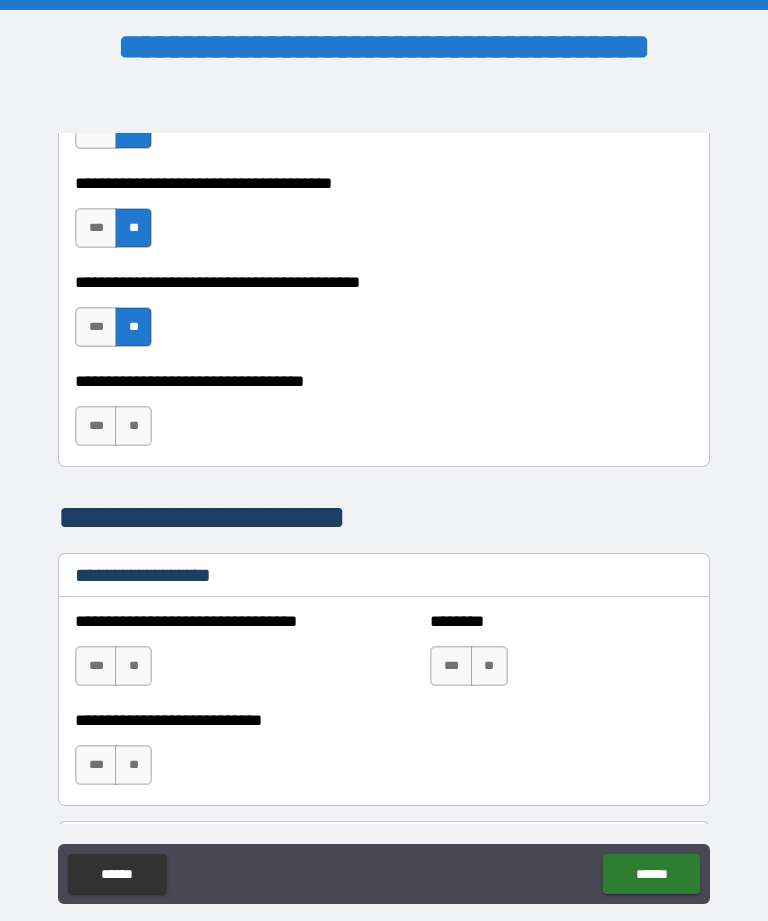 click on "**" at bounding box center [133, 426] 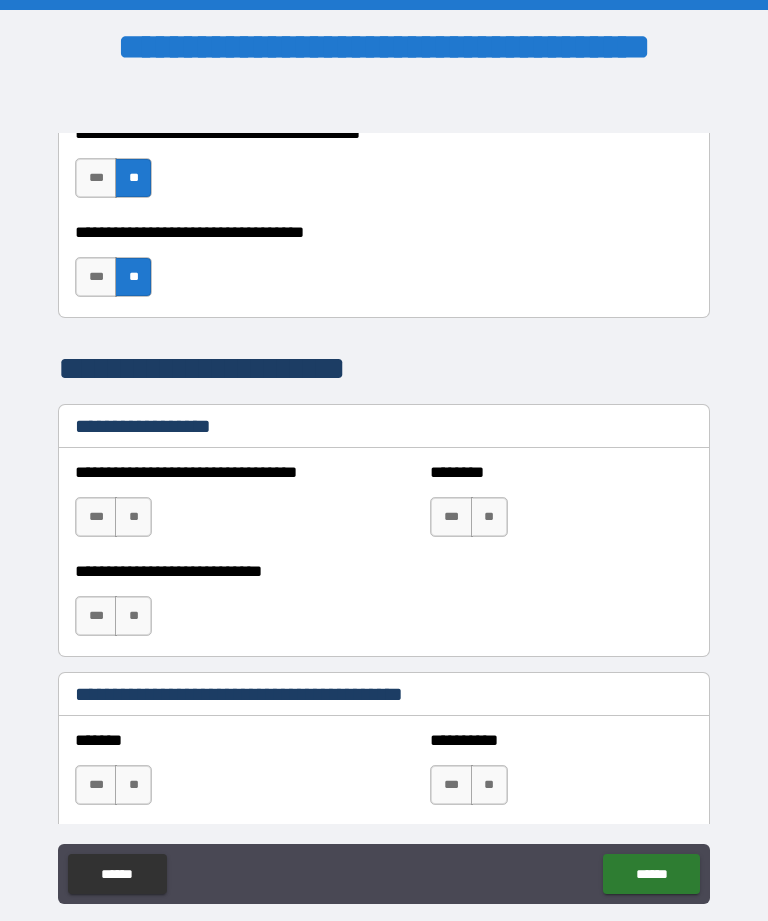 scroll, scrollTop: 1335, scrollLeft: 0, axis: vertical 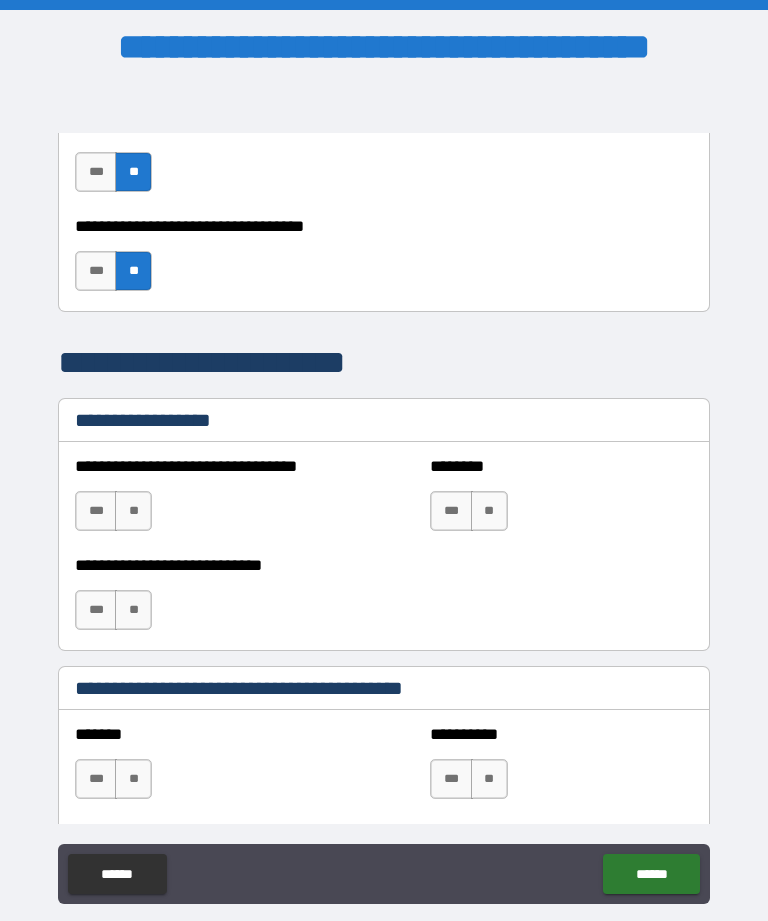 click on "**" at bounding box center [133, 511] 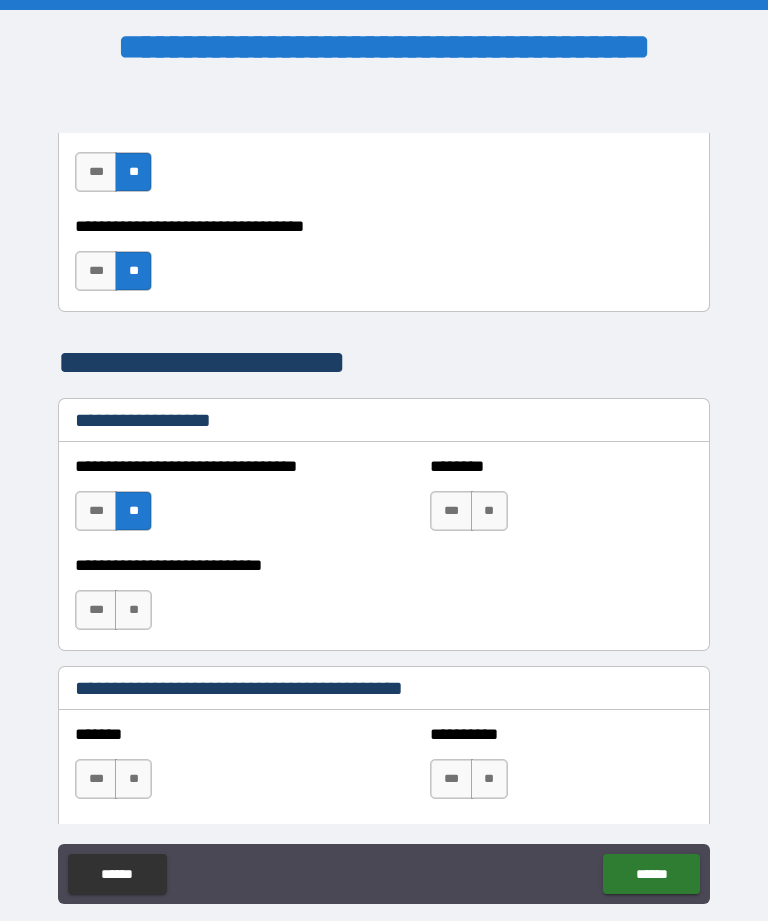 click on "**" at bounding box center [489, 511] 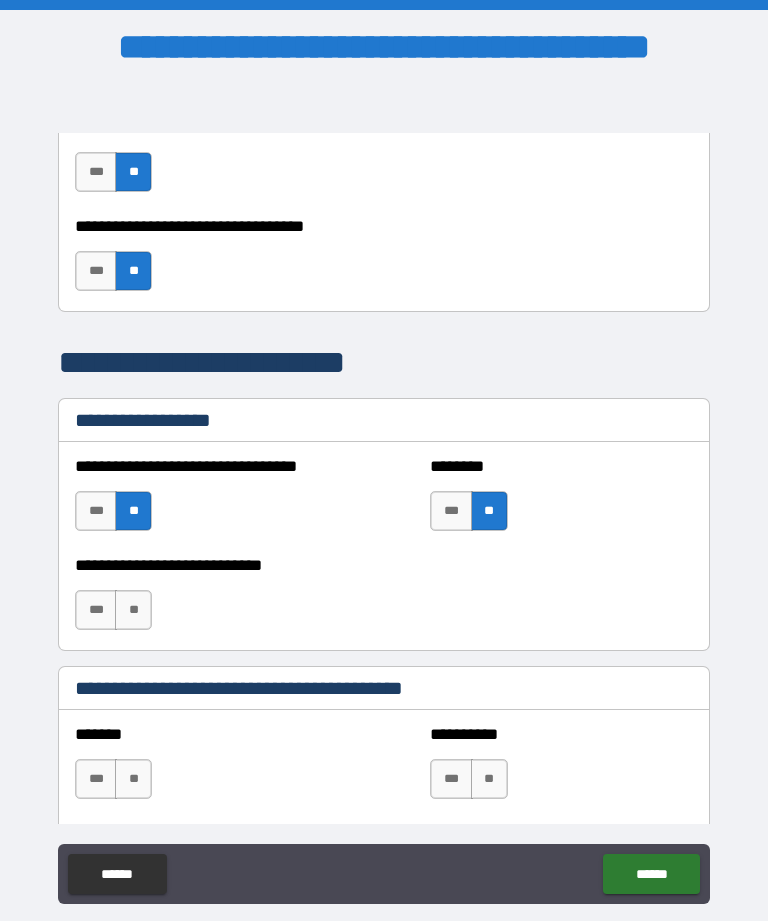 click on "**********" at bounding box center (206, 600) 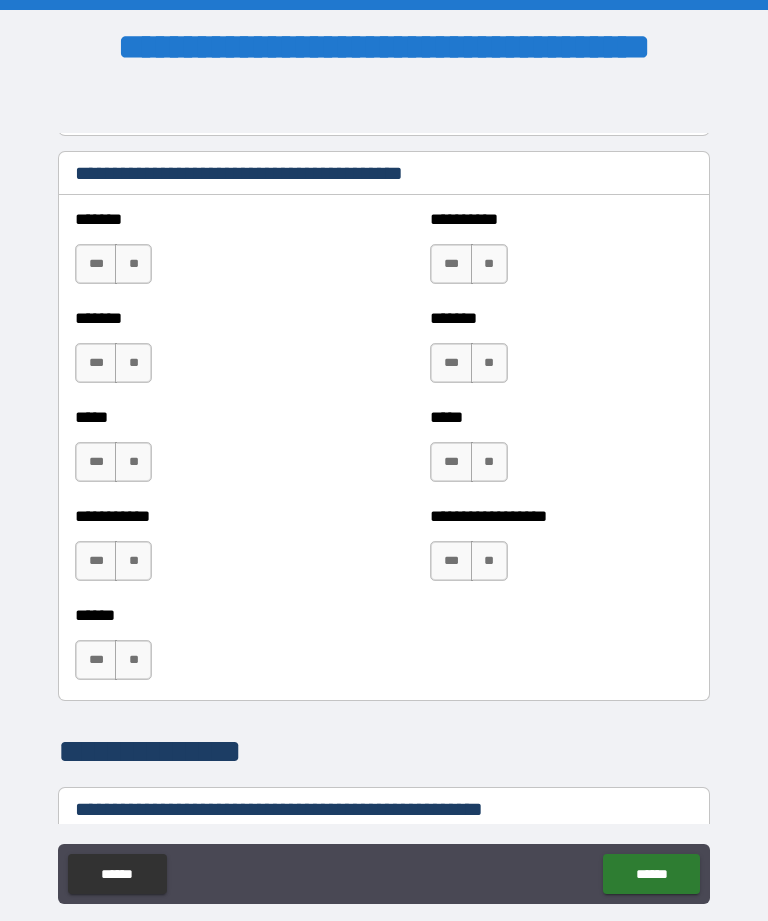 scroll, scrollTop: 1853, scrollLeft: 0, axis: vertical 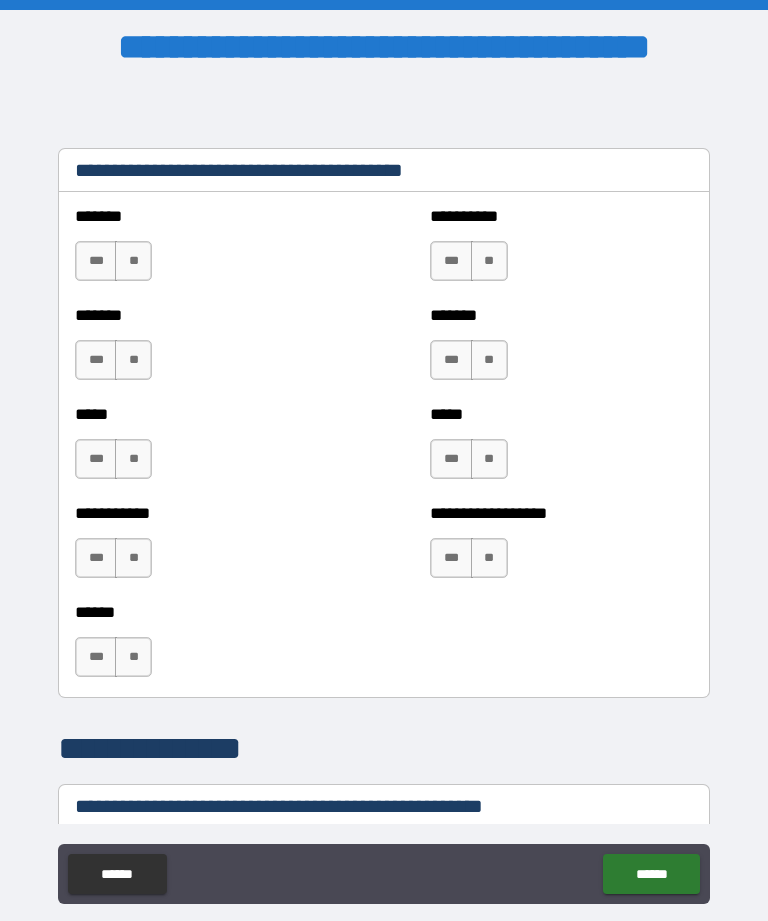 click on "**" at bounding box center [133, 261] 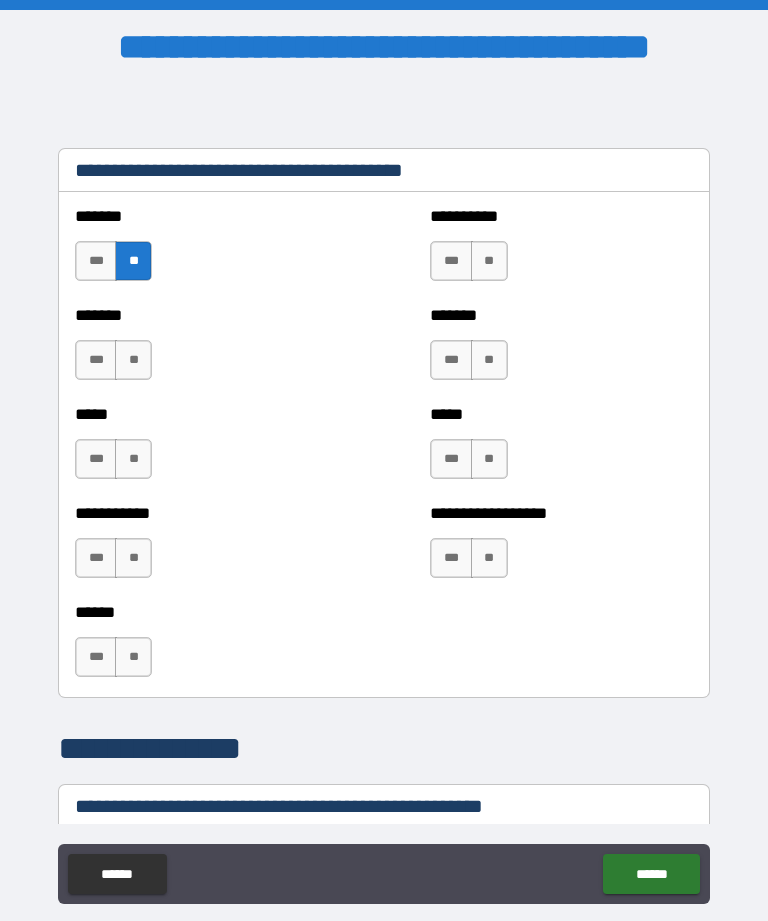 click on "**" at bounding box center (133, 360) 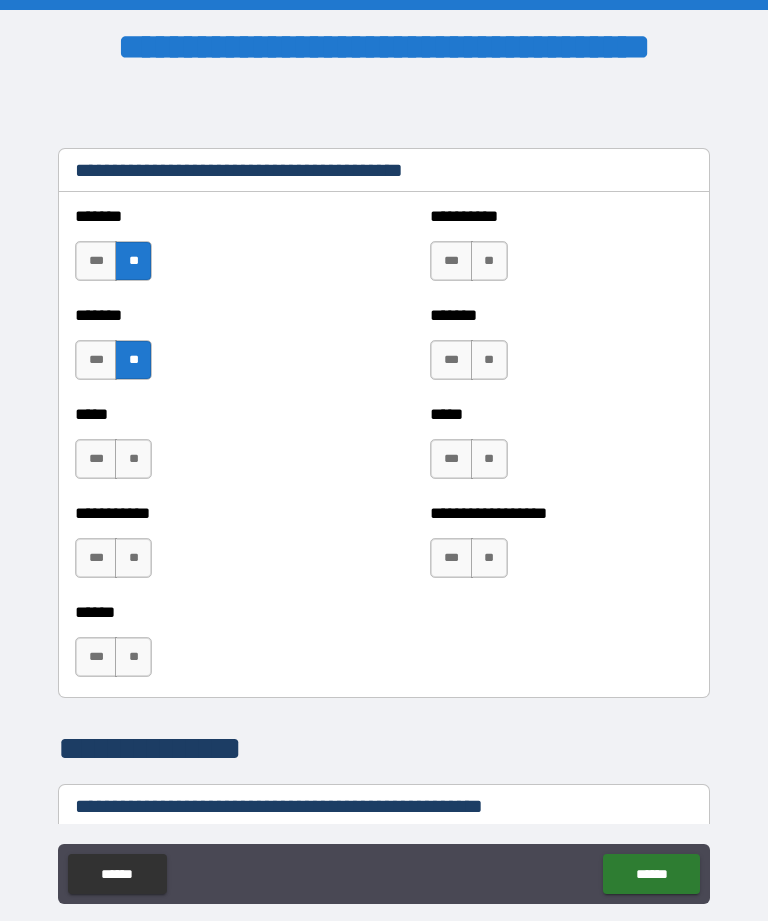 click on "**" at bounding box center [133, 459] 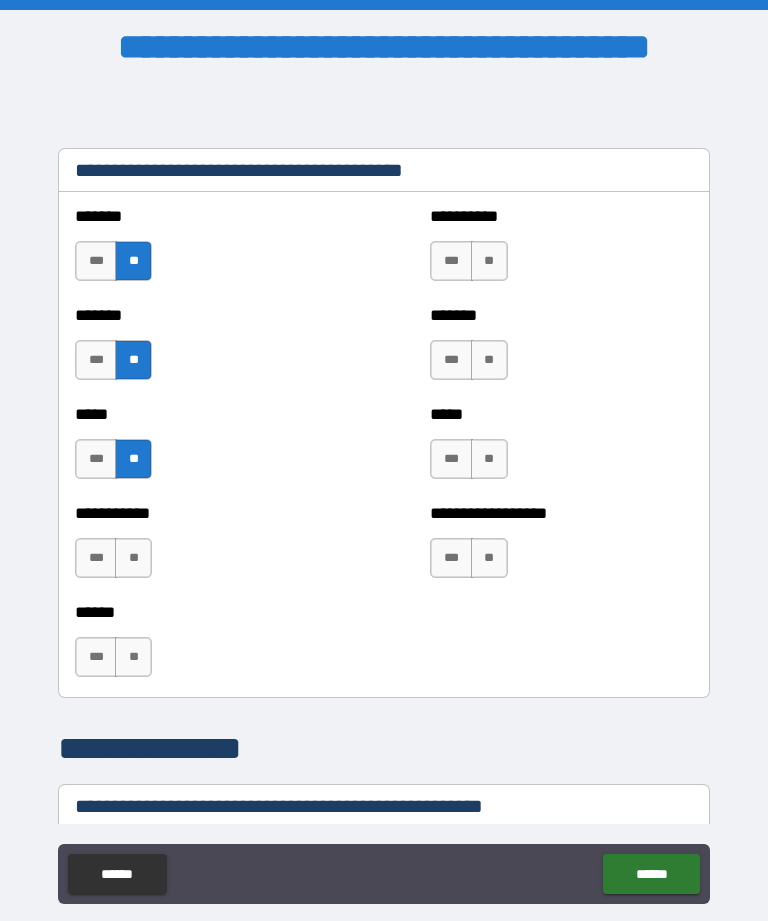 click on "*** **" at bounding box center [116, 464] 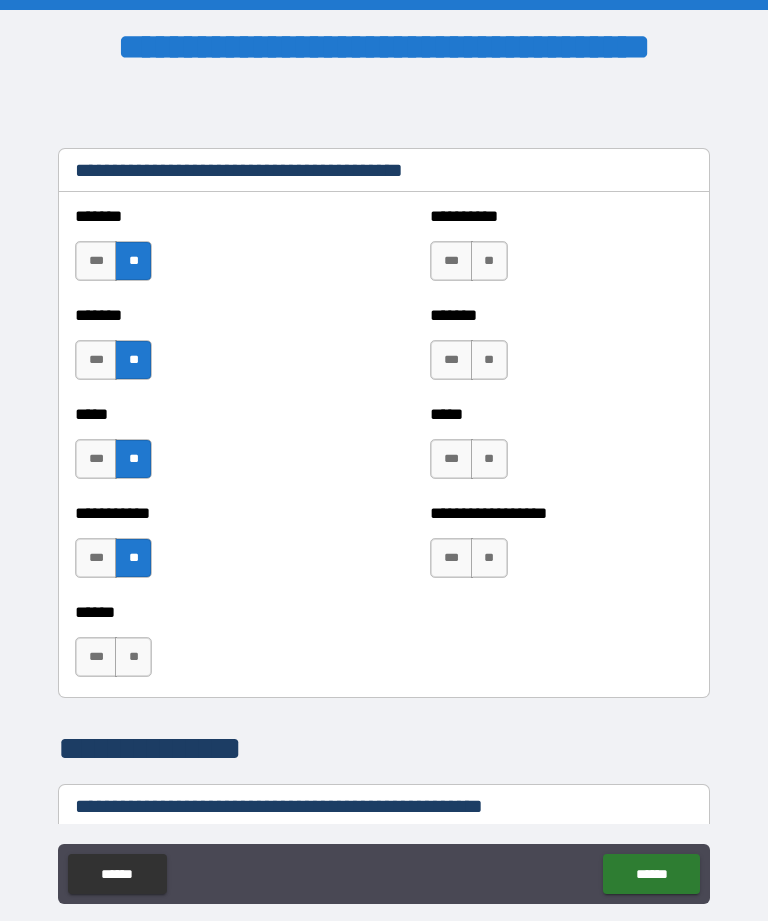 click on "***" at bounding box center (96, 558) 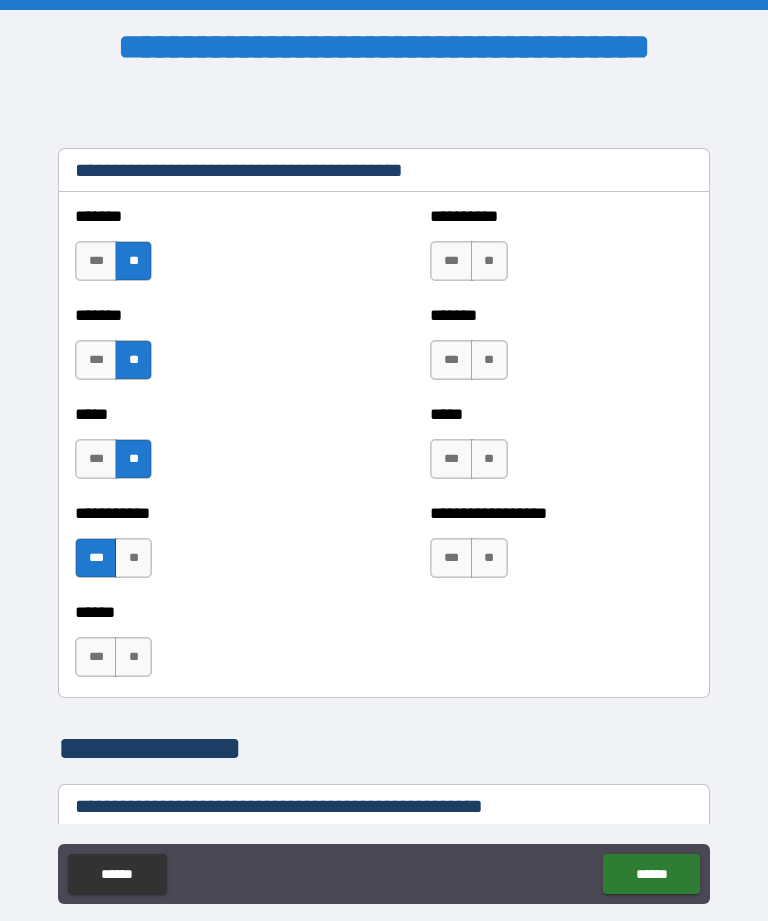 click on "**" at bounding box center [133, 657] 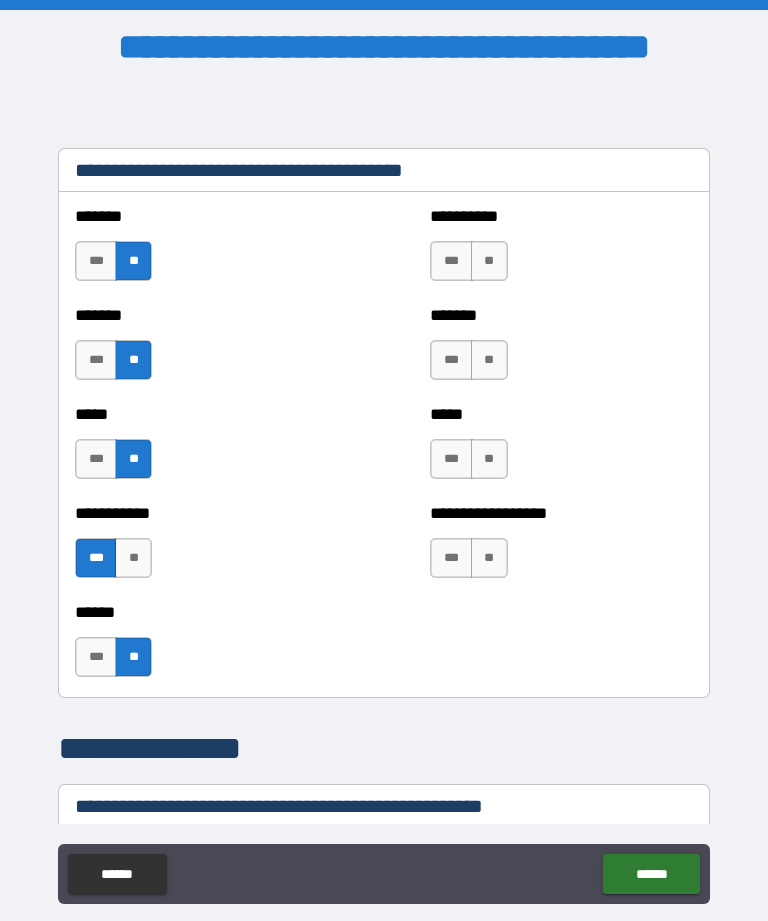 click on "**" at bounding box center [489, 558] 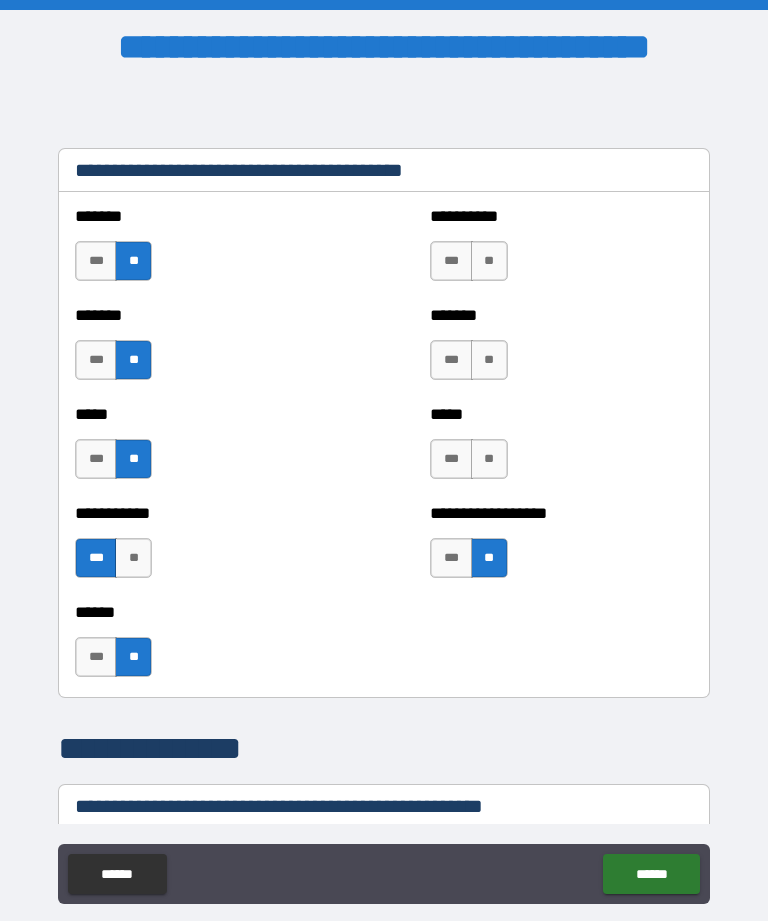 click on "**" at bounding box center (489, 459) 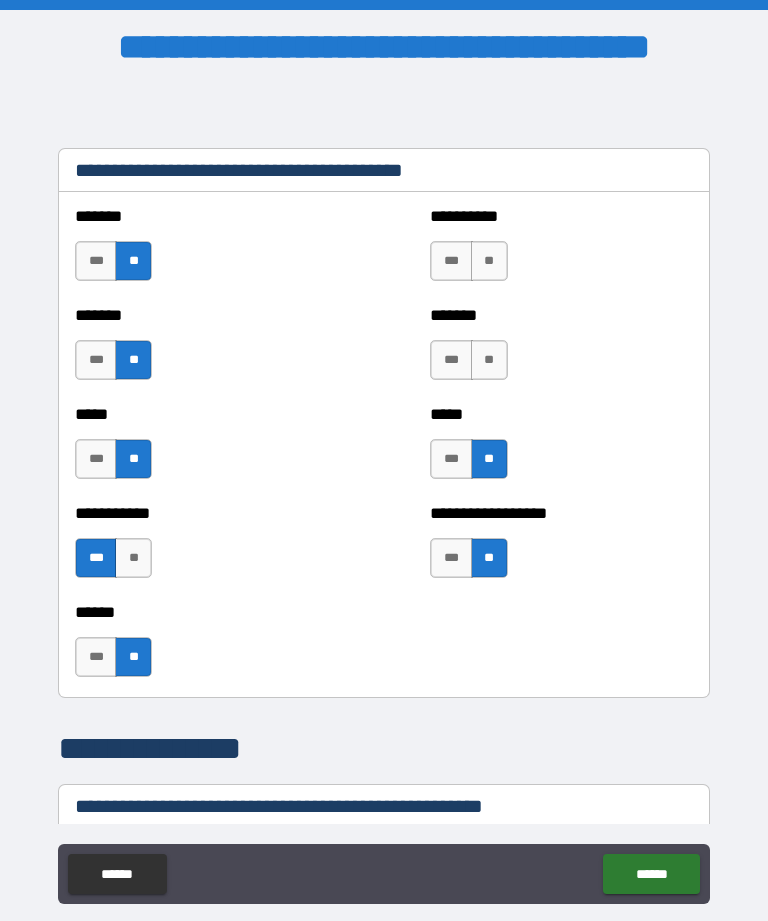 click on "**" at bounding box center [489, 360] 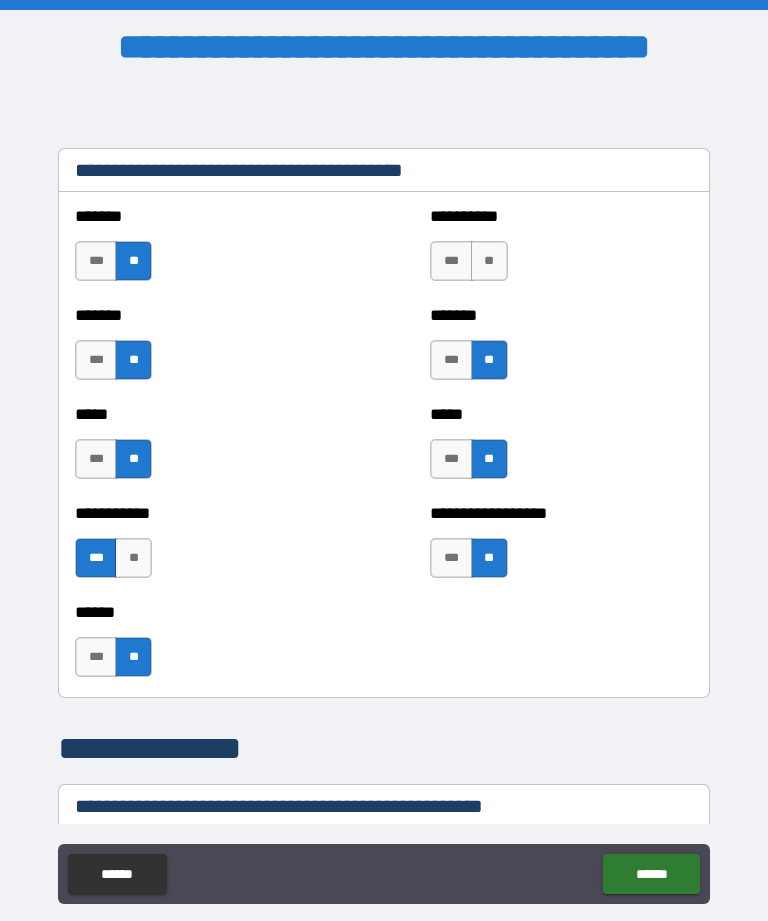 click on "**" at bounding box center (489, 261) 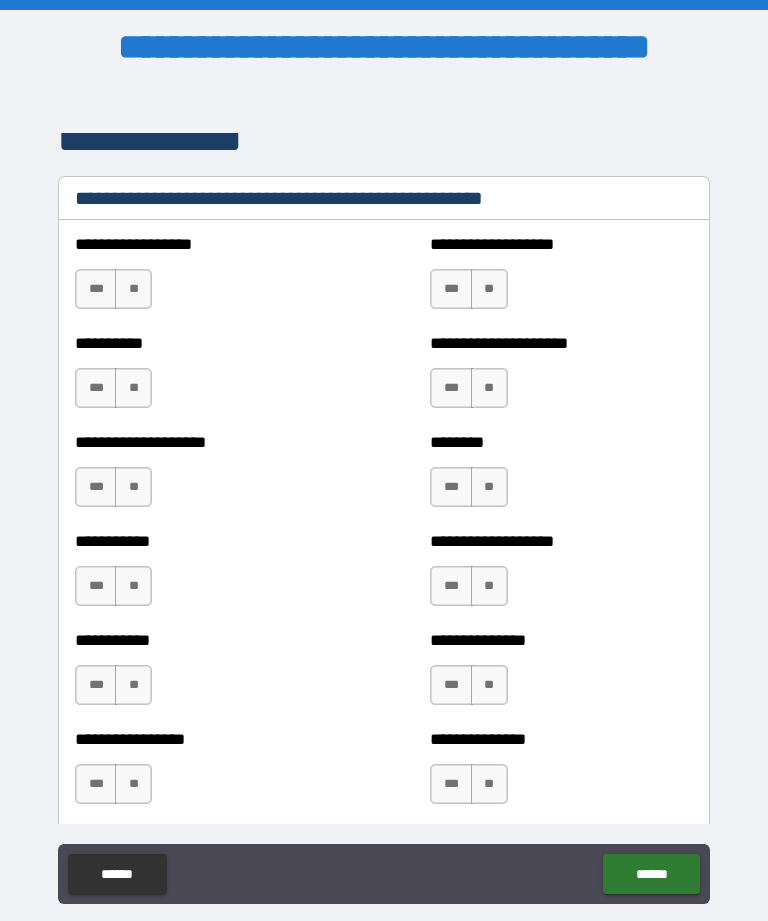 scroll, scrollTop: 2490, scrollLeft: 0, axis: vertical 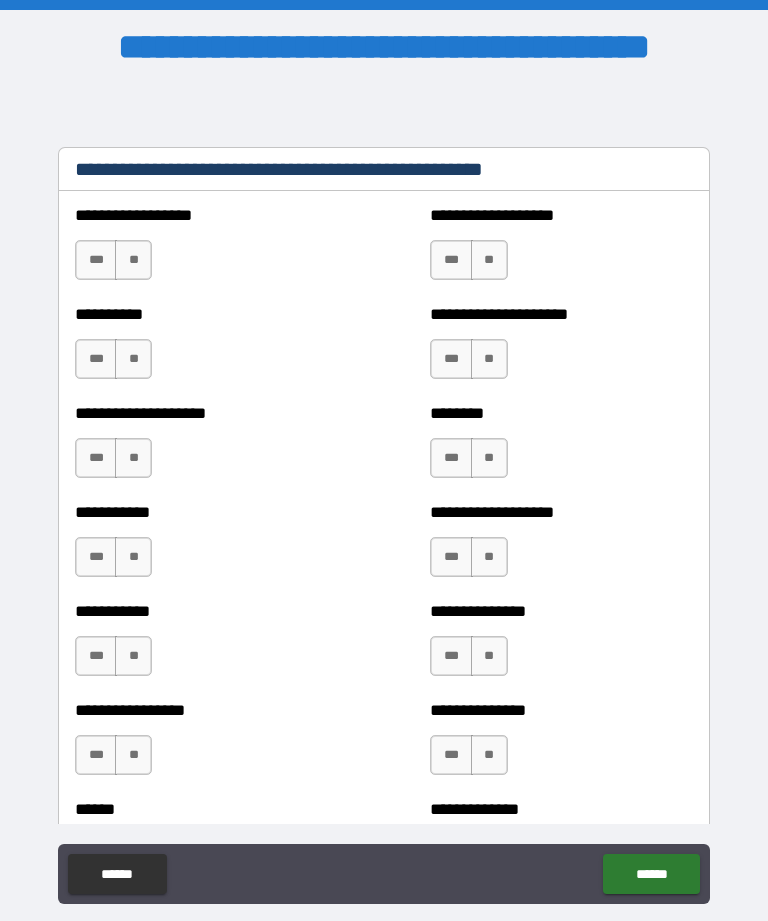 click on "**" at bounding box center [133, 260] 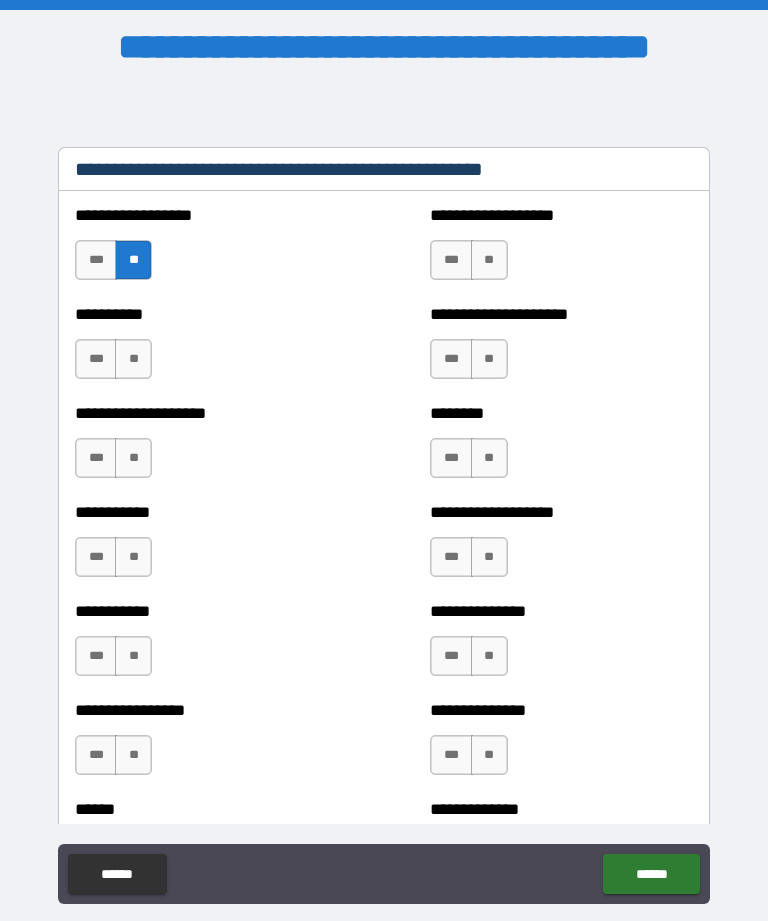 click on "**" at bounding box center (133, 359) 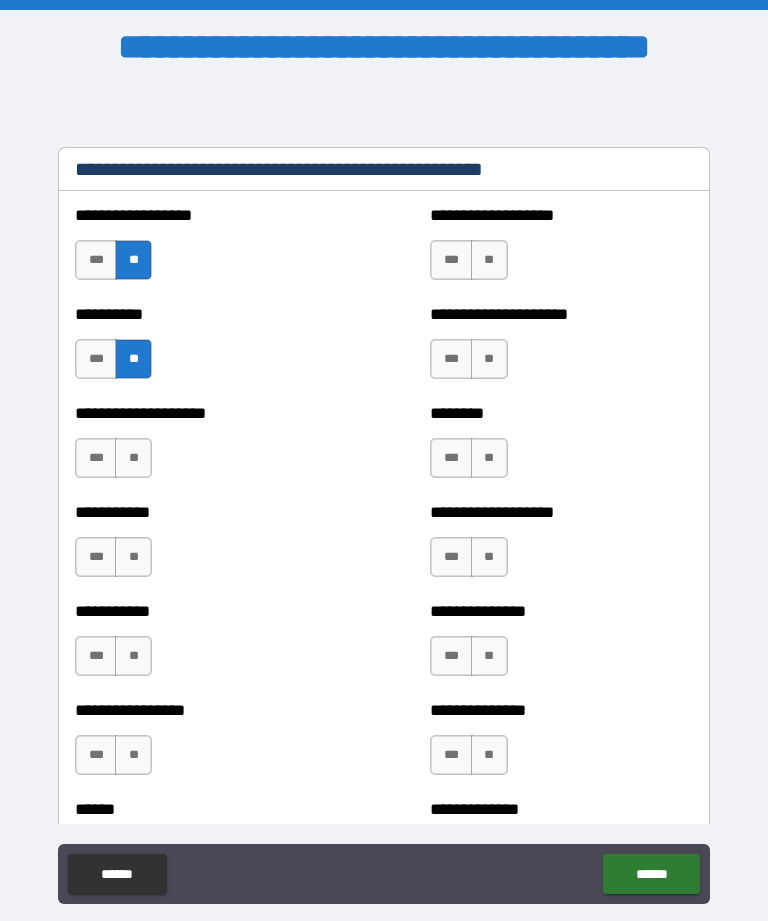 click on "**" at bounding box center [133, 458] 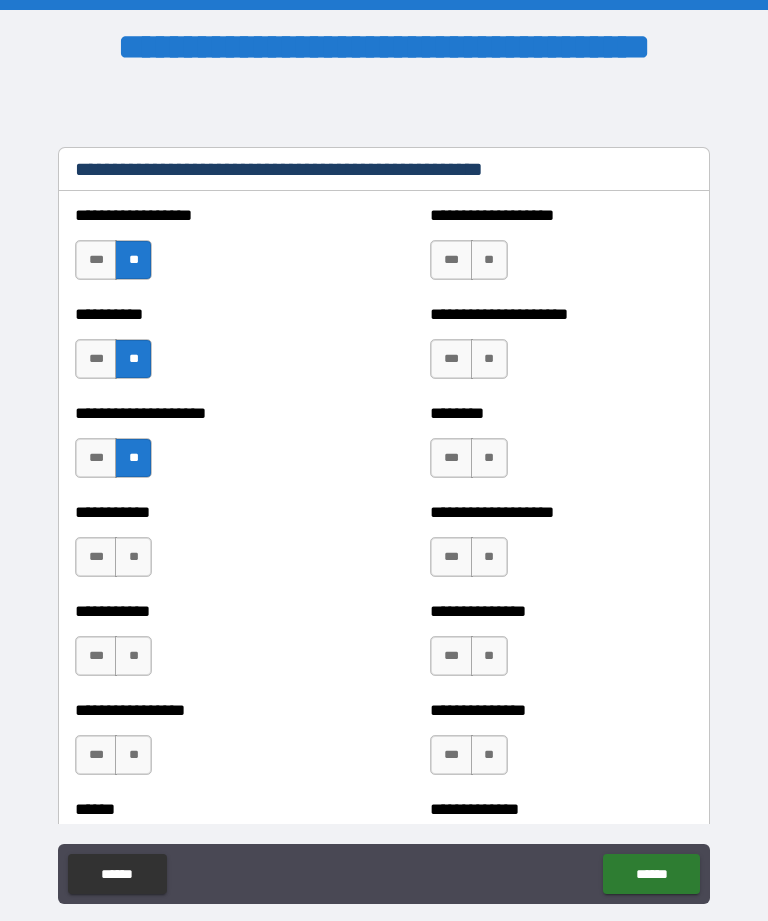 click on "**" at bounding box center (133, 557) 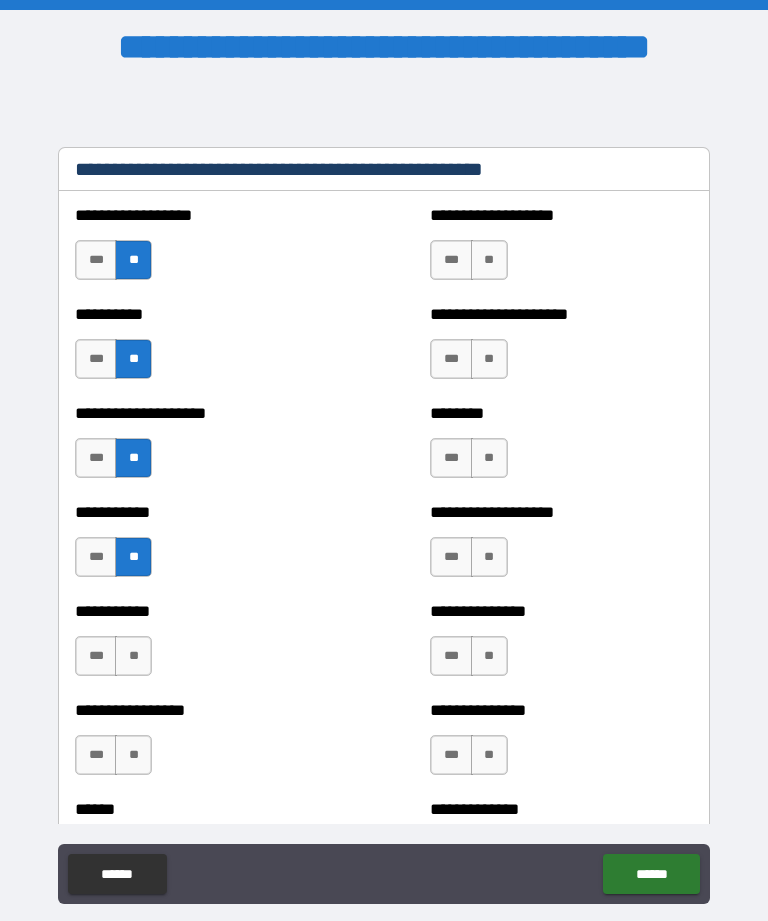 click on "**" at bounding box center (133, 656) 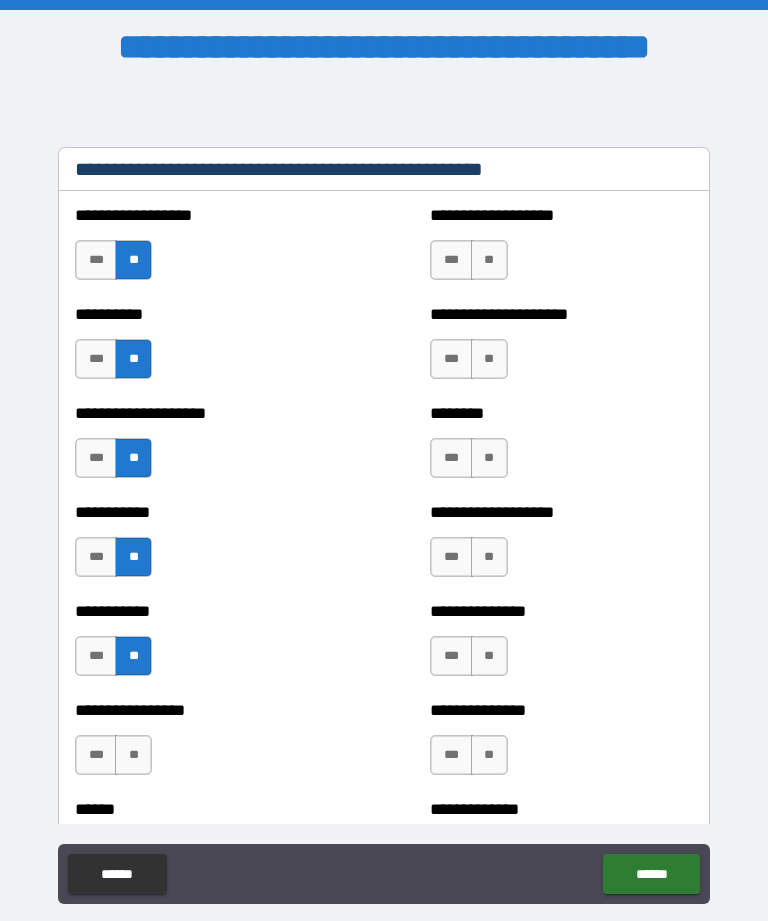 click on "**" at bounding box center [133, 755] 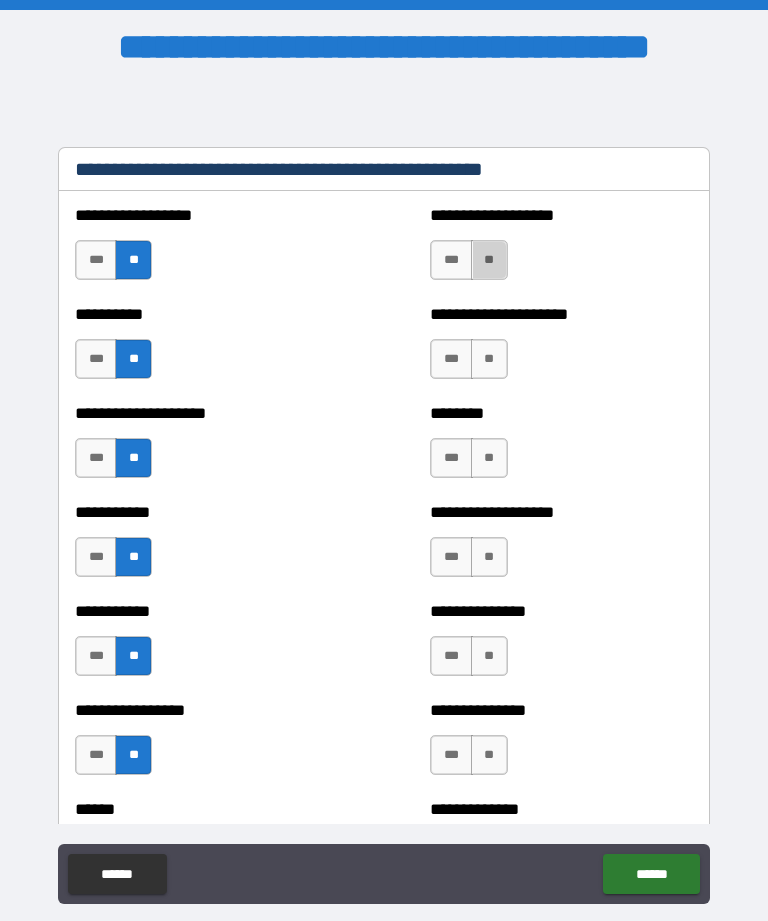 click on "**" at bounding box center (489, 260) 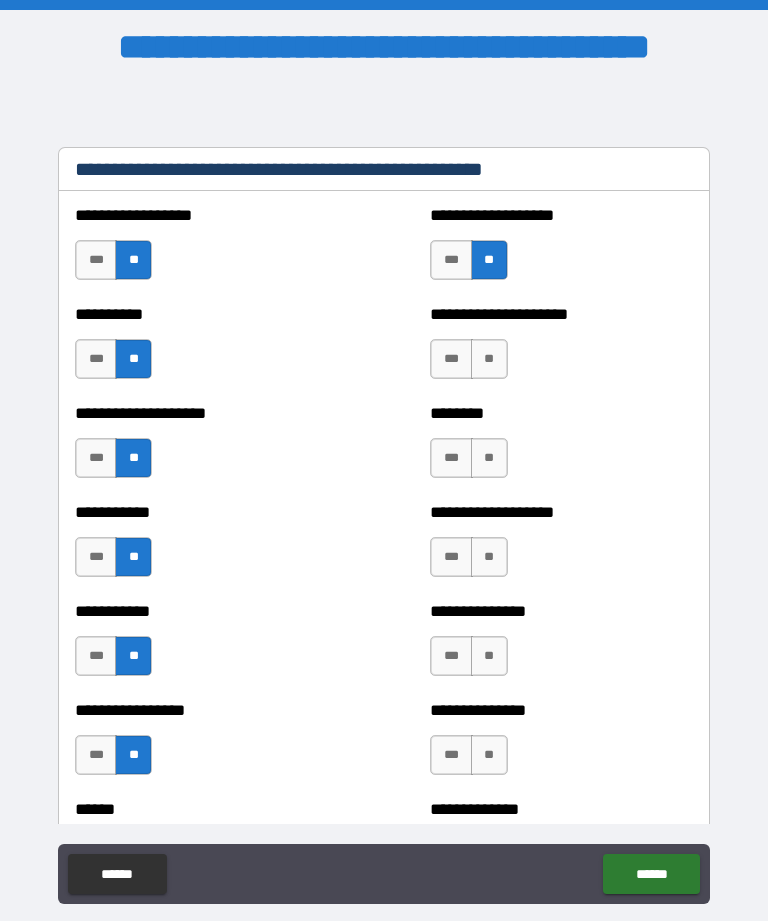 click on "**" at bounding box center (489, 359) 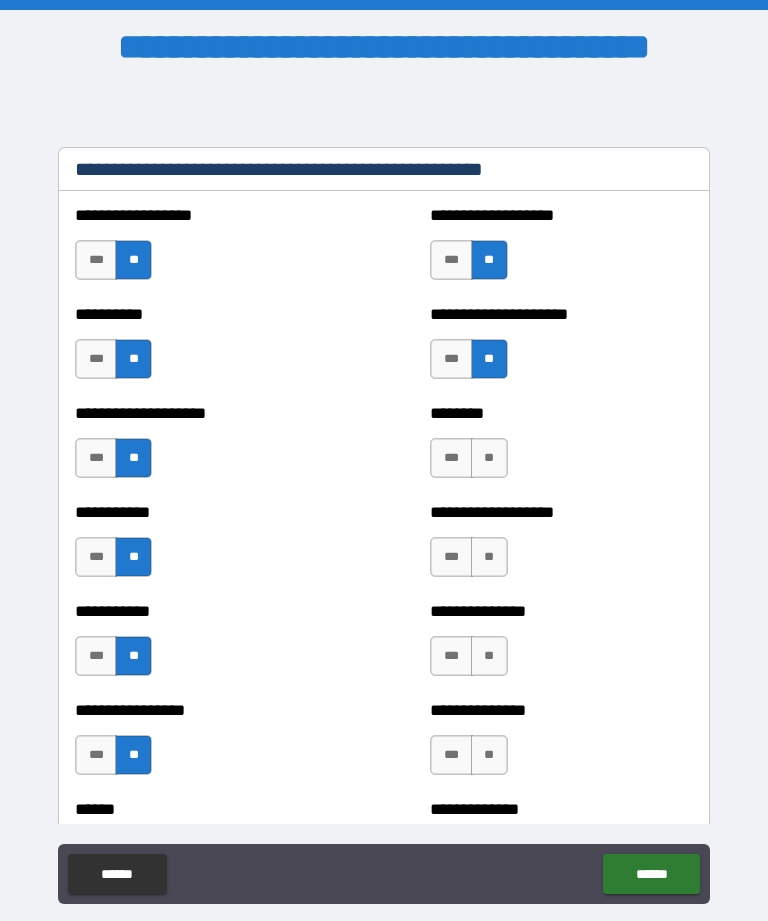 click on "**" at bounding box center [489, 458] 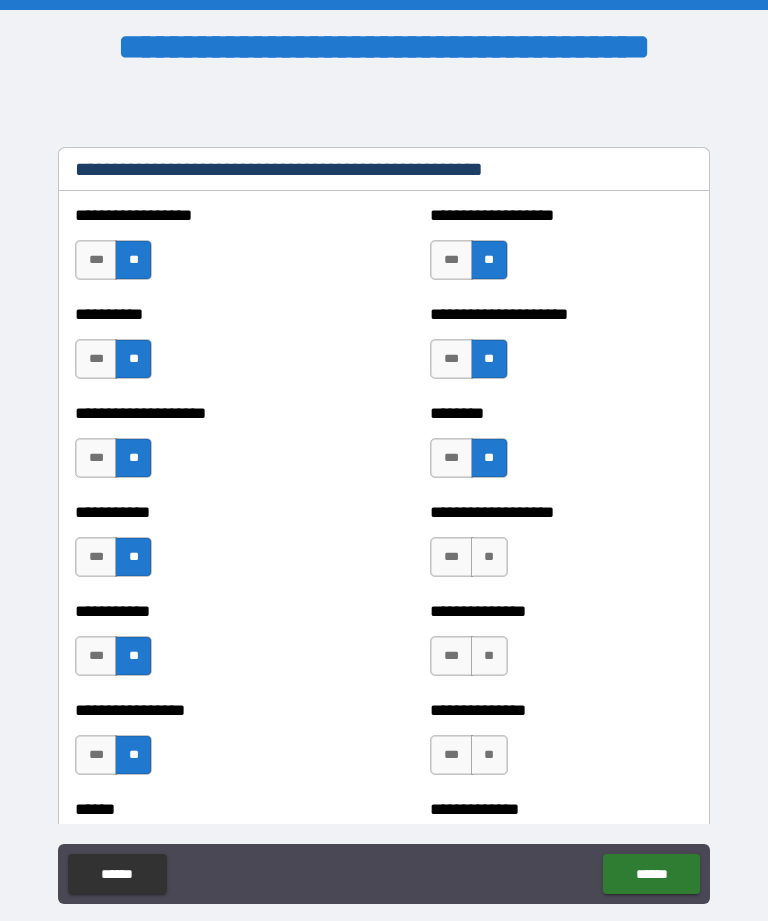 click on "**" at bounding box center (489, 557) 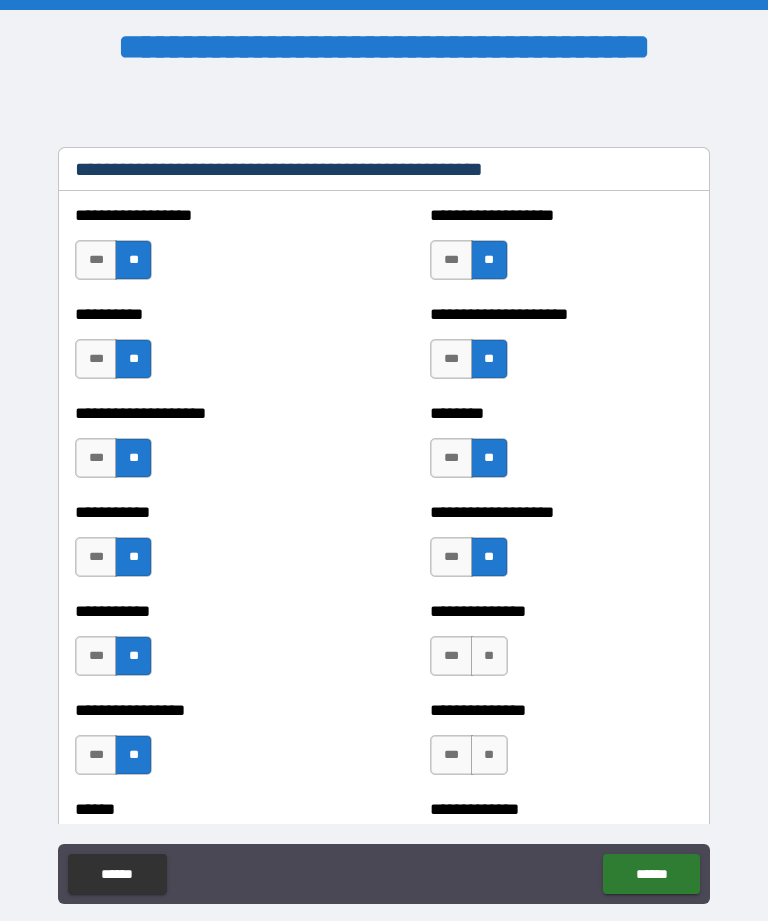 click on "**" at bounding box center (489, 656) 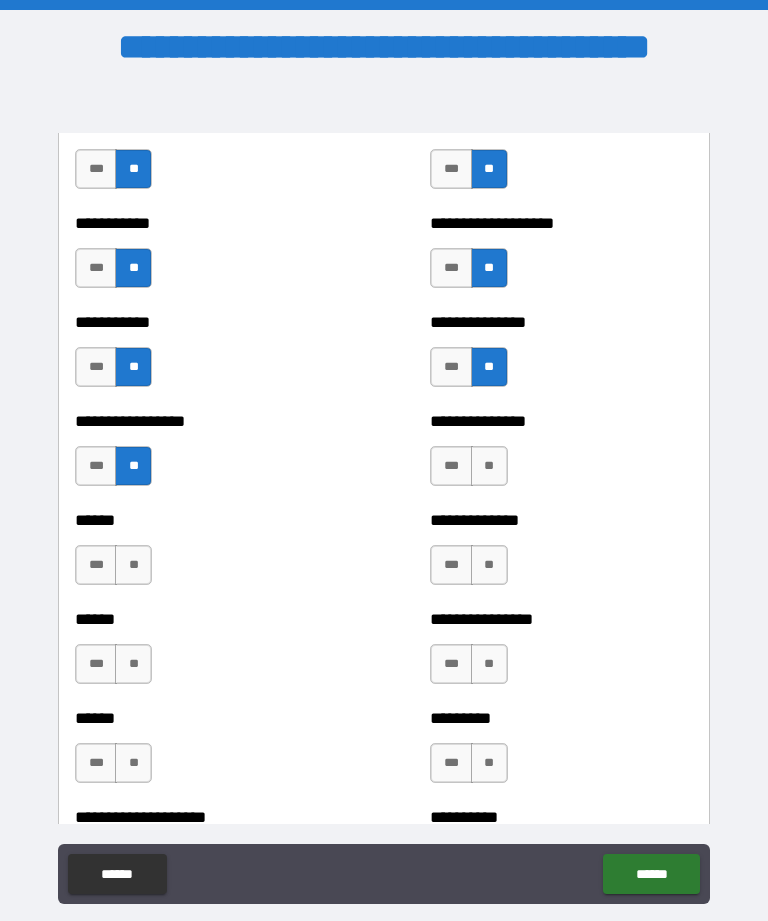 scroll, scrollTop: 2787, scrollLeft: 0, axis: vertical 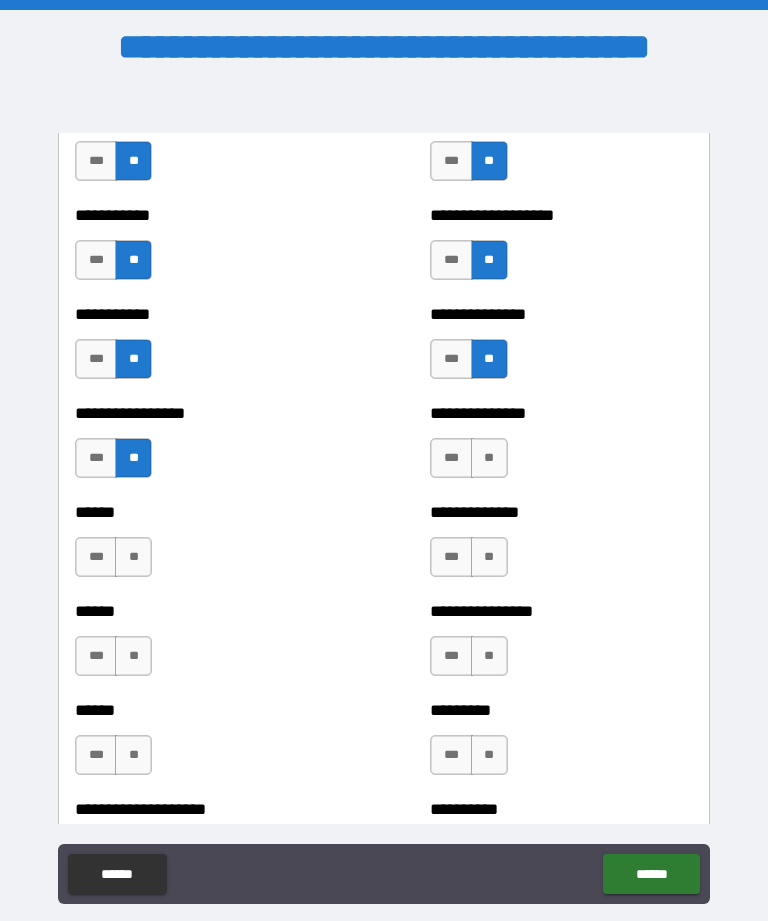 click on "**" at bounding box center (489, 458) 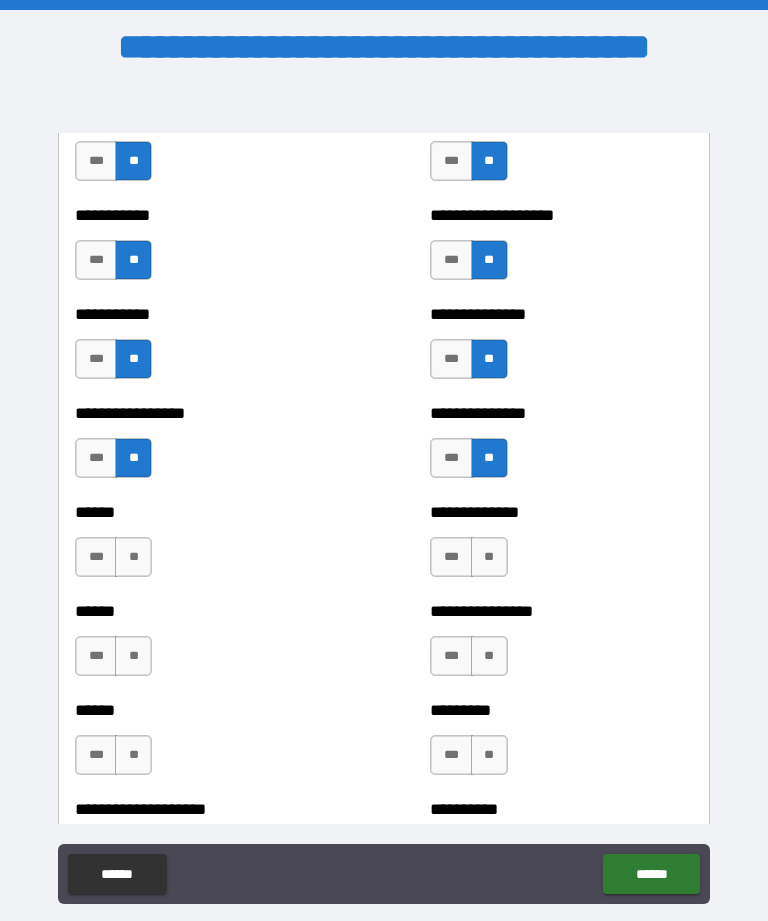 click on "**" at bounding box center (489, 557) 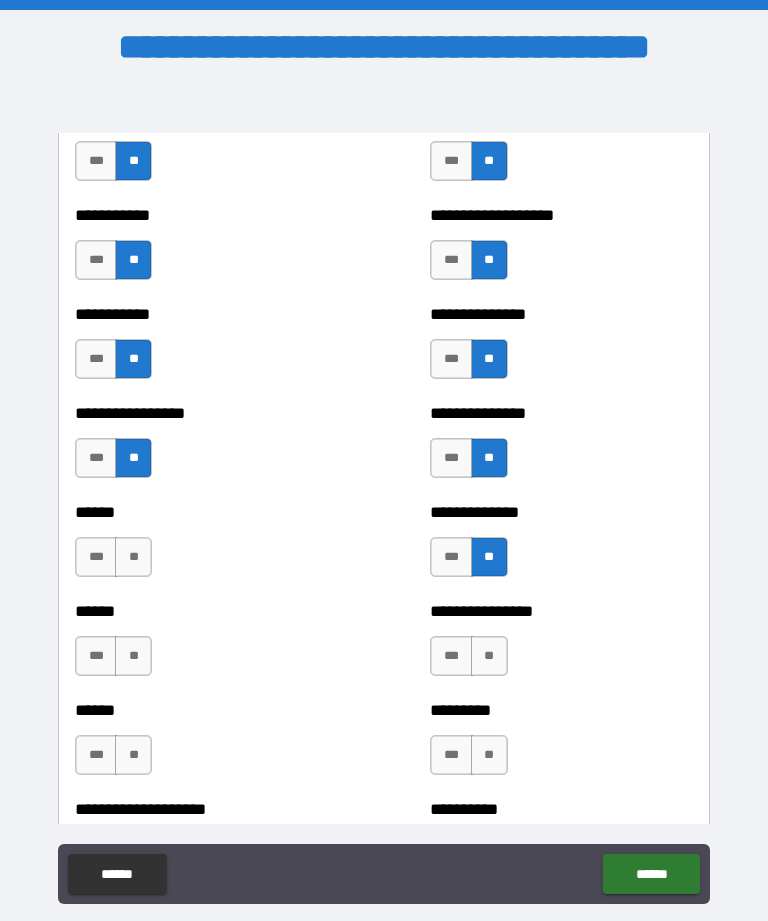 click on "**" at bounding box center (489, 656) 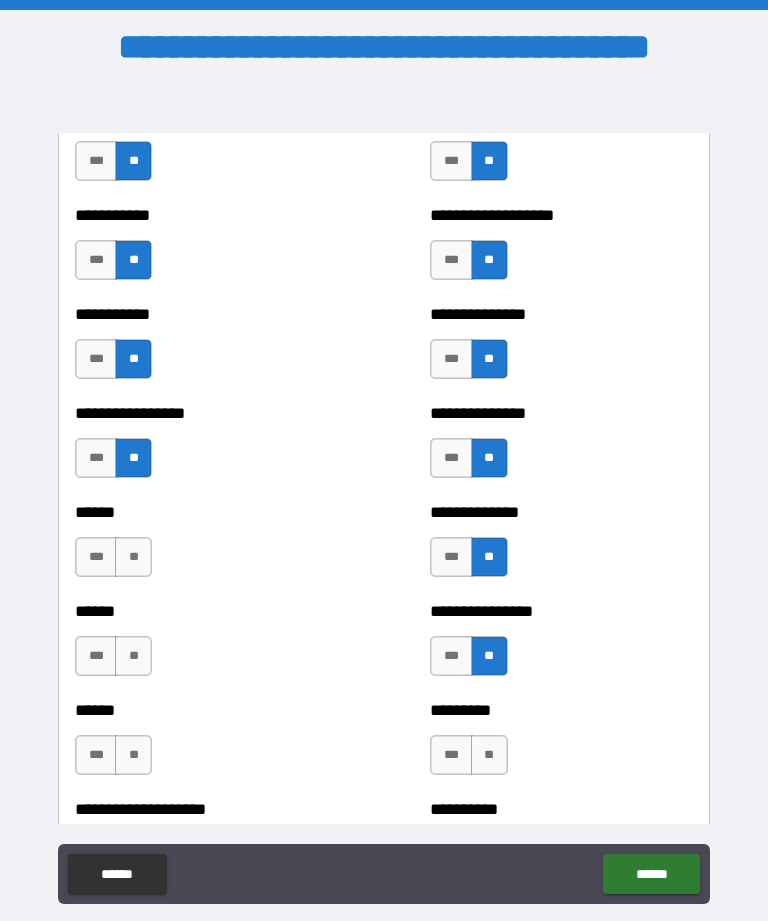 click on "**" at bounding box center [133, 557] 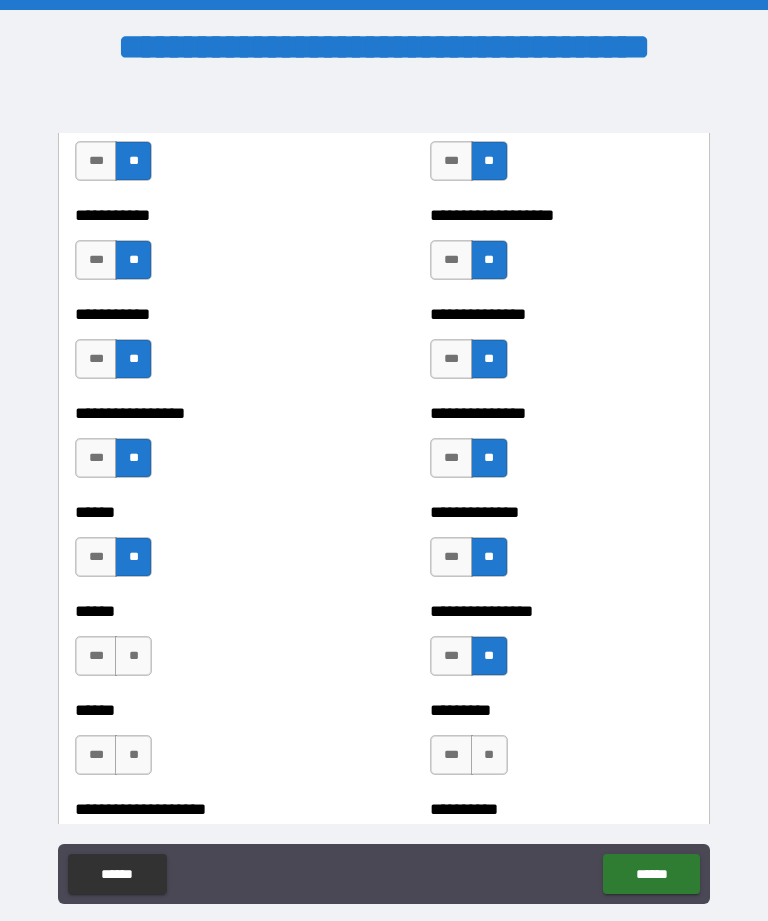click on "**" at bounding box center [133, 656] 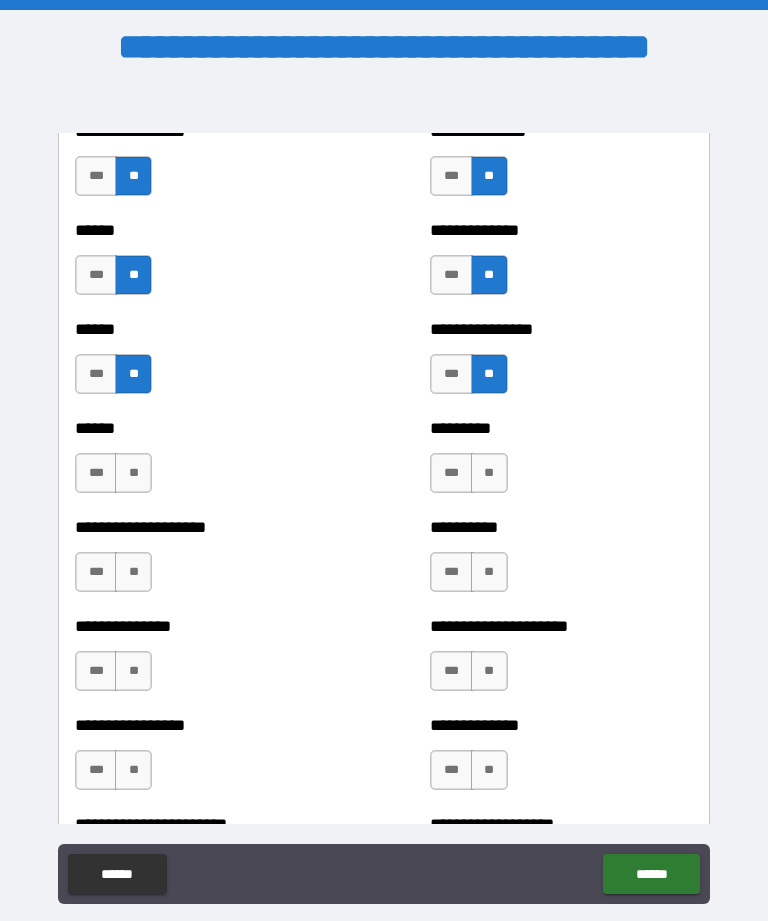 scroll, scrollTop: 3075, scrollLeft: 0, axis: vertical 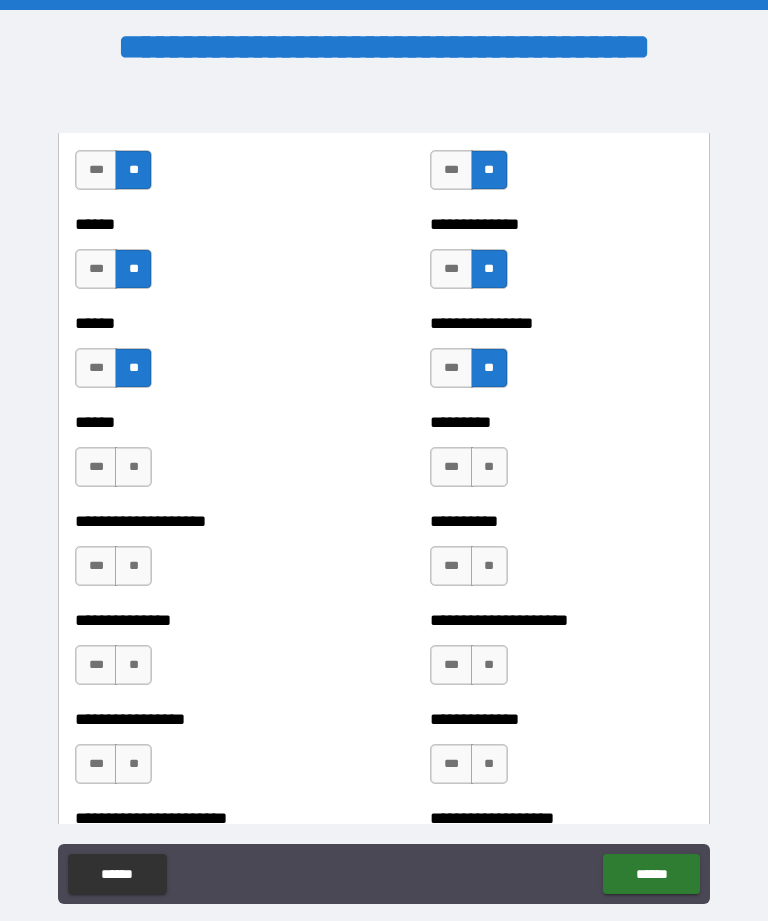 click on "**" at bounding box center (133, 467) 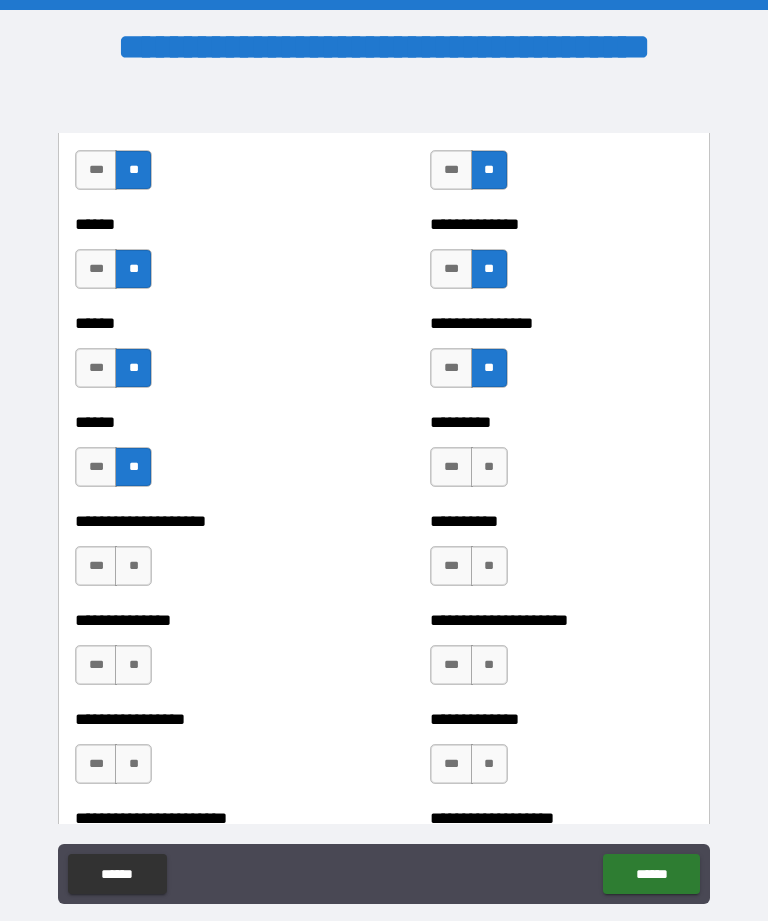 click on "**" at bounding box center [133, 566] 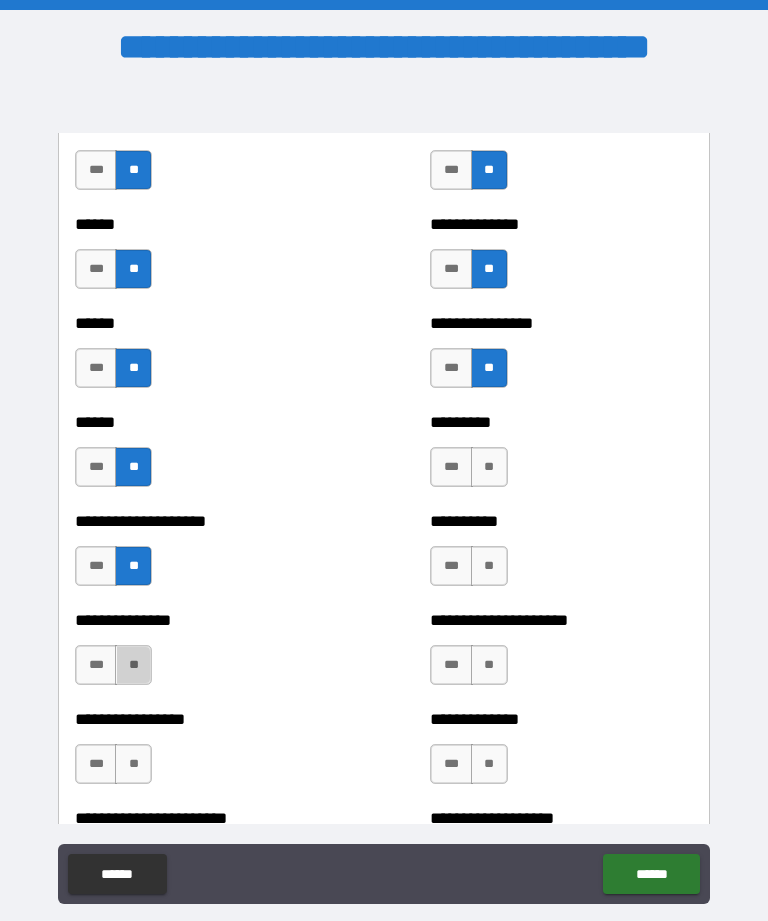 click on "**" at bounding box center (133, 665) 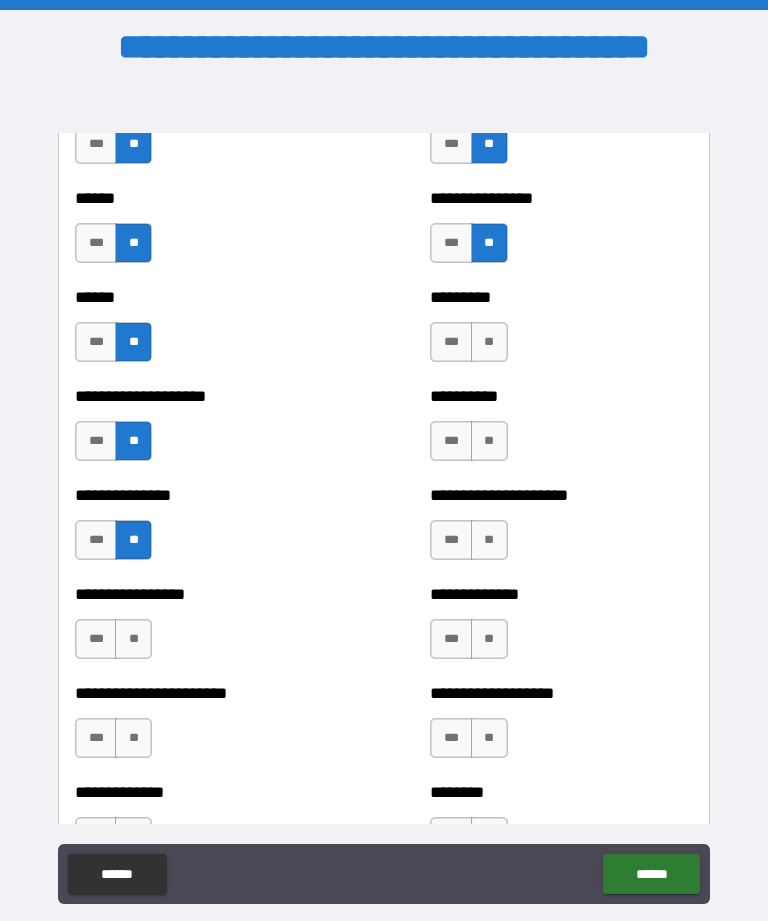 scroll, scrollTop: 3225, scrollLeft: 0, axis: vertical 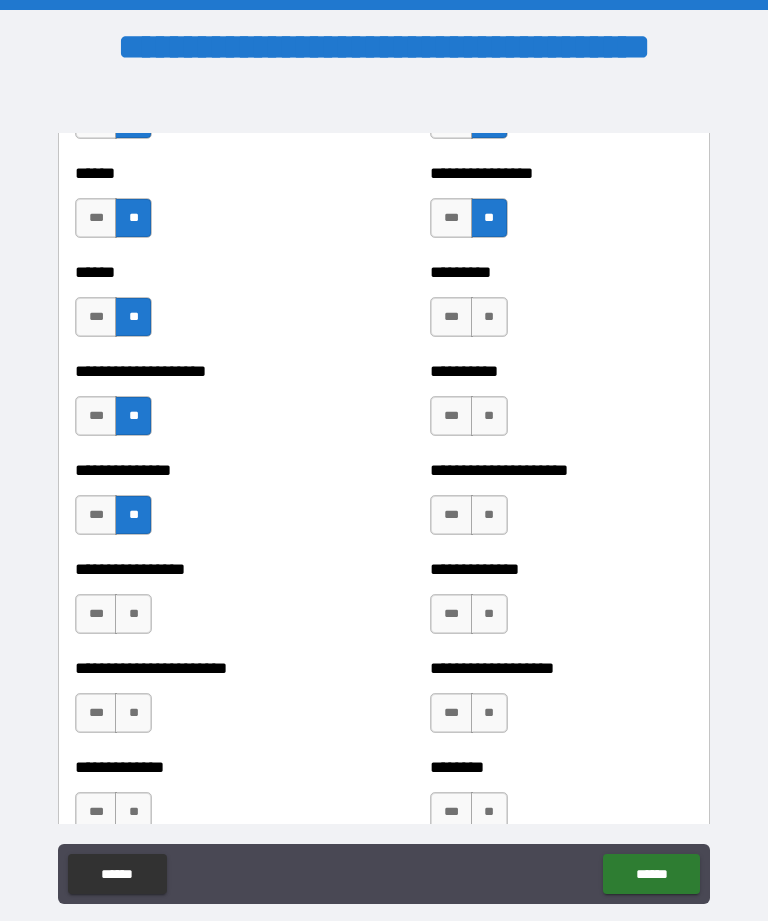 click on "**" at bounding box center (133, 614) 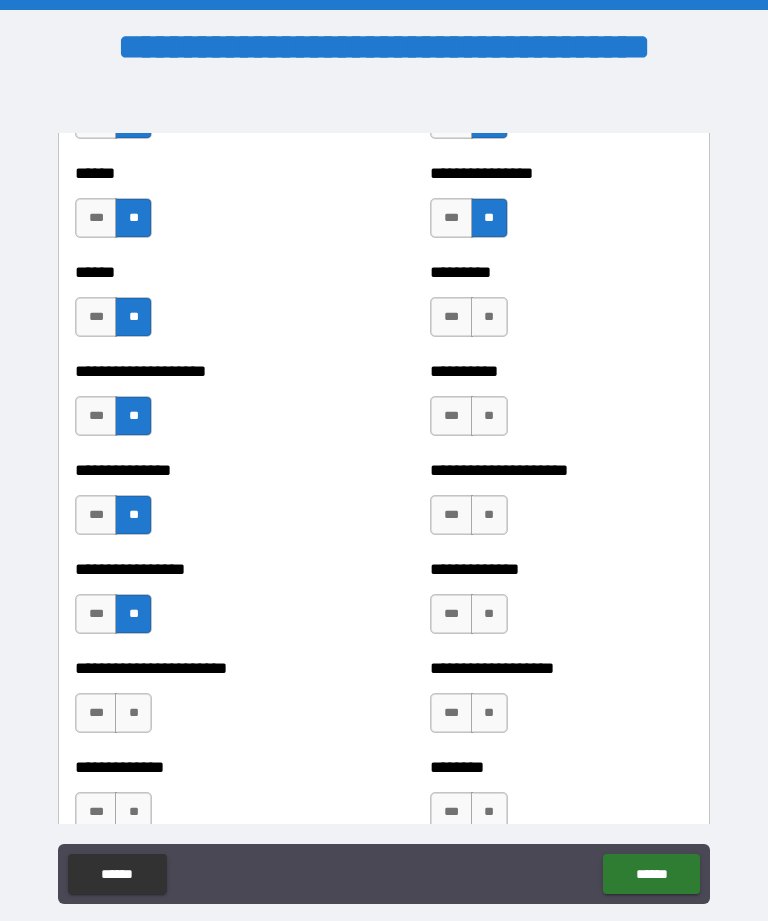 click on "**" at bounding box center (489, 317) 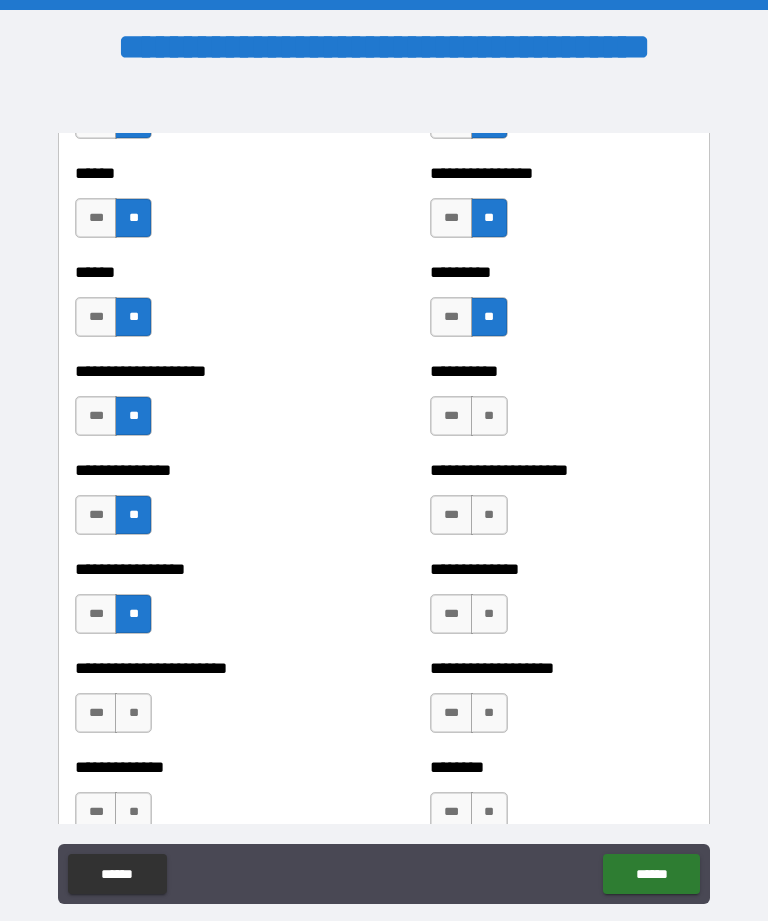 click on "**" at bounding box center (489, 416) 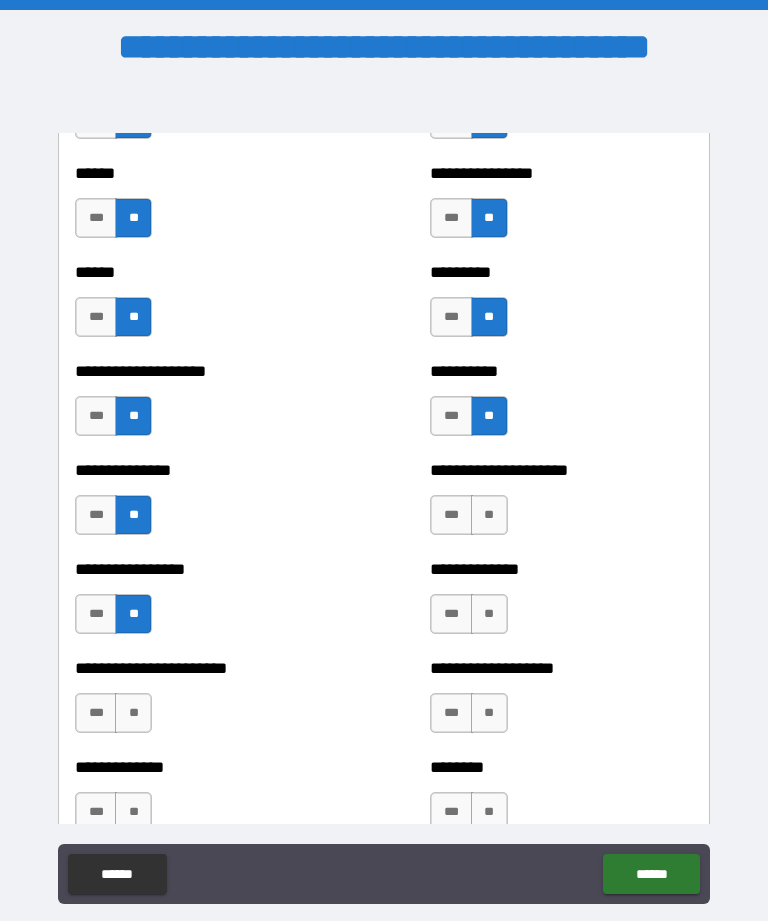 click on "**" at bounding box center [489, 515] 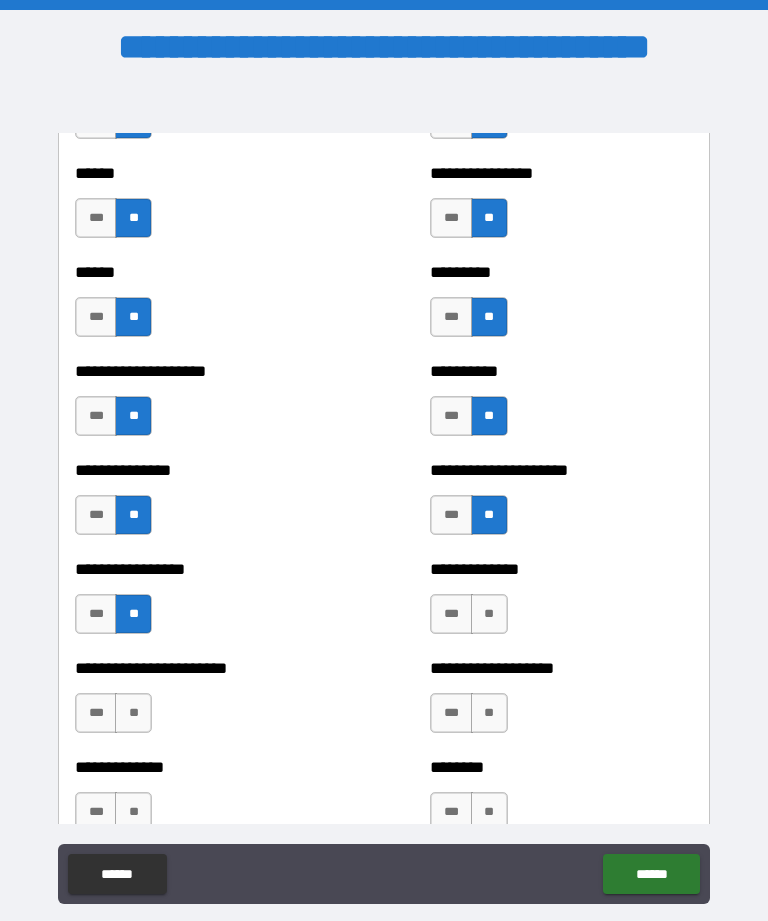 click on "**" at bounding box center [489, 614] 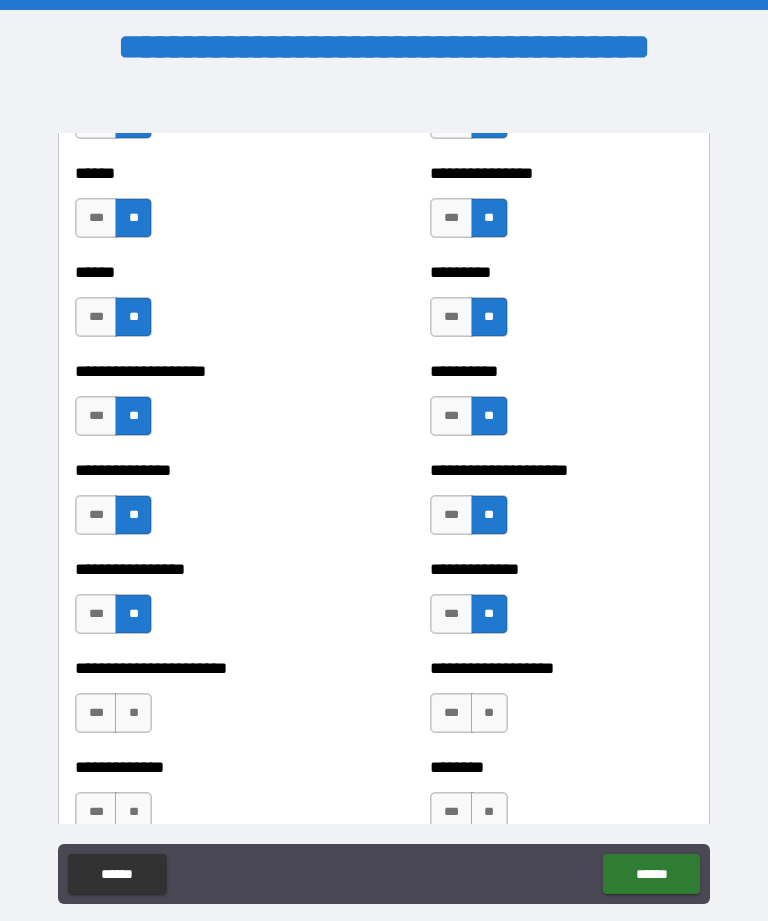 click on "**" at bounding box center [489, 713] 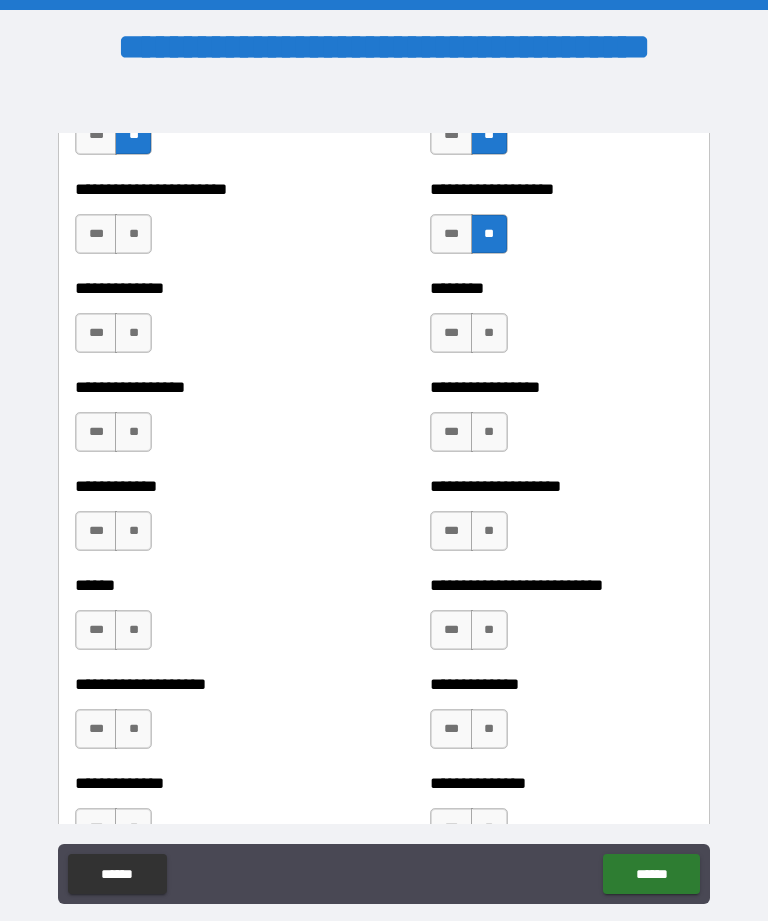 scroll, scrollTop: 3707, scrollLeft: 0, axis: vertical 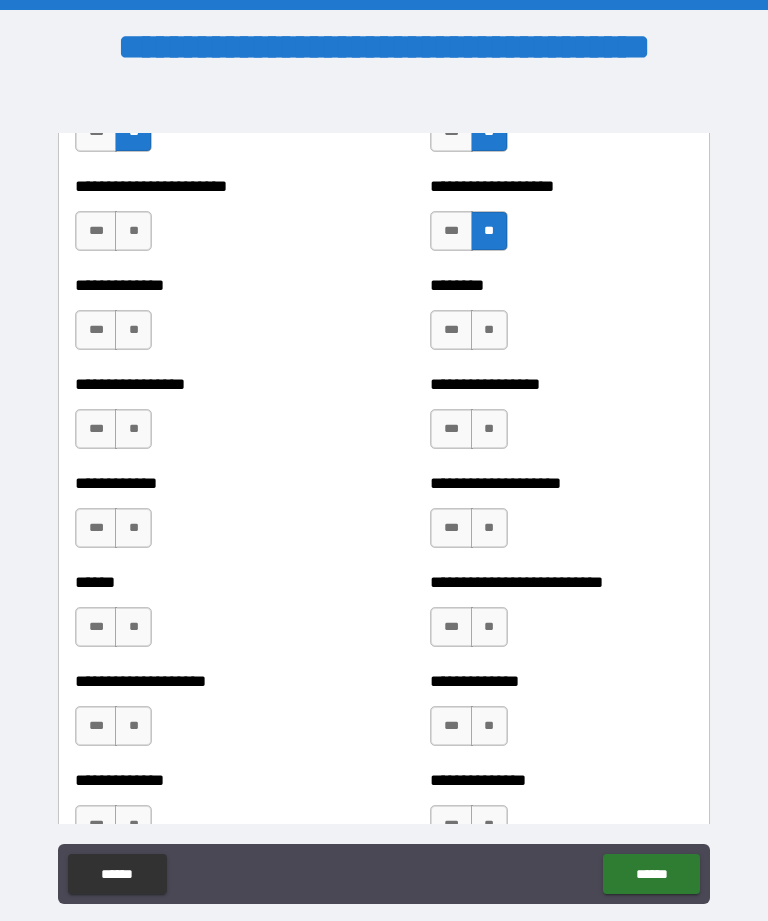click on "**" at bounding box center (133, 231) 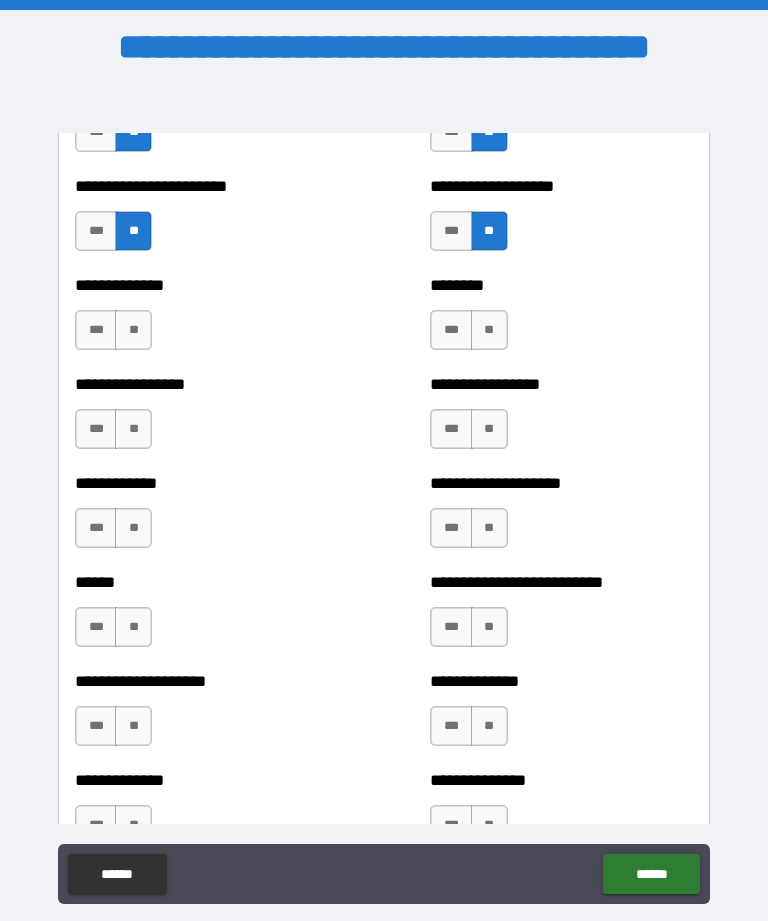 click on "**" at bounding box center [133, 330] 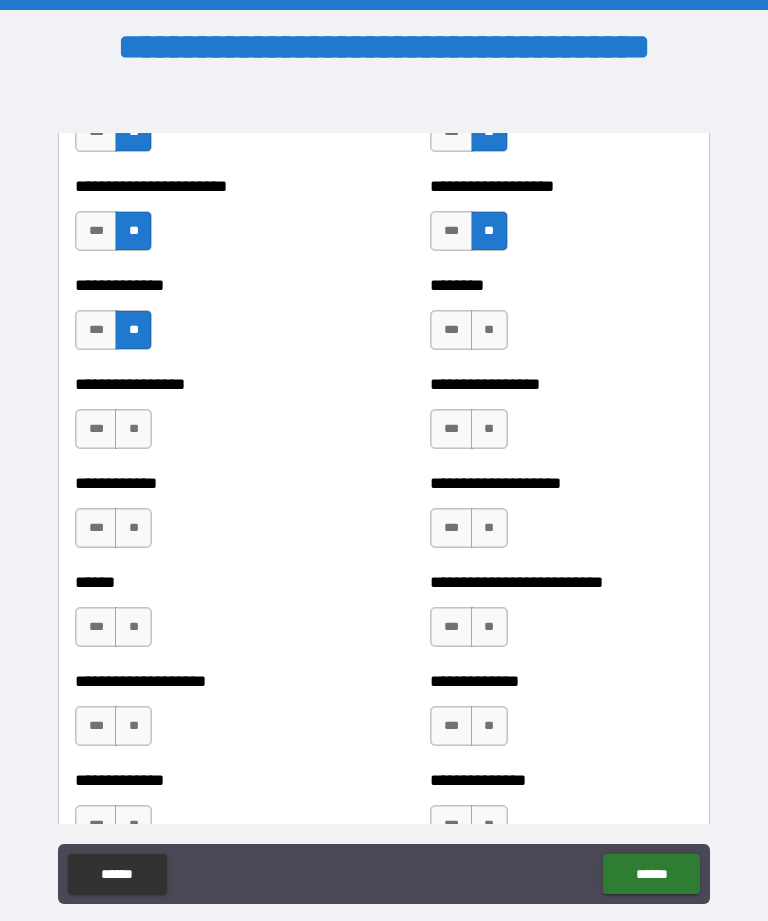 click on "**" at bounding box center (133, 429) 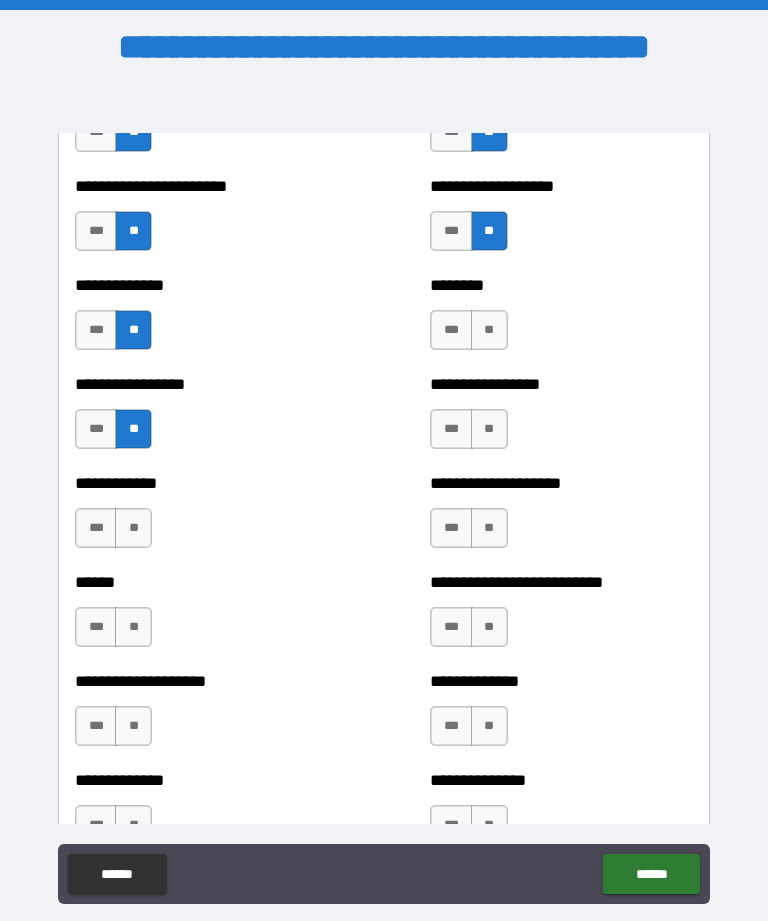 click on "**" at bounding box center [133, 528] 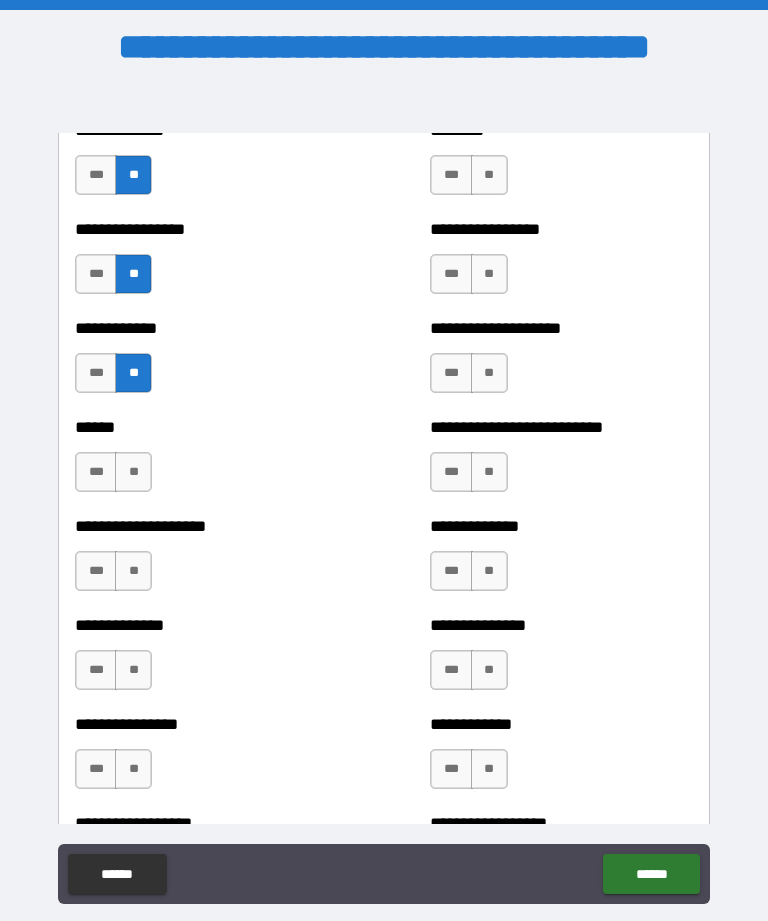 scroll, scrollTop: 3868, scrollLeft: 0, axis: vertical 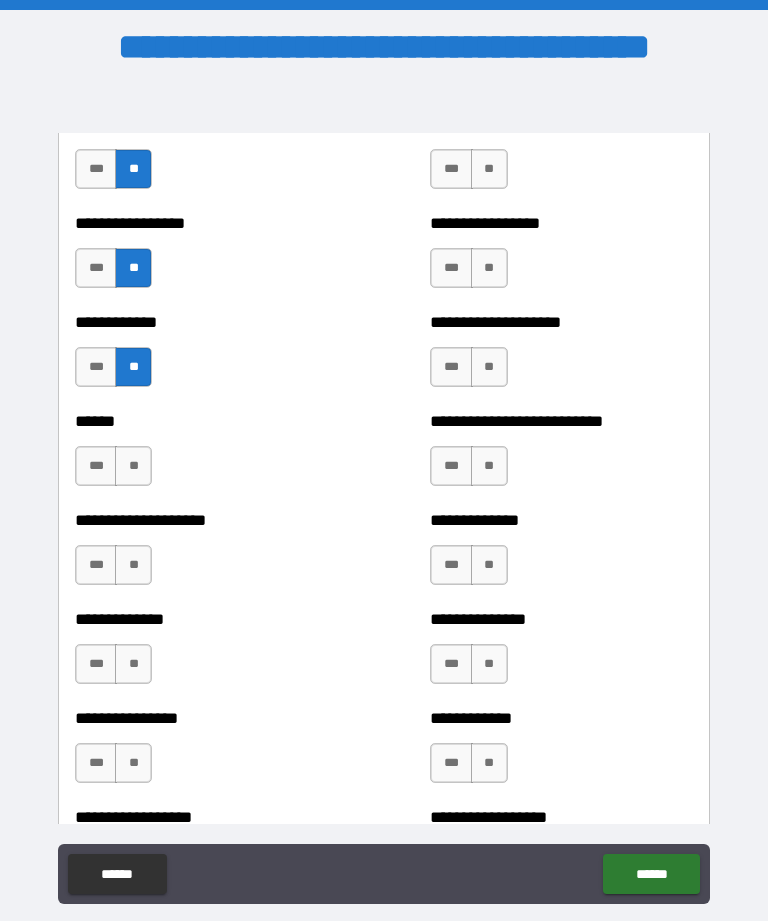 click on "**" at bounding box center (133, 466) 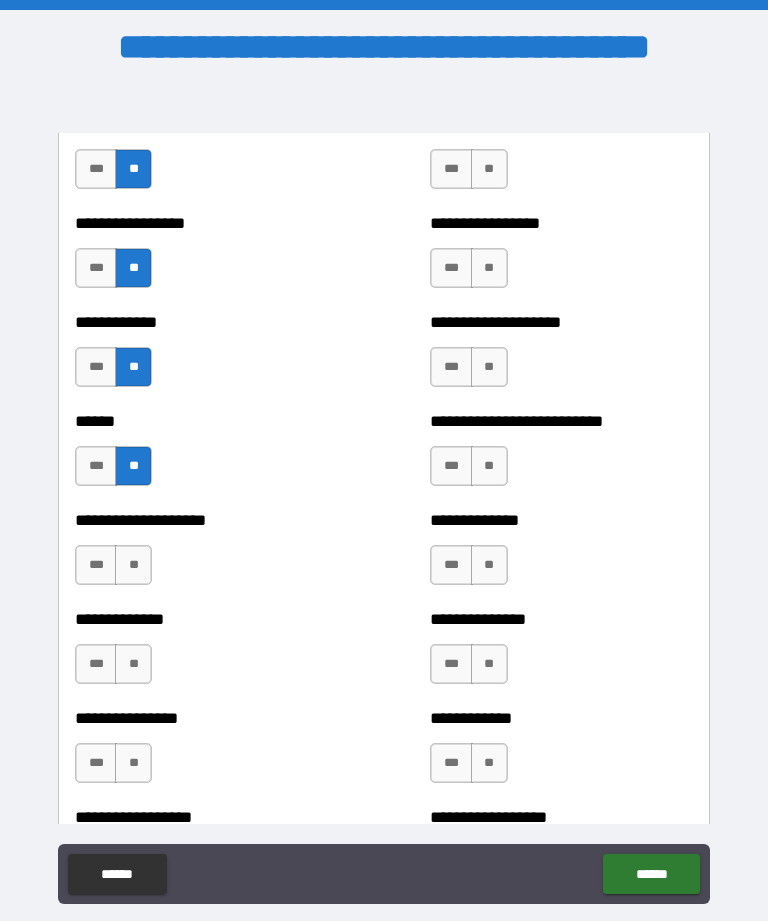 click on "**" at bounding box center [133, 565] 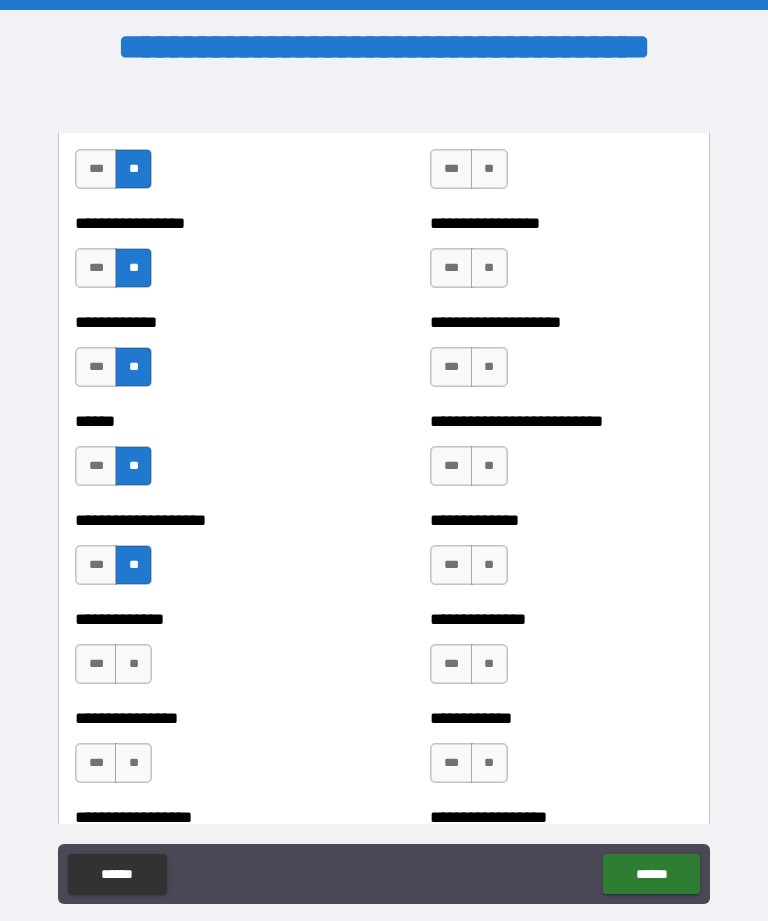 click on "**" at bounding box center [133, 664] 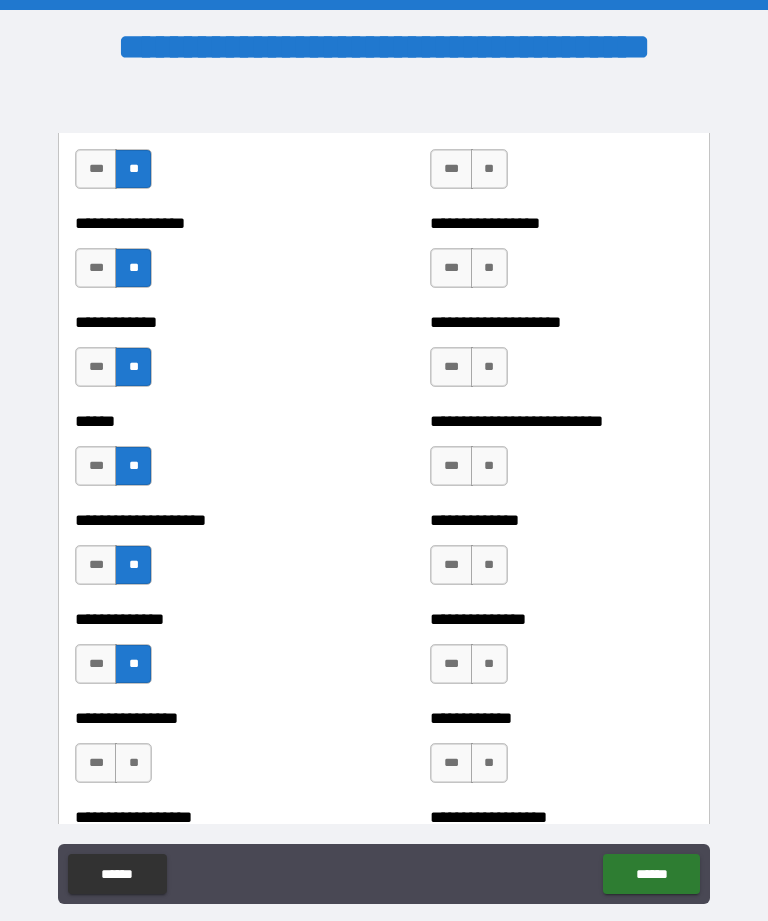 click on "**" at bounding box center (133, 763) 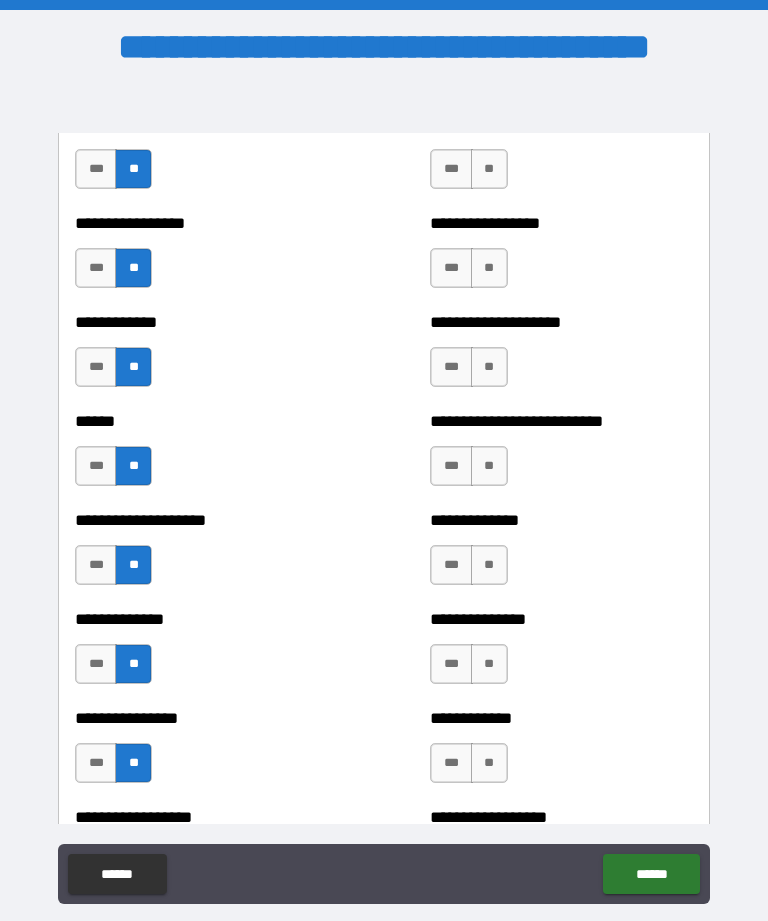 click on "**" at bounding box center [489, 367] 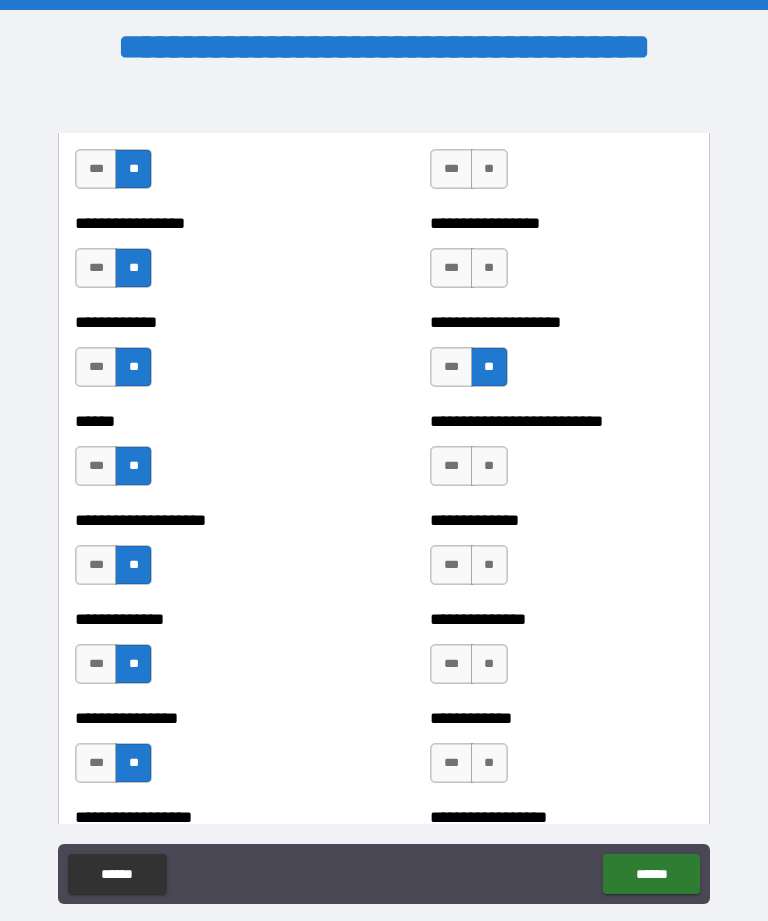 click on "**" at bounding box center (489, 268) 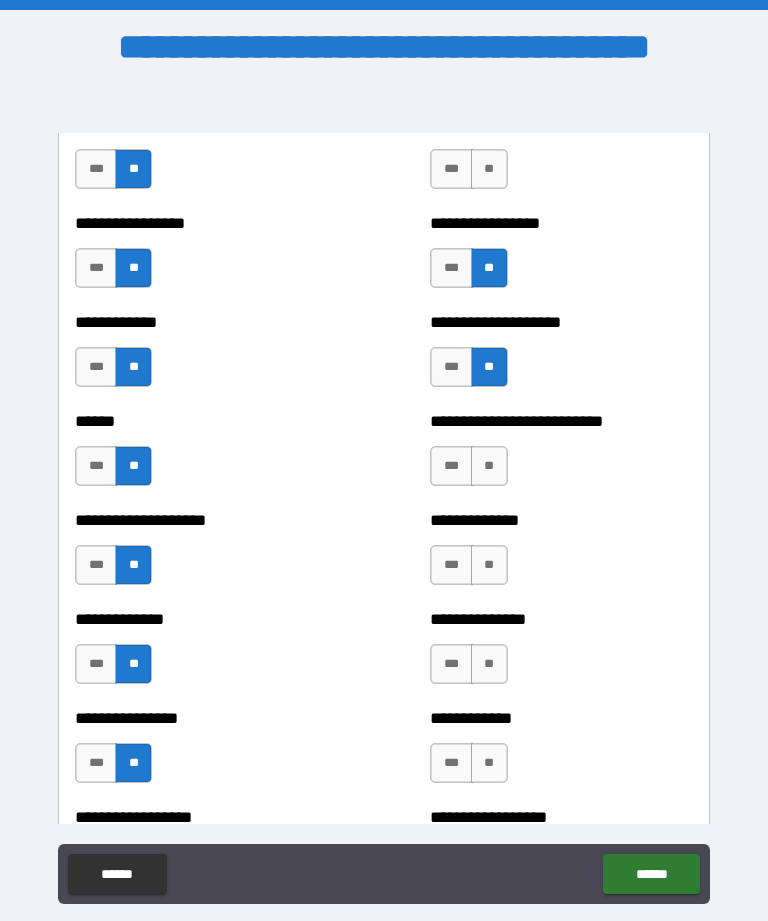 click on "**" at bounding box center (489, 169) 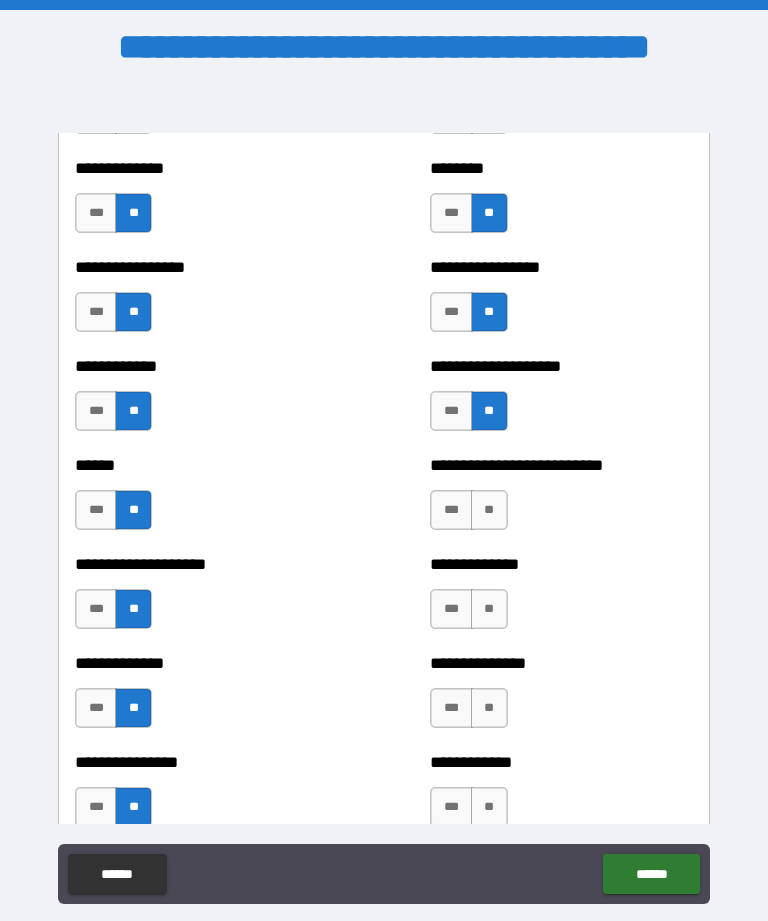 scroll, scrollTop: 3847, scrollLeft: 0, axis: vertical 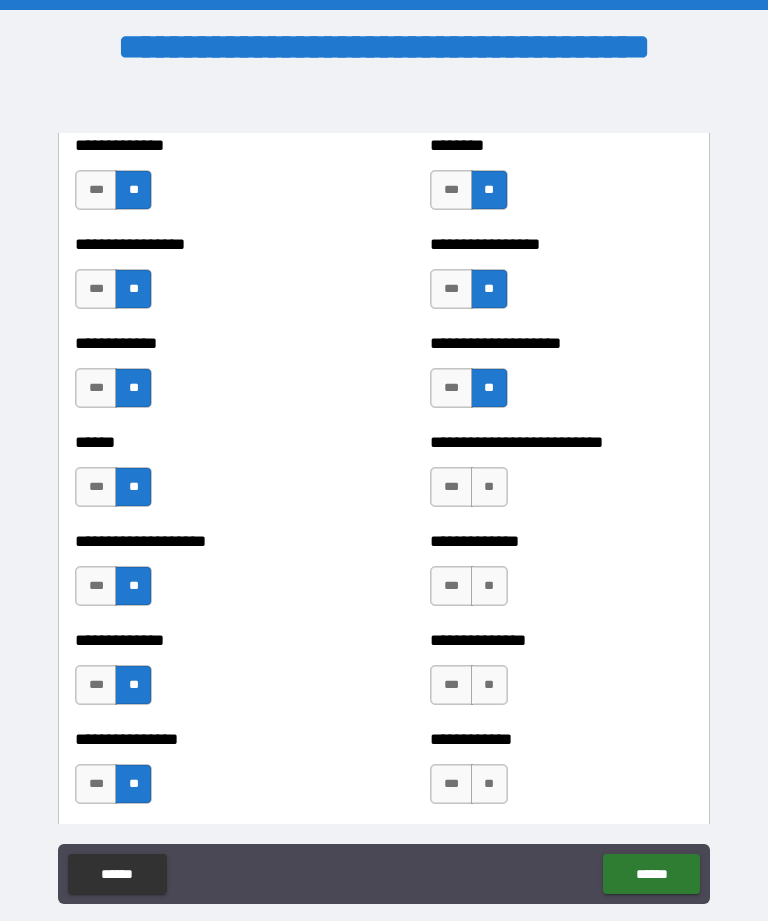click on "**" at bounding box center (489, 487) 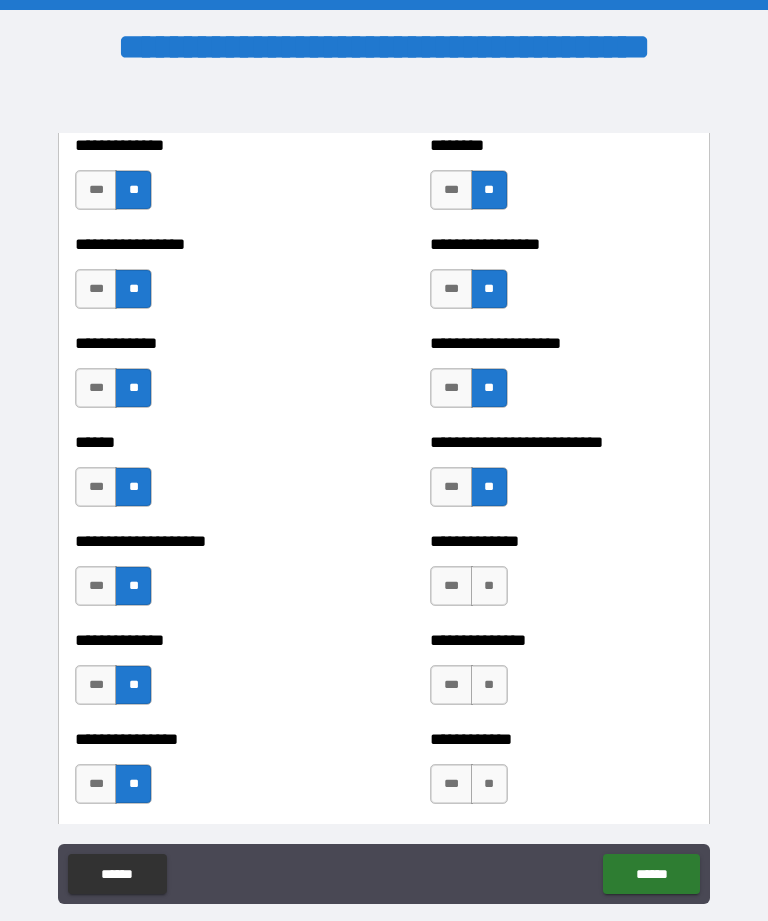 click on "**" at bounding box center (489, 586) 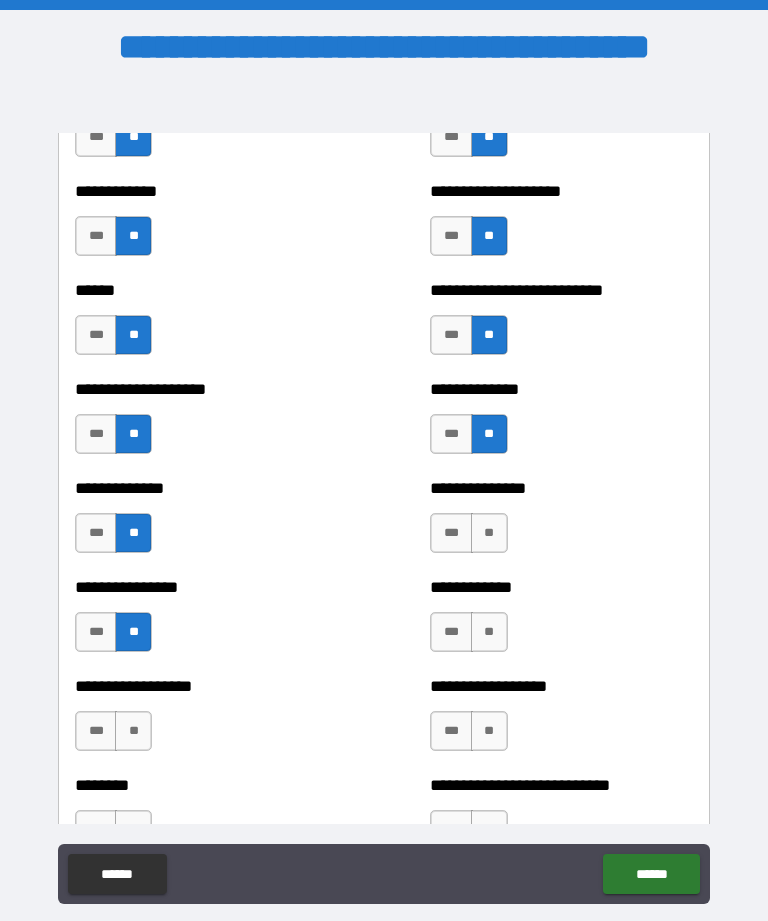 scroll, scrollTop: 4103, scrollLeft: 0, axis: vertical 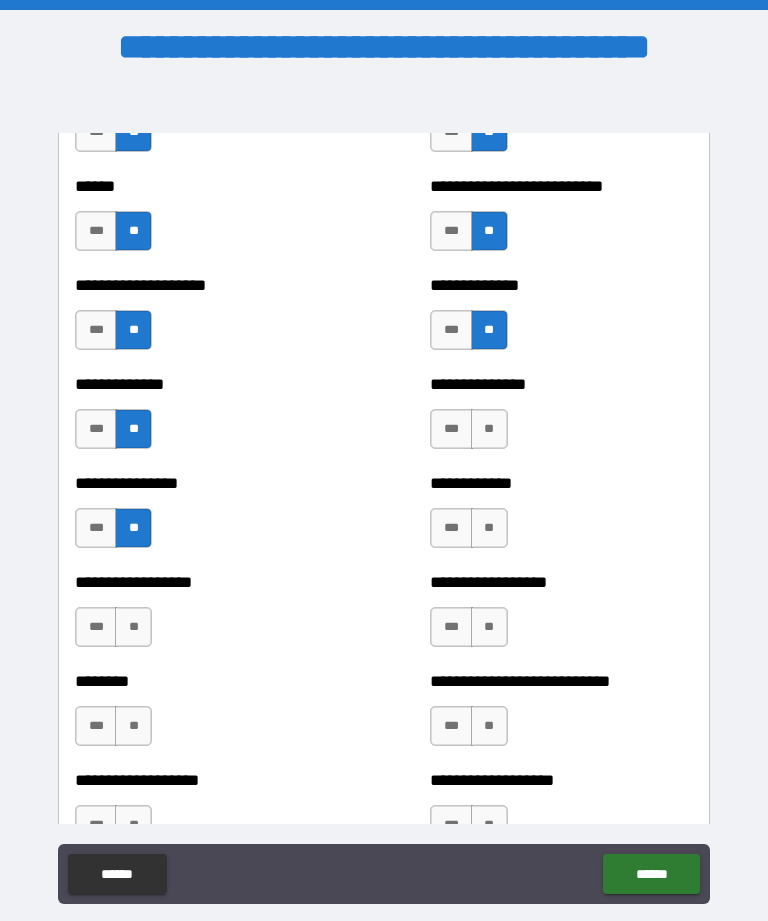 click on "**" at bounding box center (489, 429) 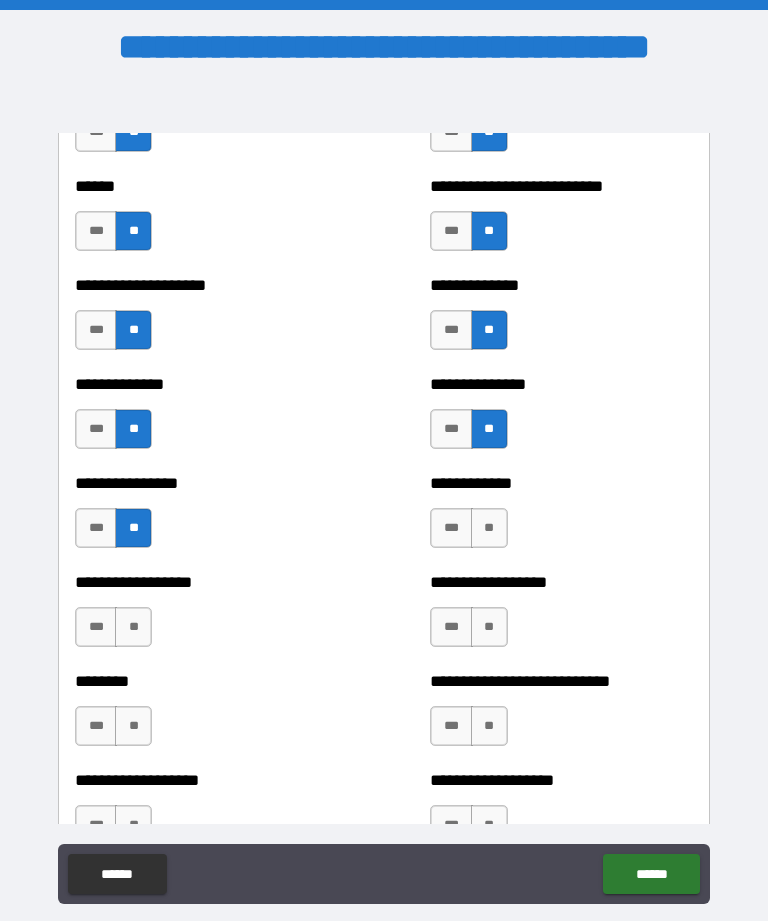 click on "**" at bounding box center (489, 528) 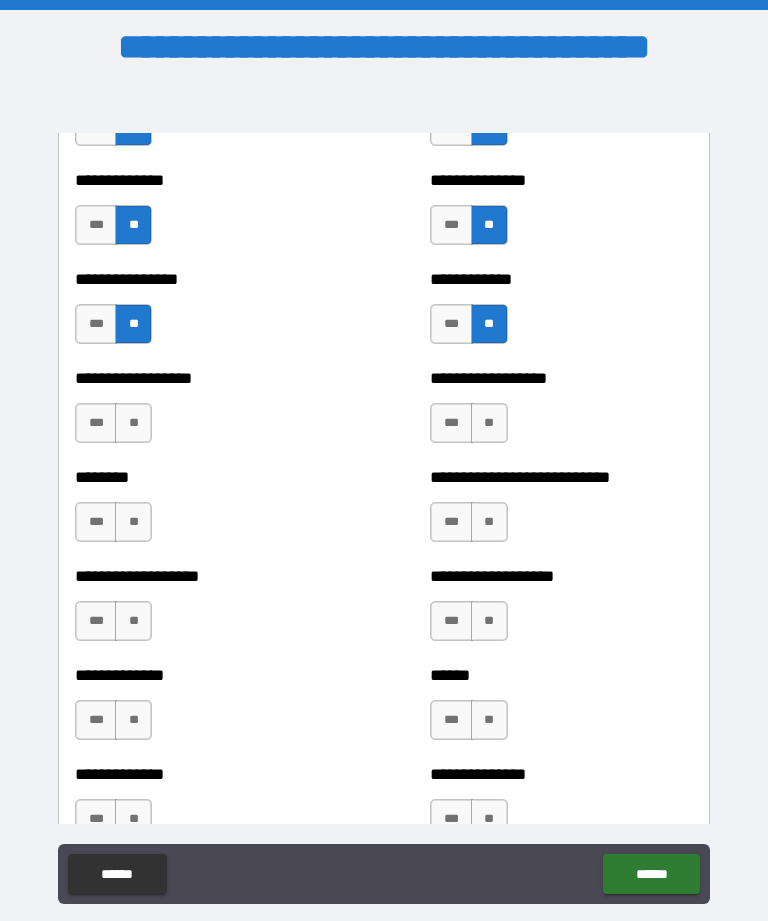scroll, scrollTop: 4313, scrollLeft: 0, axis: vertical 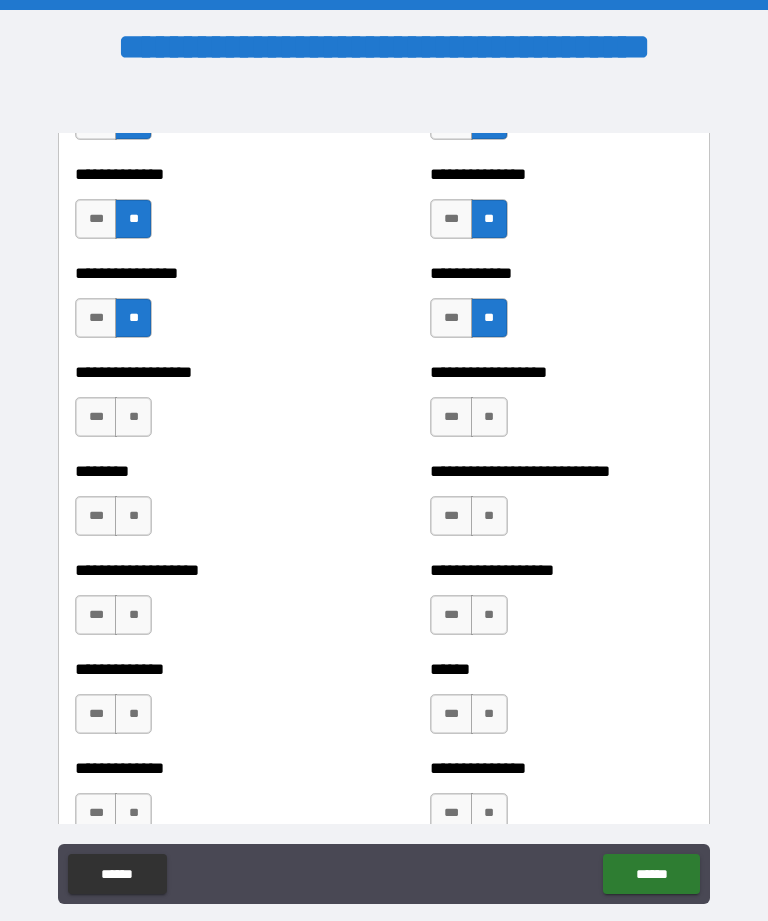 click on "**" at bounding box center [489, 417] 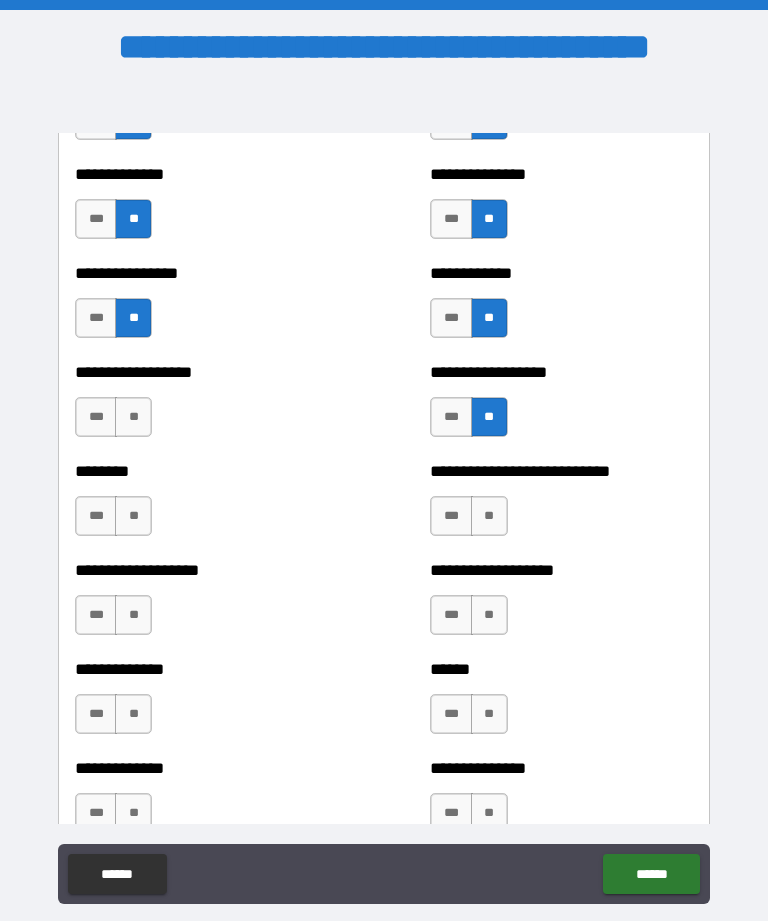 click on "**" at bounding box center (489, 516) 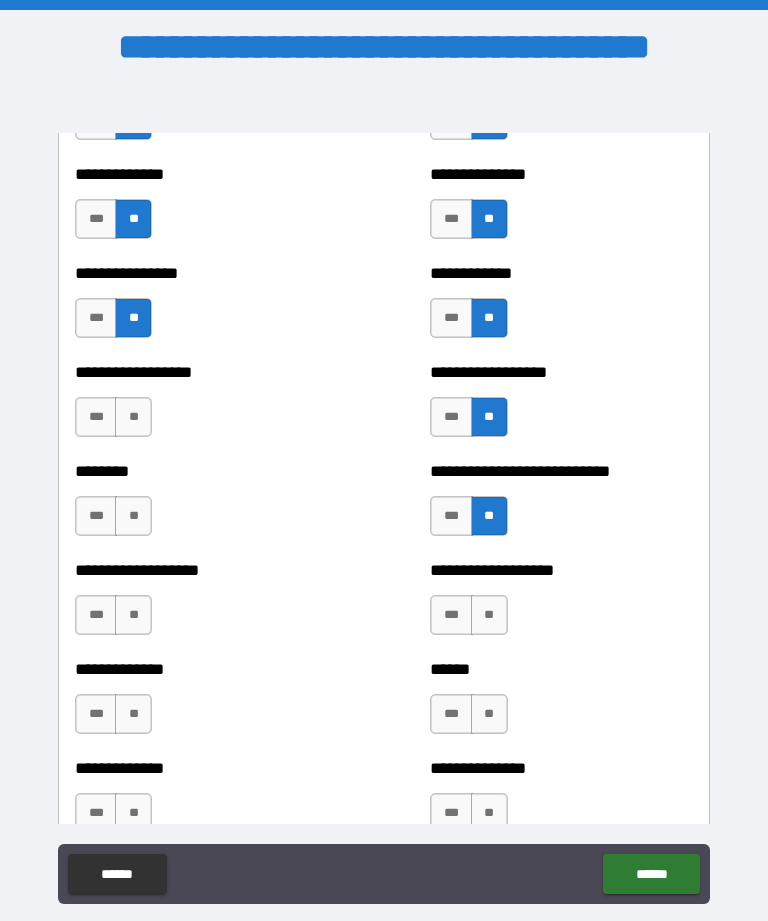 click on "**" at bounding box center (133, 417) 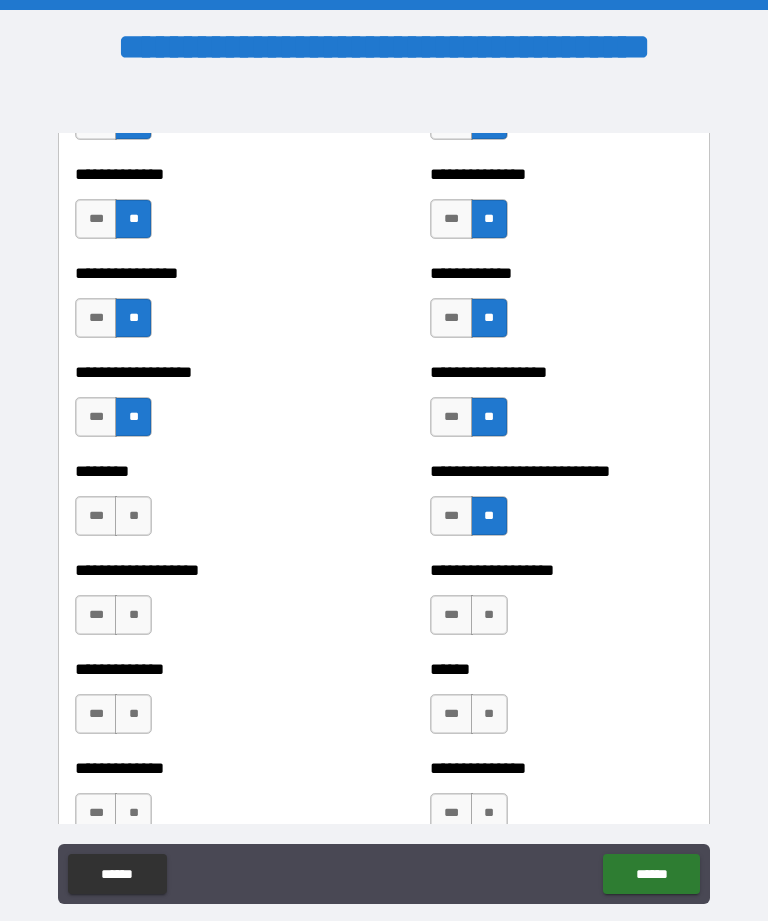 click on "**" at bounding box center (133, 516) 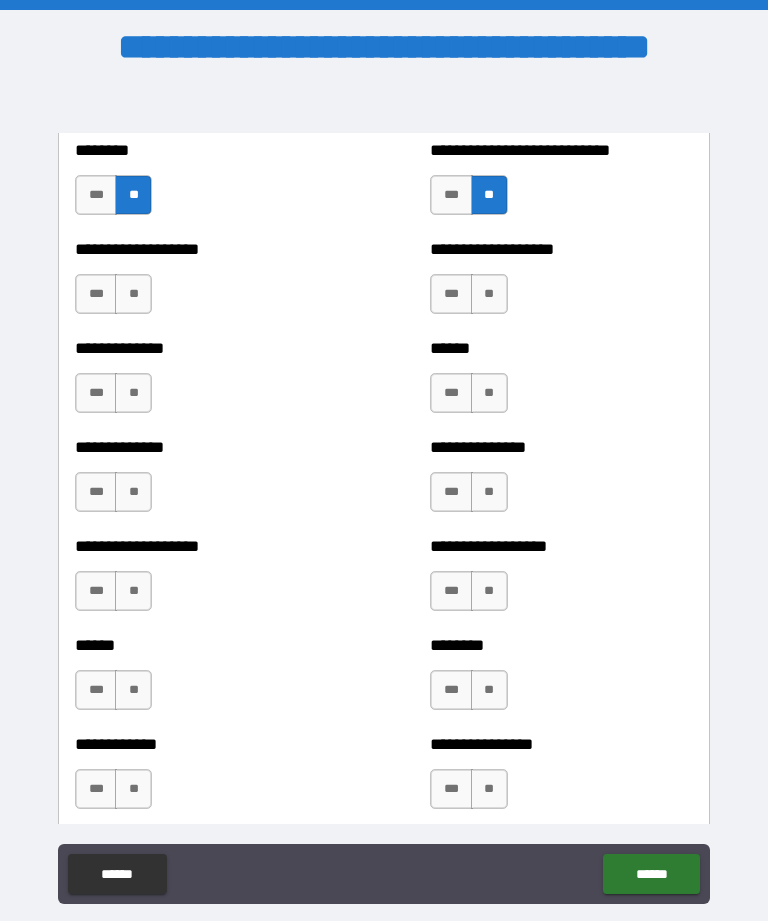 scroll, scrollTop: 4660, scrollLeft: 0, axis: vertical 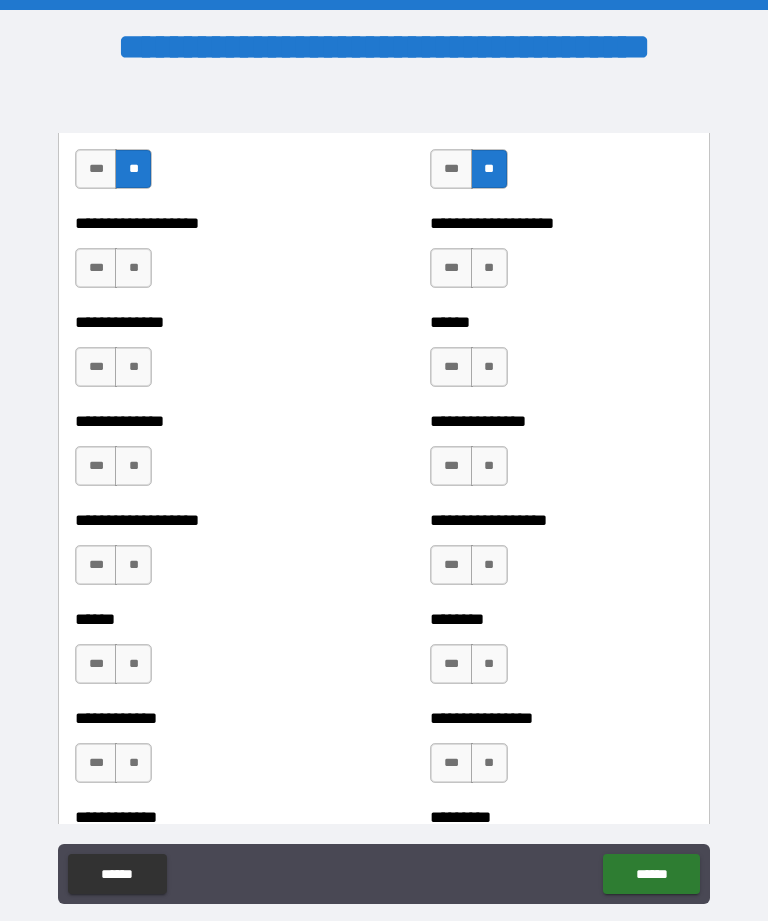 click on "**" at bounding box center (133, 268) 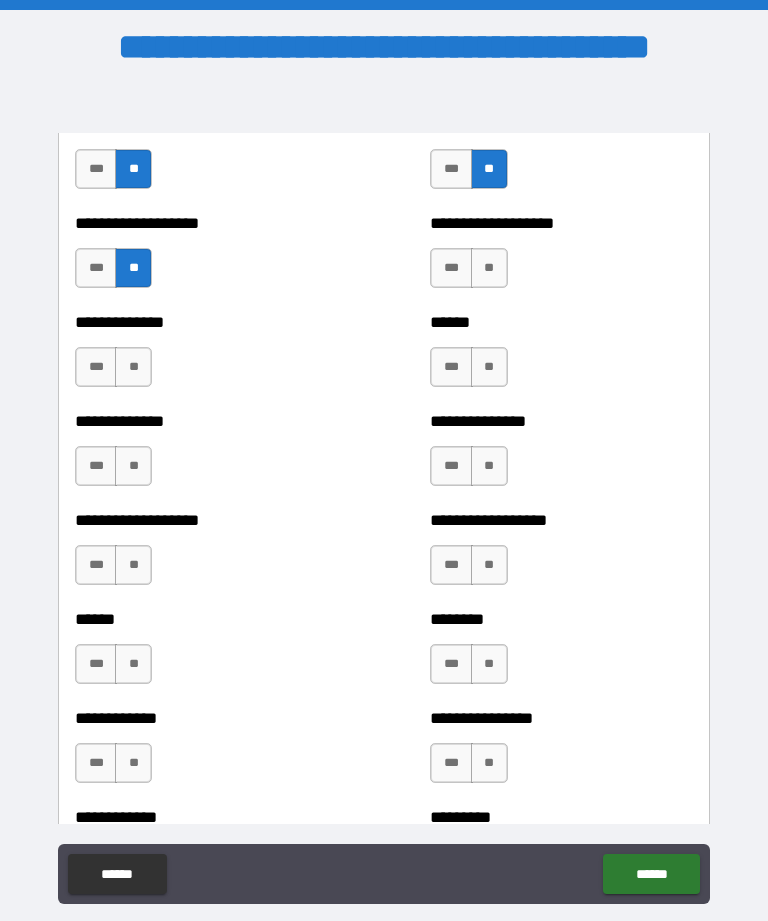 click on "**" at bounding box center [133, 466] 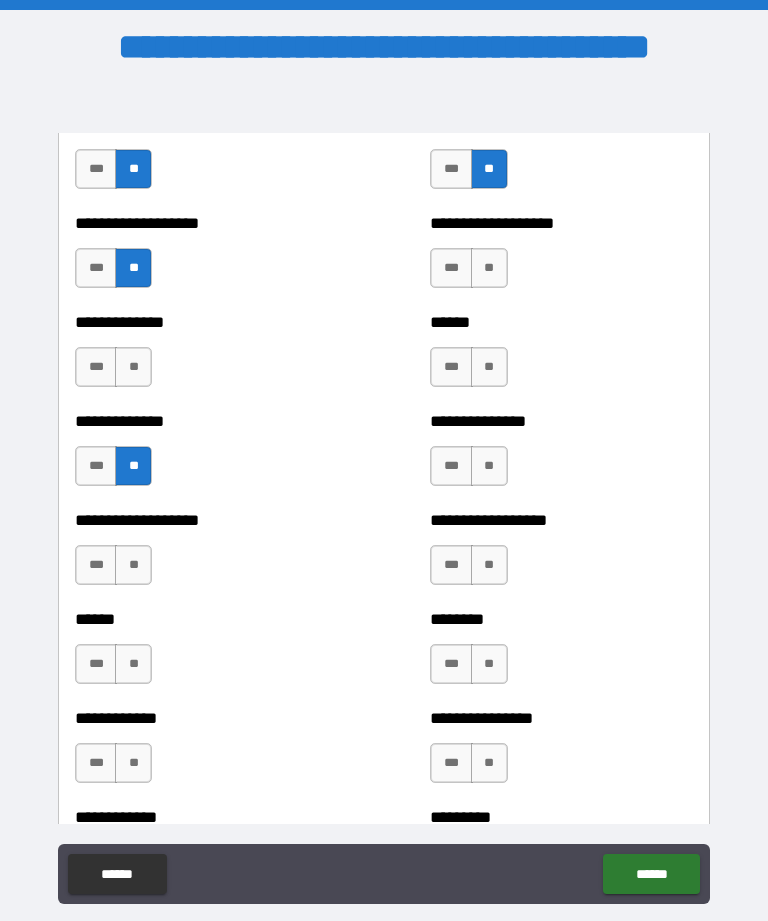 click on "**" at bounding box center [133, 367] 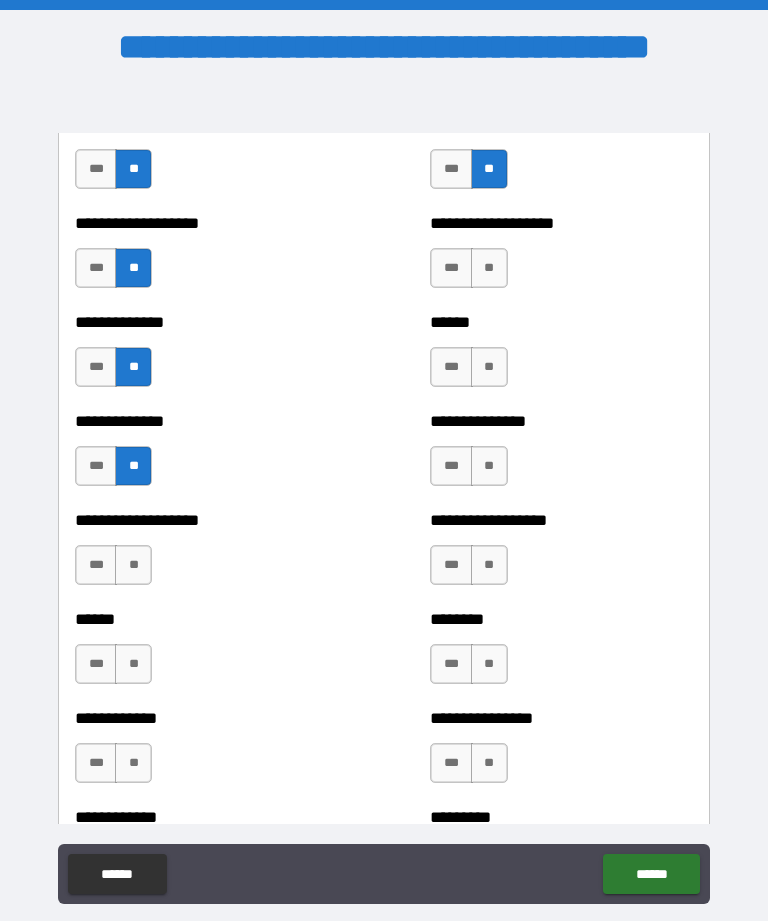 click on "**" at bounding box center [133, 565] 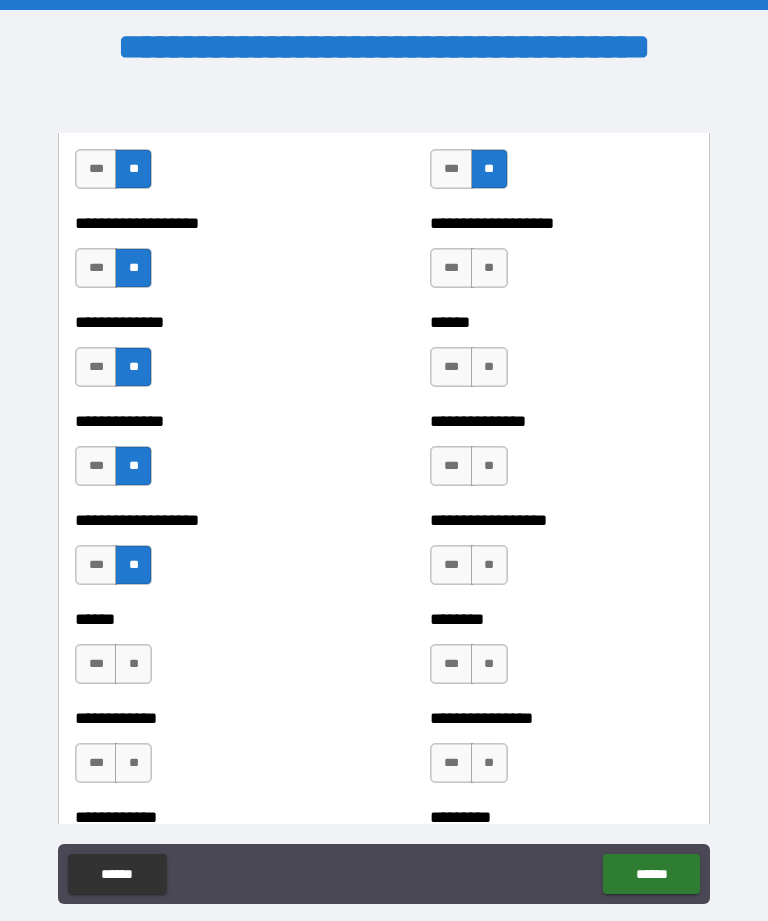 click on "**" at bounding box center [133, 664] 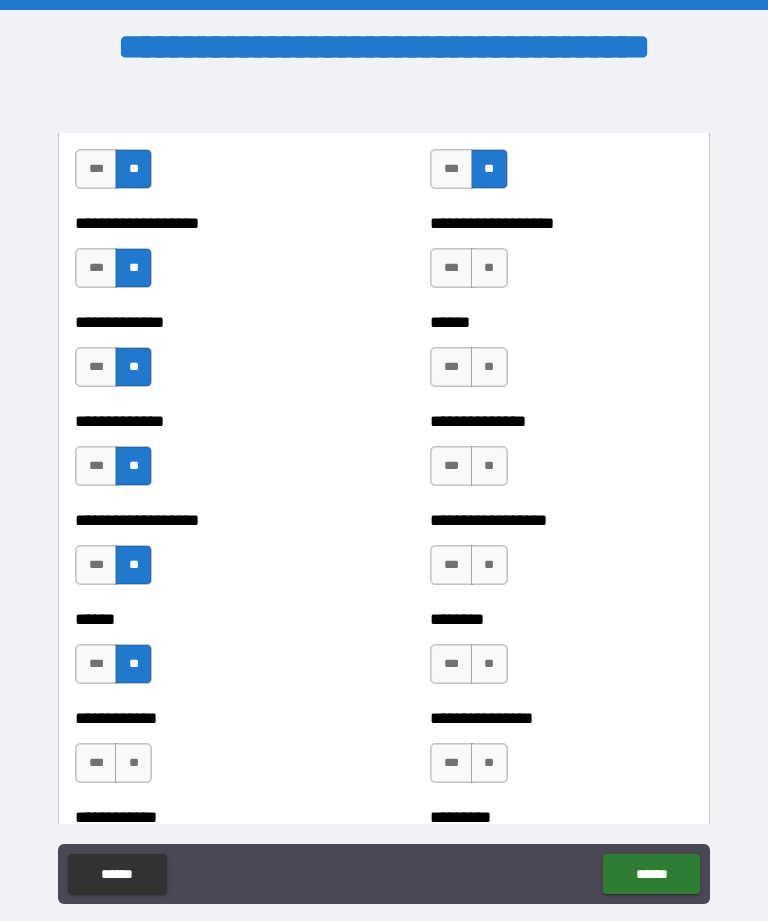 click on "**" at bounding box center (133, 763) 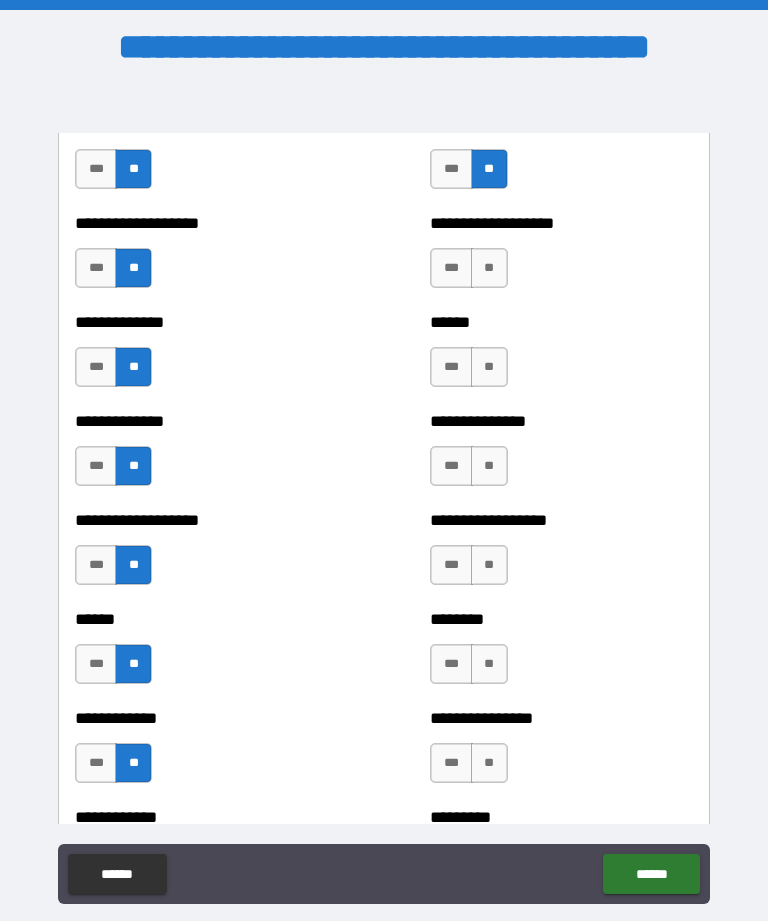 click on "**" at bounding box center (489, 763) 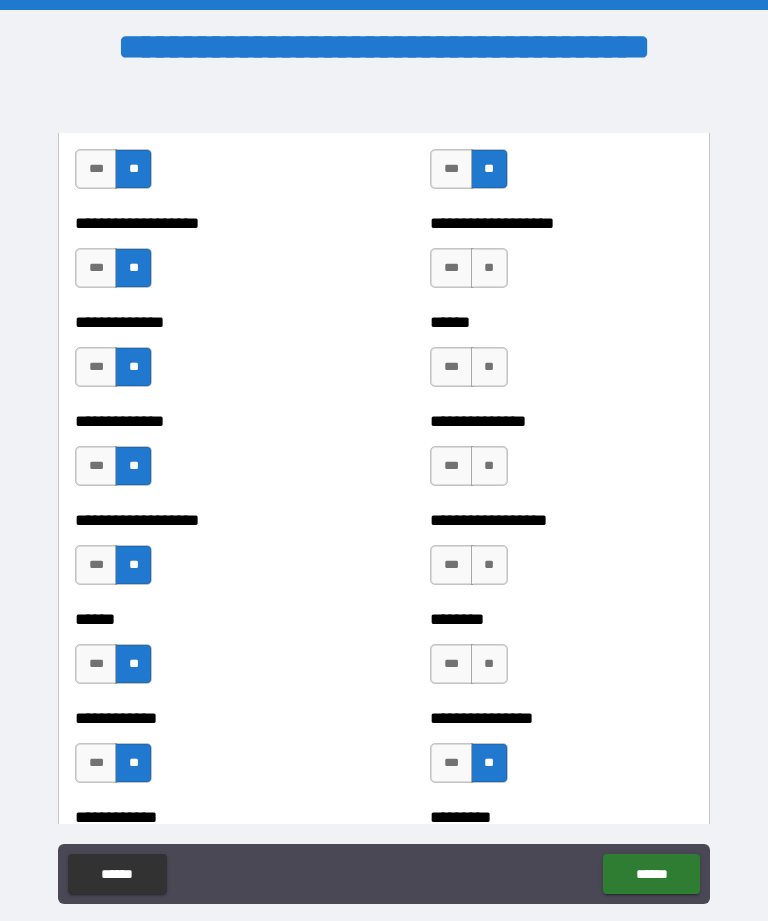 click on "**" at bounding box center (489, 664) 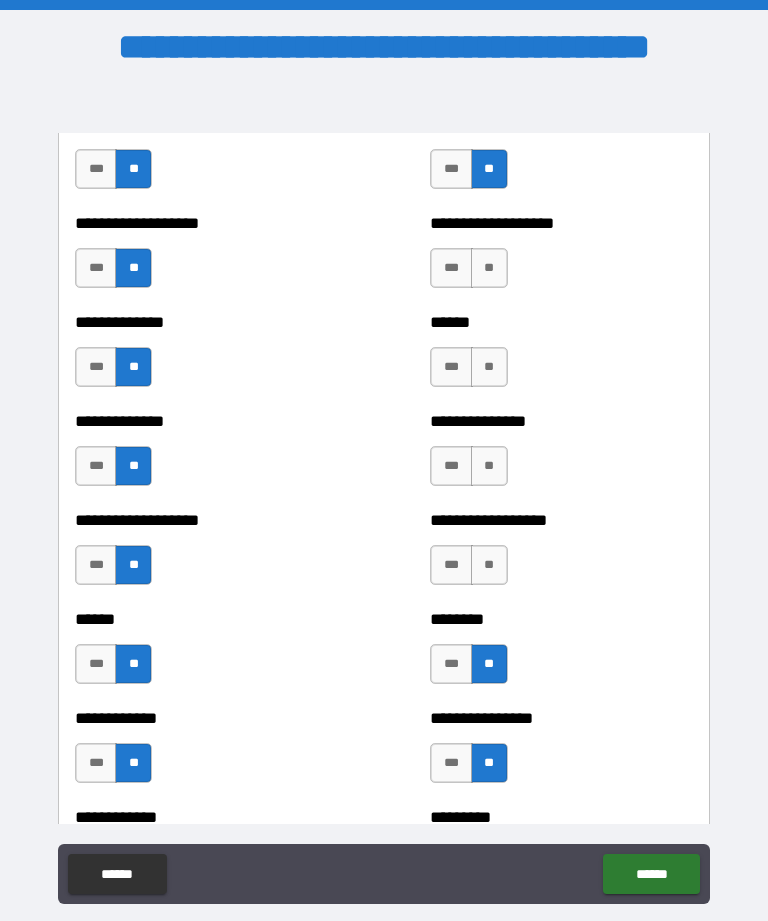 click on "**" at bounding box center (489, 565) 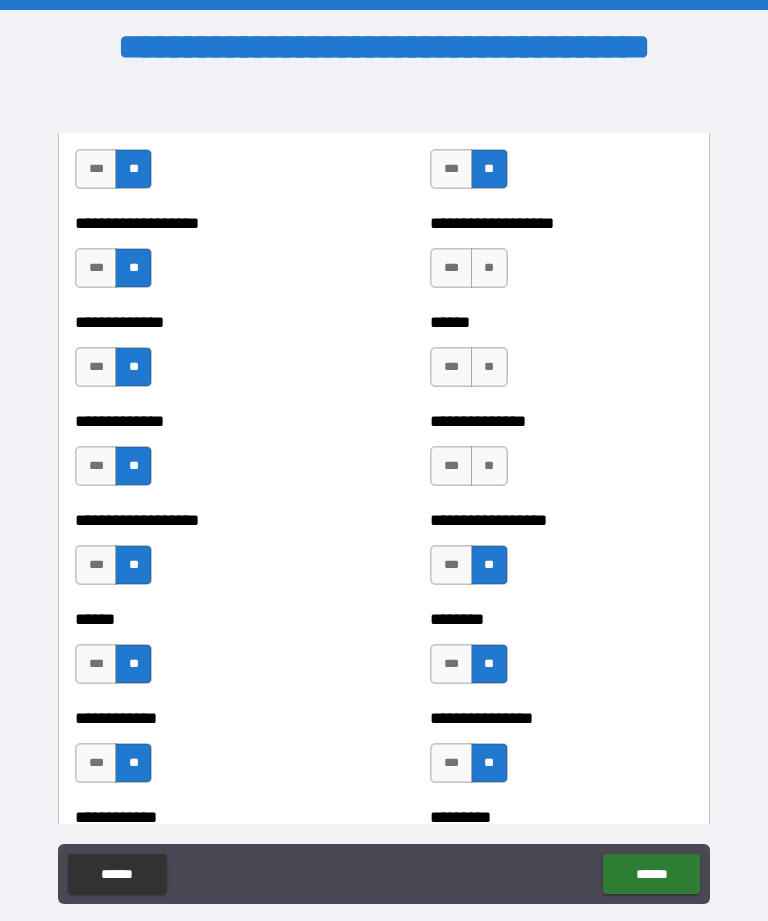click on "**" at bounding box center (489, 466) 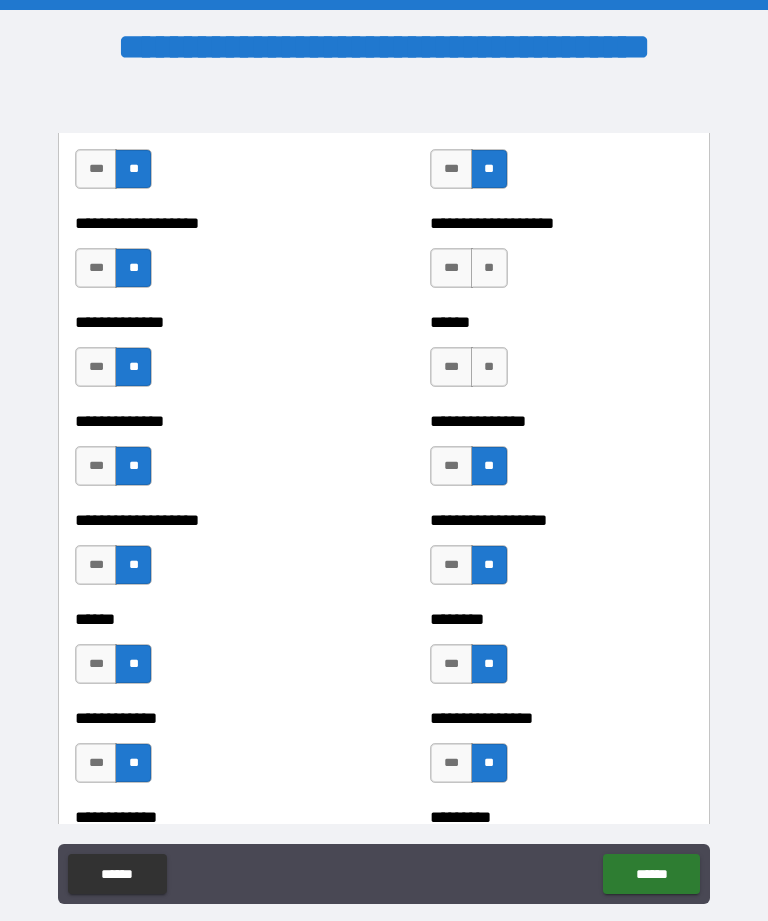 click on "**" at bounding box center (489, 367) 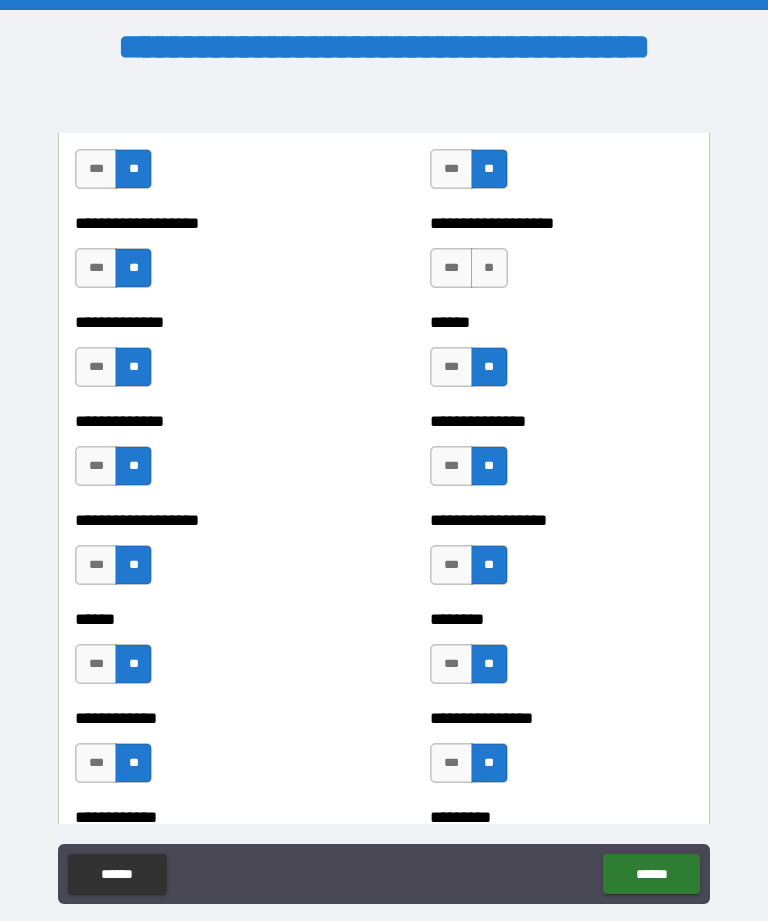 click on "**" at bounding box center (489, 268) 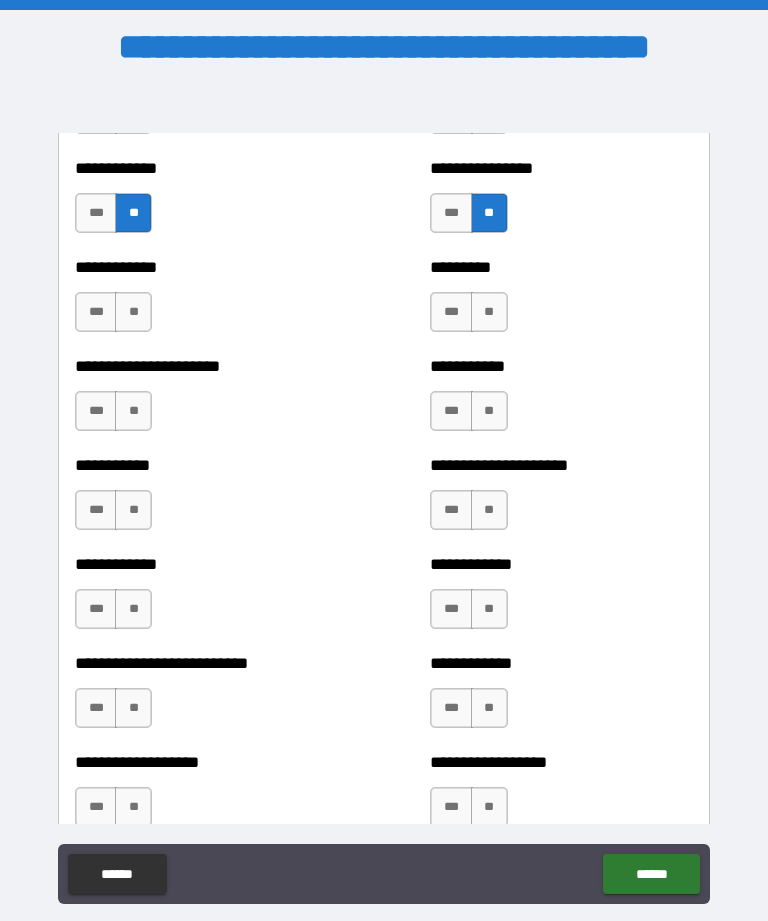 scroll, scrollTop: 5217, scrollLeft: 0, axis: vertical 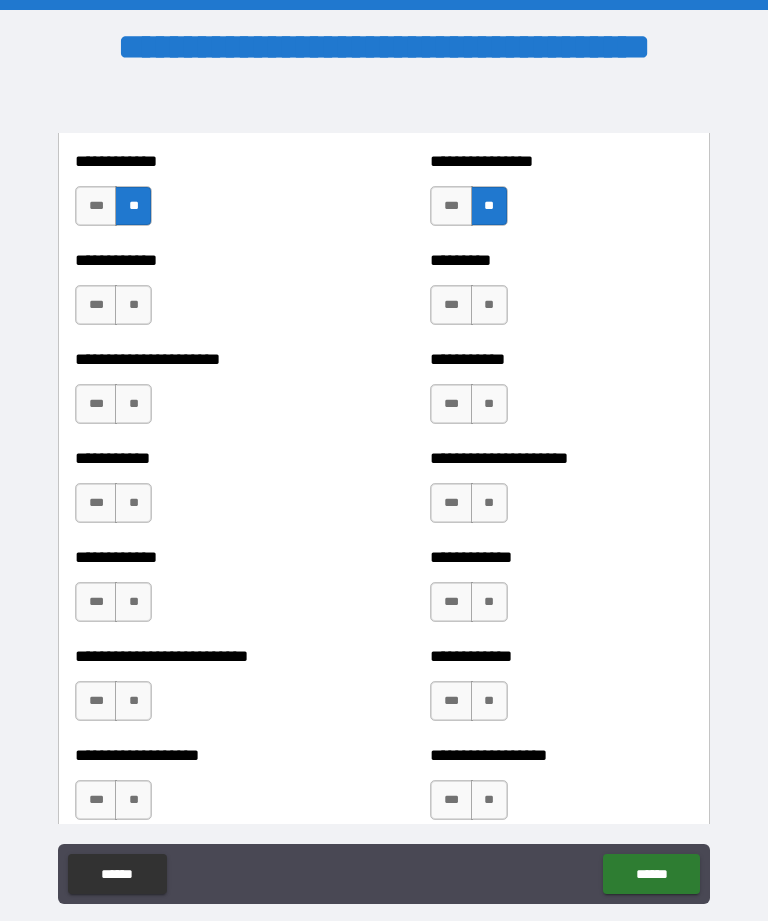 click on "**" at bounding box center (133, 305) 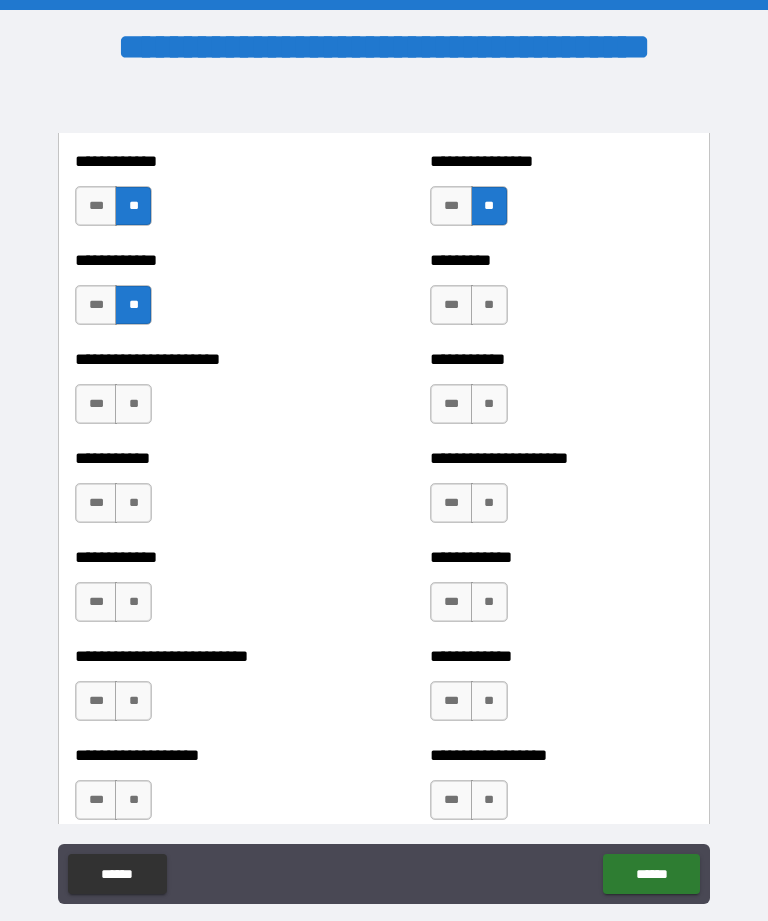 click on "**" at bounding box center (489, 305) 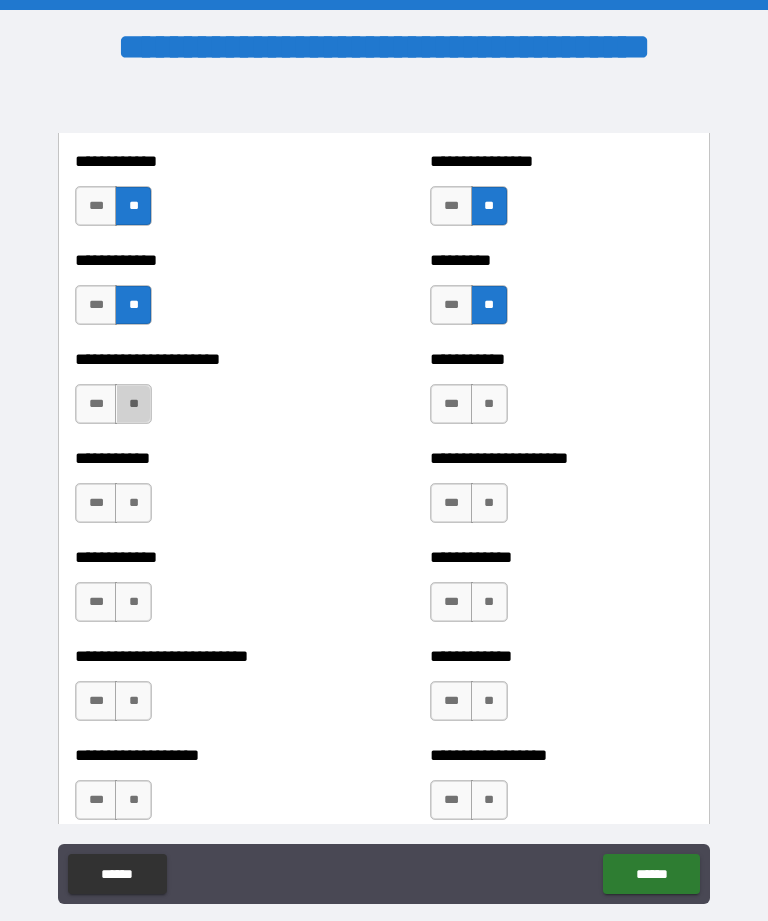 click on "**" at bounding box center (133, 404) 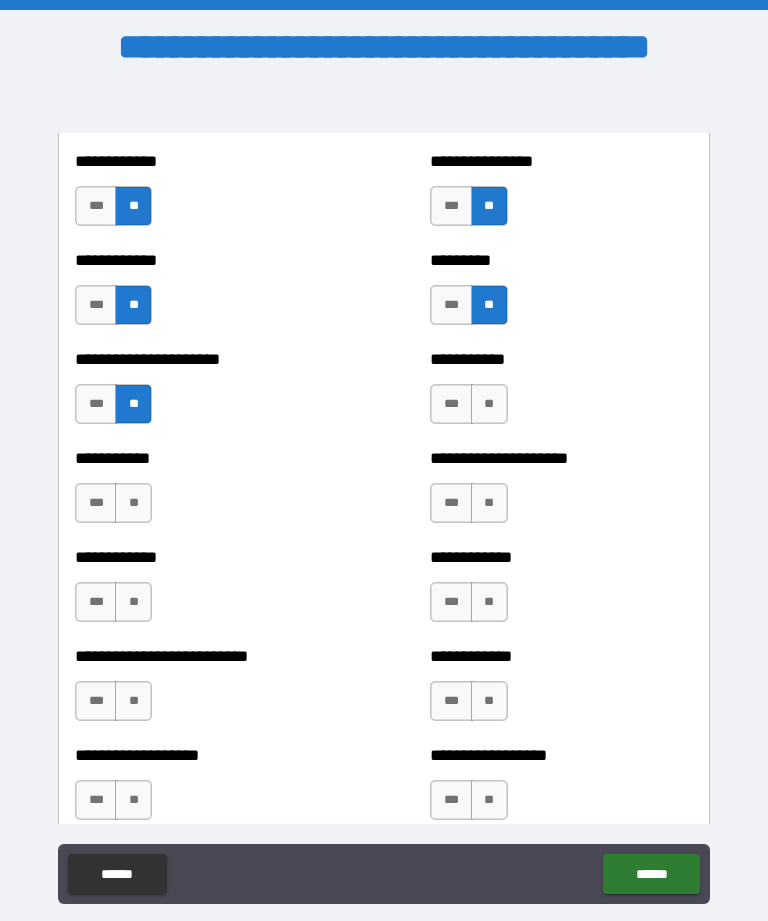 click on "**" at bounding box center [489, 404] 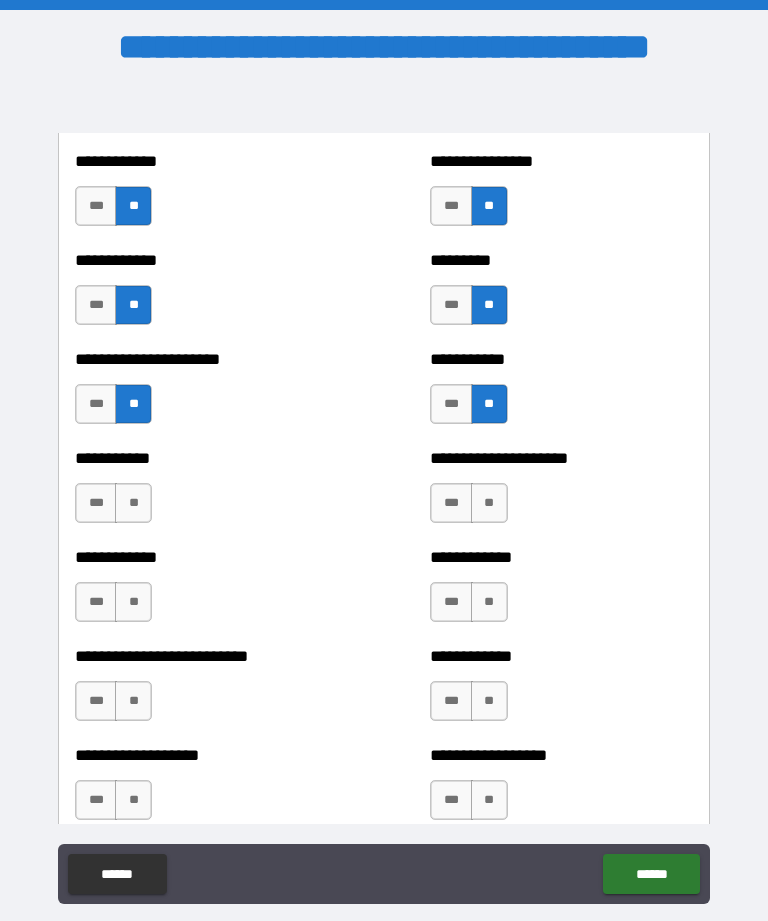 click on "**" at bounding box center (133, 503) 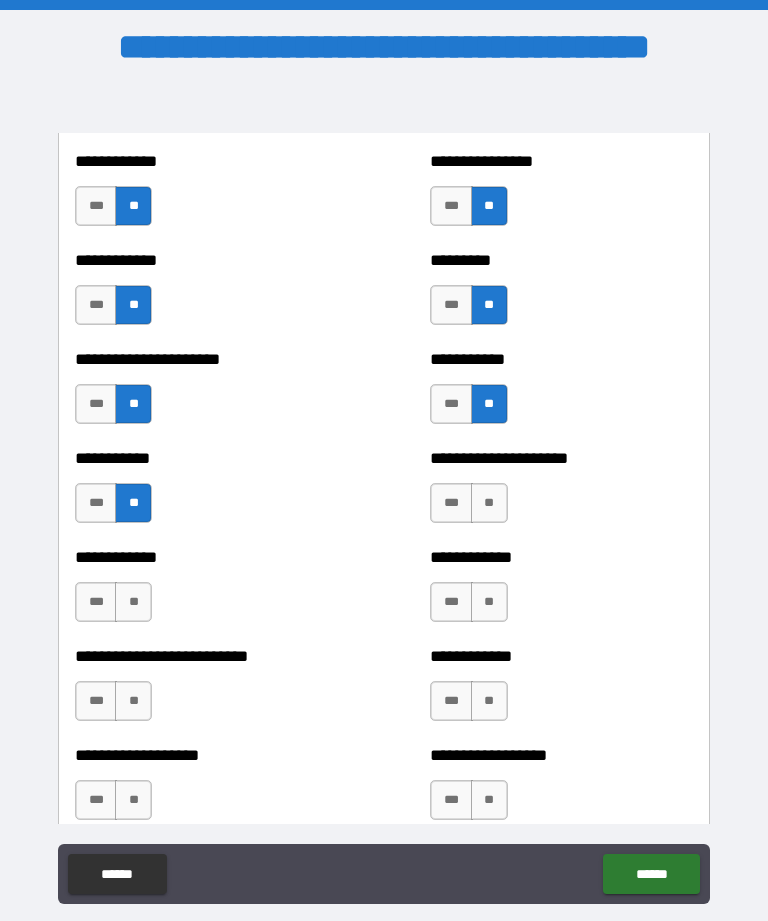 click on "**" at bounding box center (489, 503) 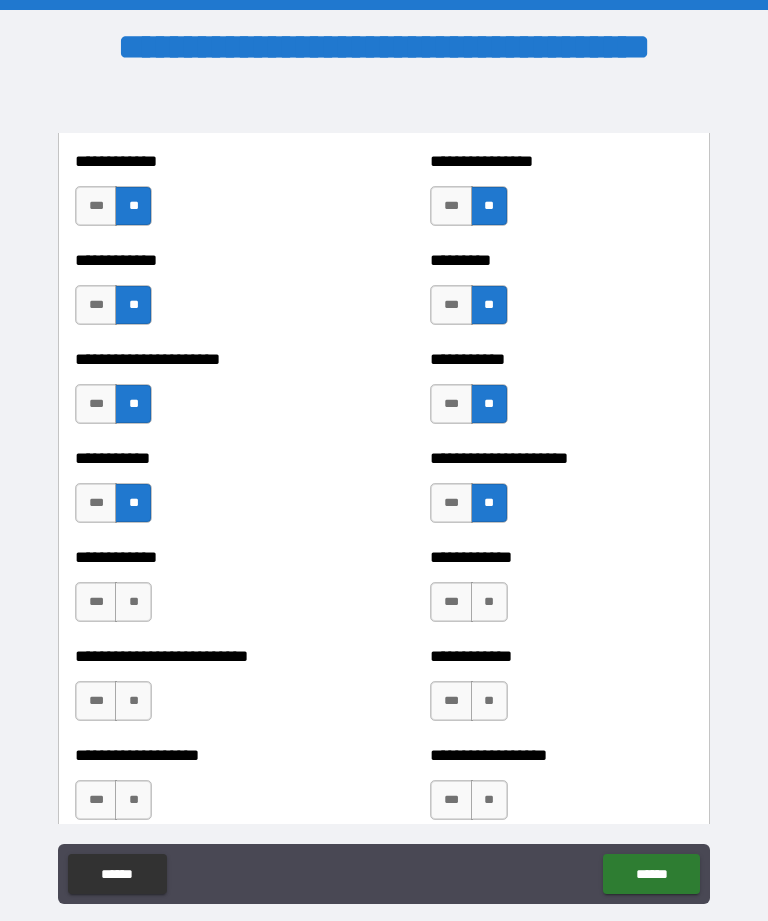 click on "**" at bounding box center (133, 602) 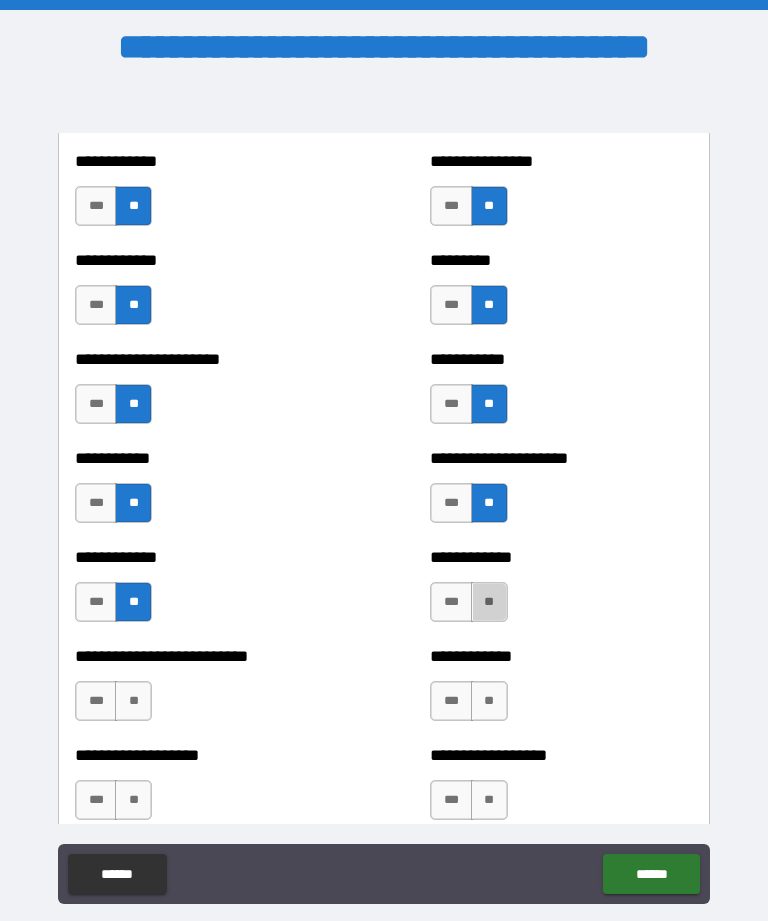 click on "**" at bounding box center [489, 602] 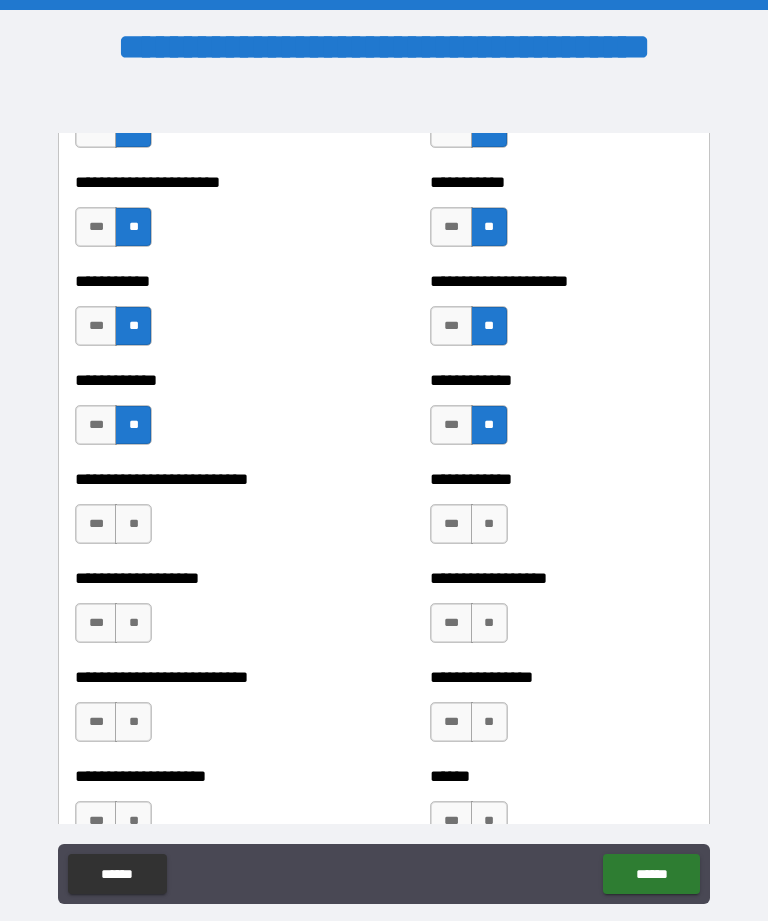 scroll, scrollTop: 5412, scrollLeft: 0, axis: vertical 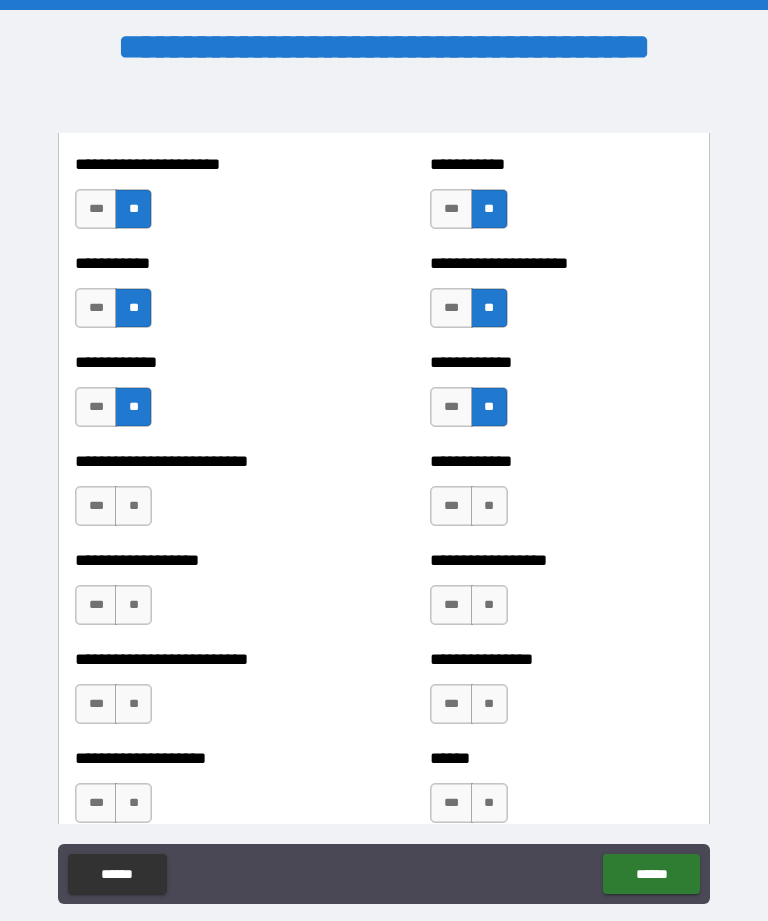 click on "**" at bounding box center (133, 506) 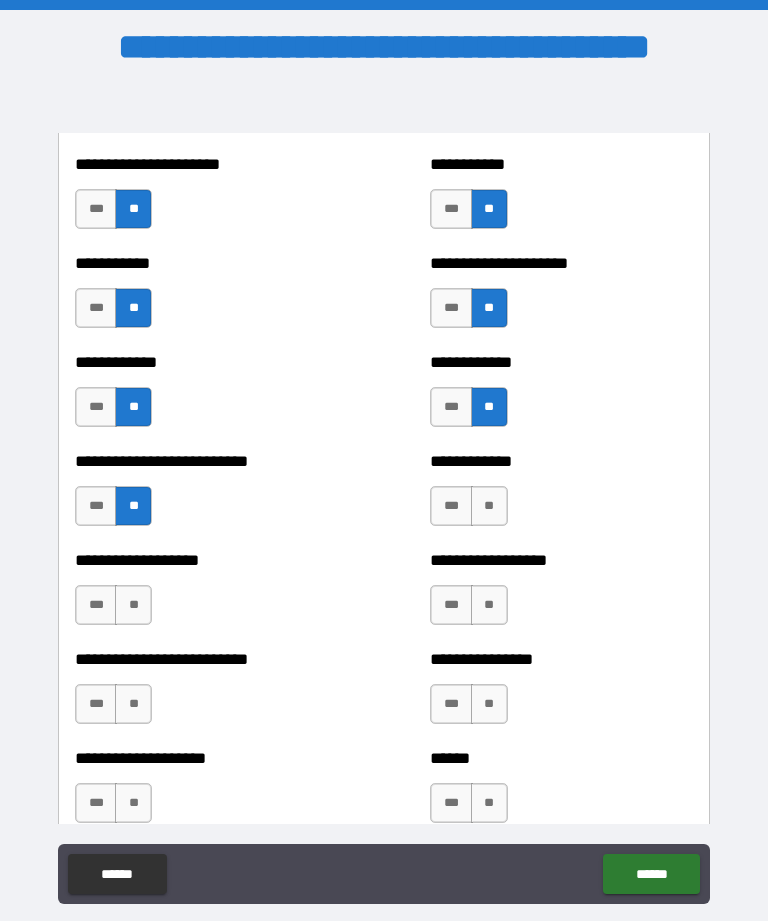 click on "**" at bounding box center [489, 506] 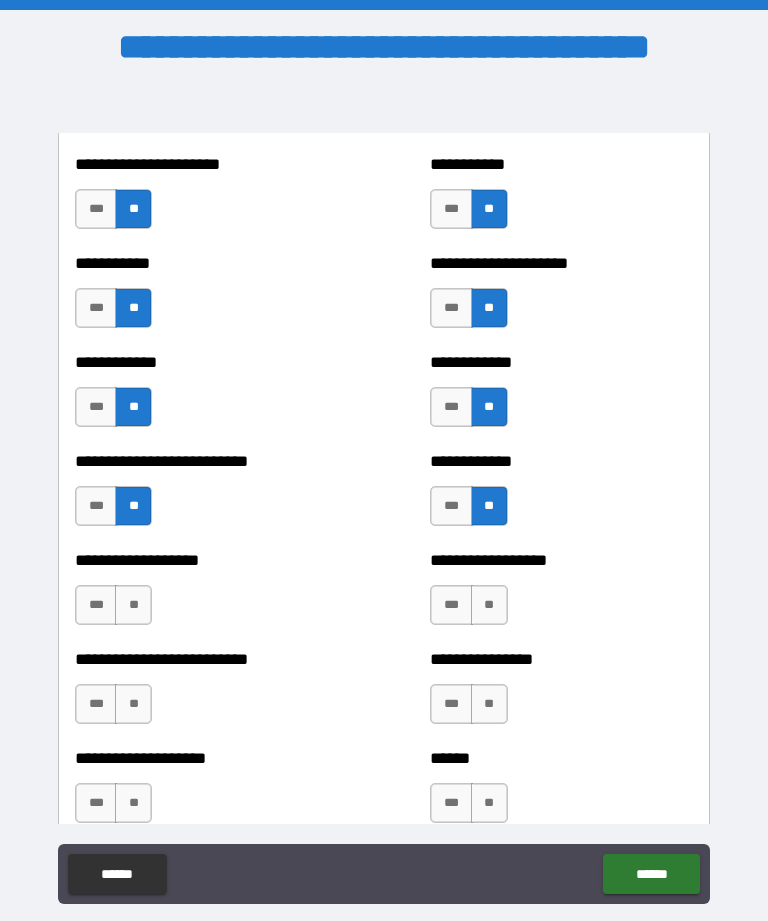 click on "**" at bounding box center (133, 605) 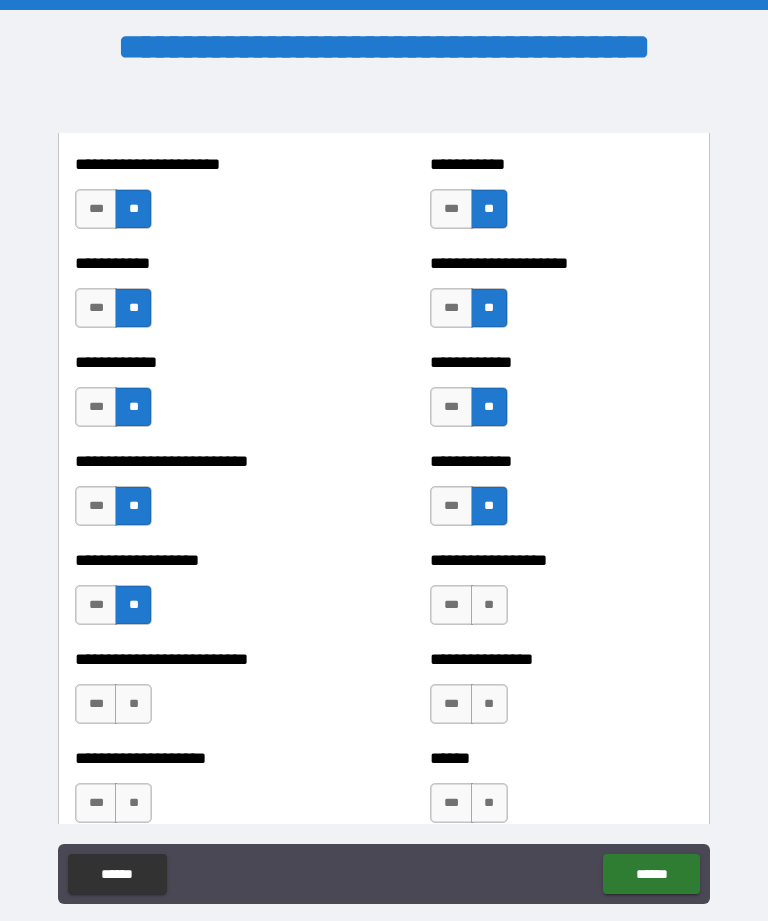 click on "**" at bounding box center (489, 605) 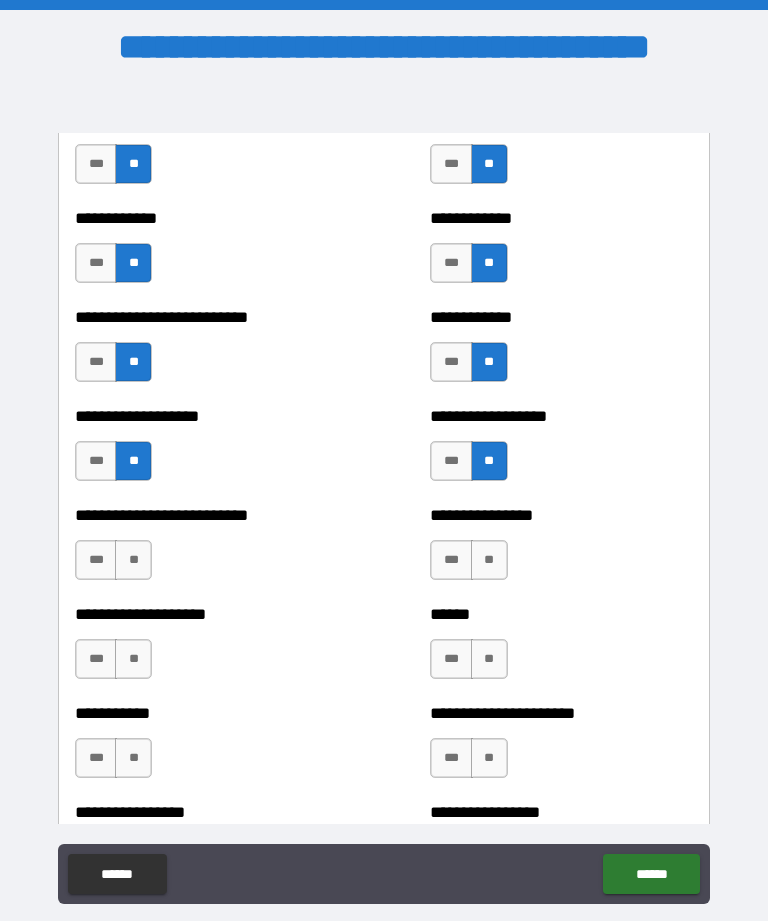 scroll, scrollTop: 5560, scrollLeft: 0, axis: vertical 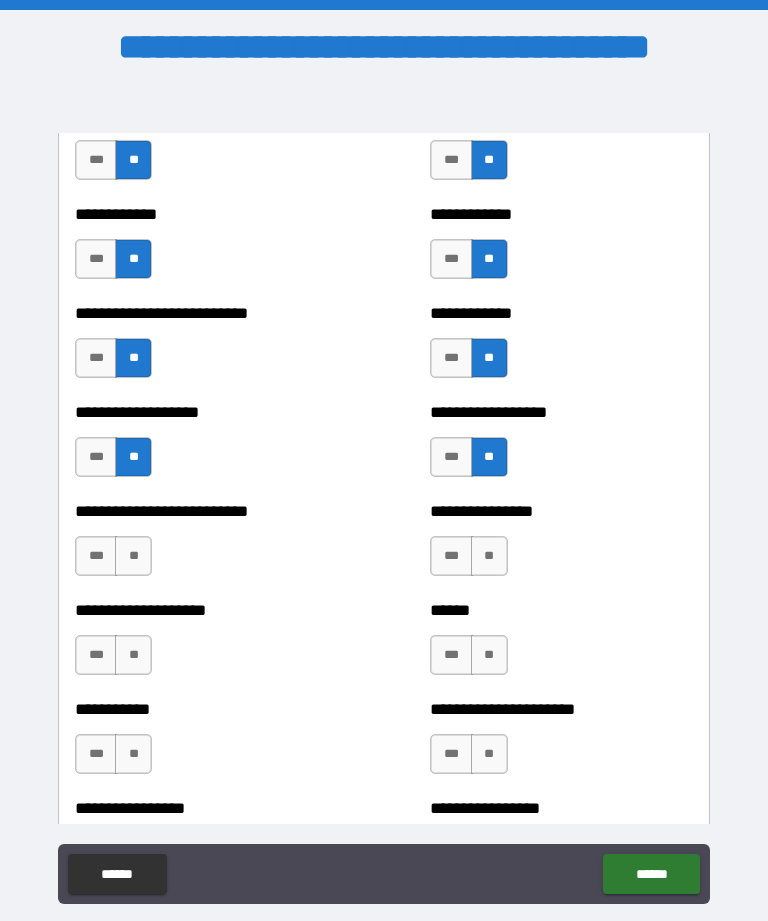 click on "**" at bounding box center (133, 556) 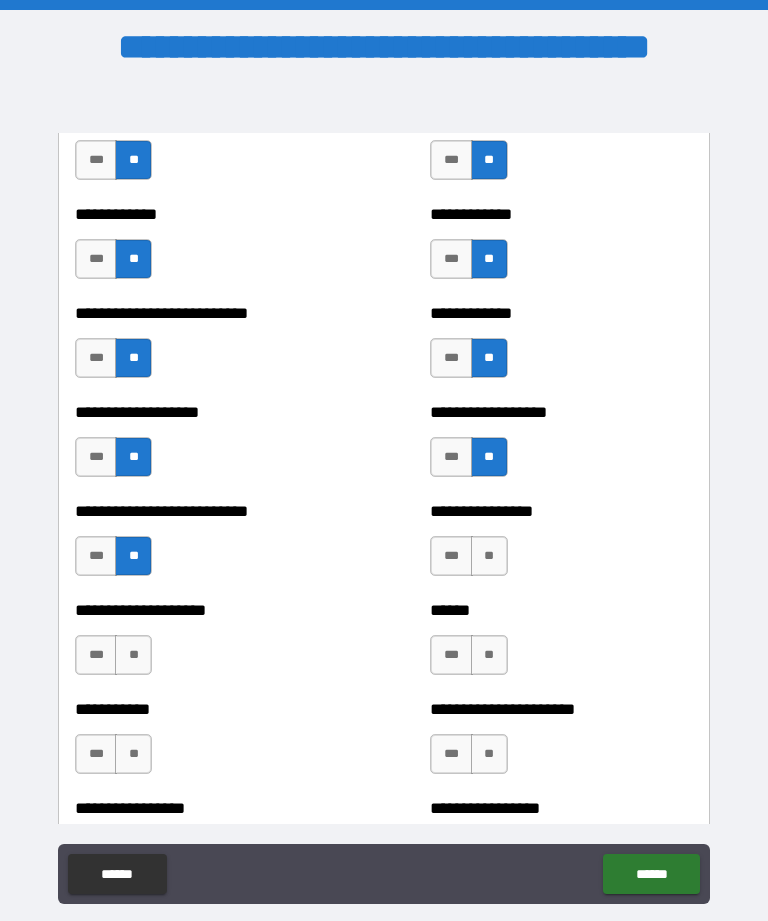 click on "**" at bounding box center (489, 556) 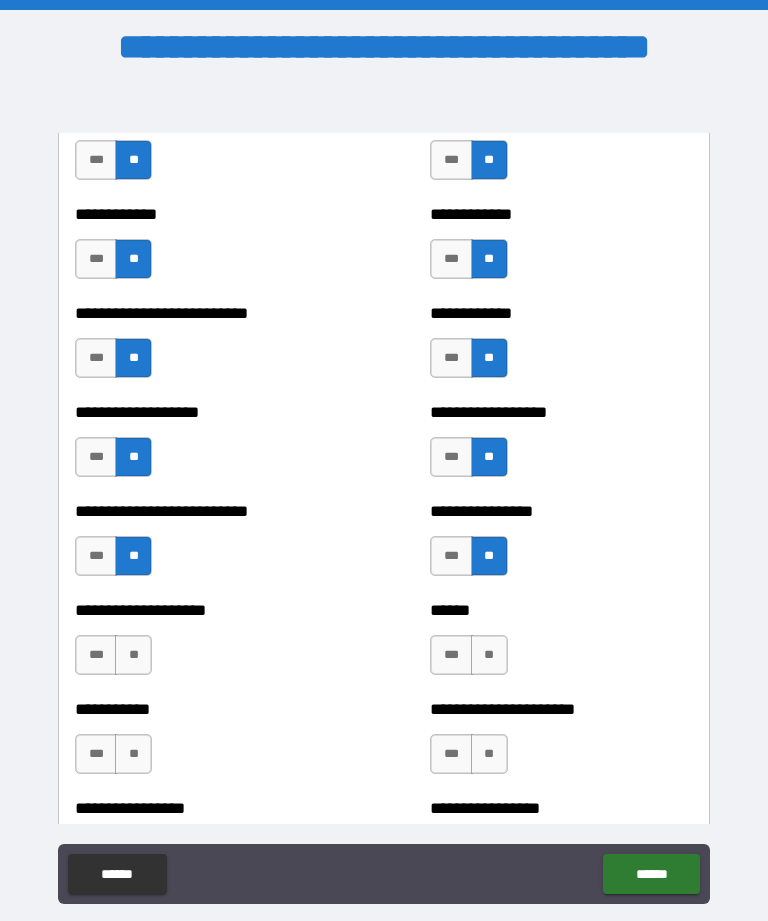 click on "**" at bounding box center (133, 655) 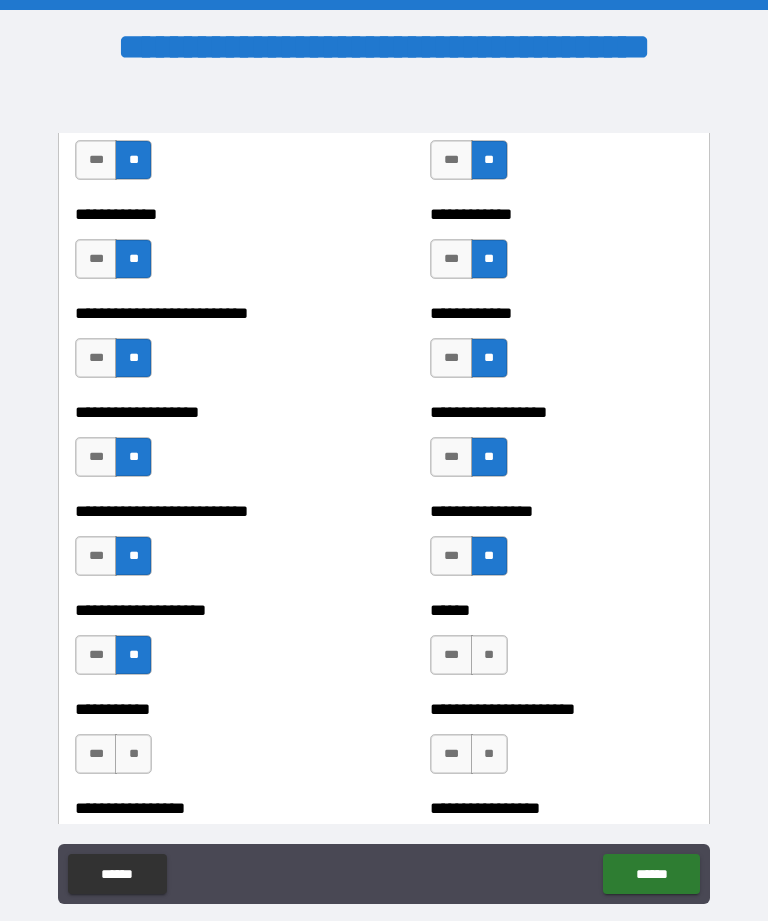 click on "**" at bounding box center [489, 655] 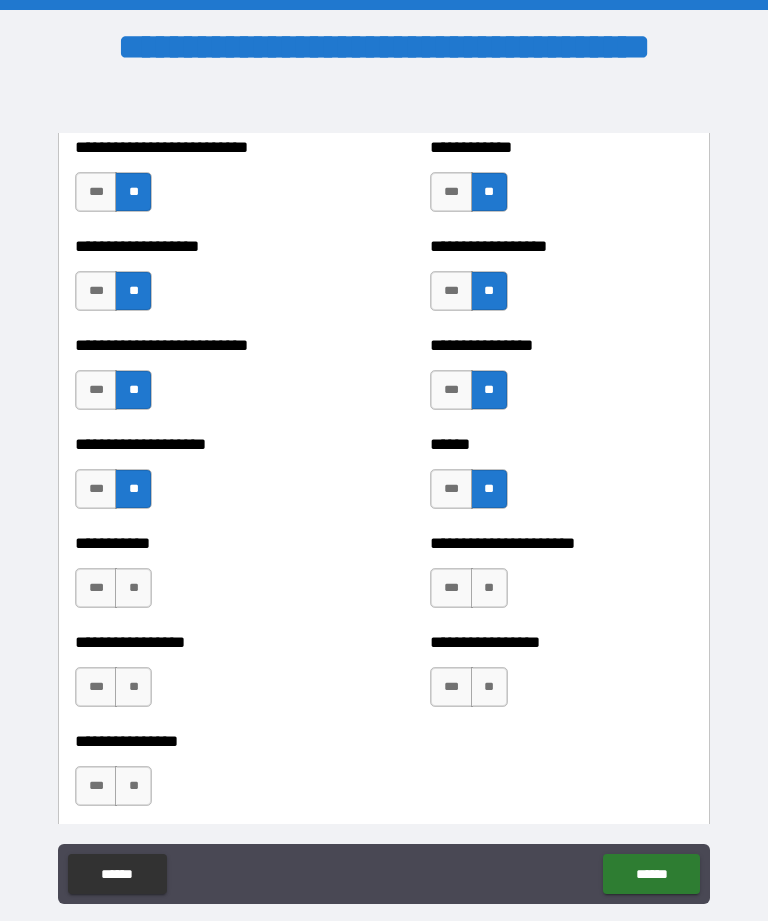 scroll, scrollTop: 5727, scrollLeft: 0, axis: vertical 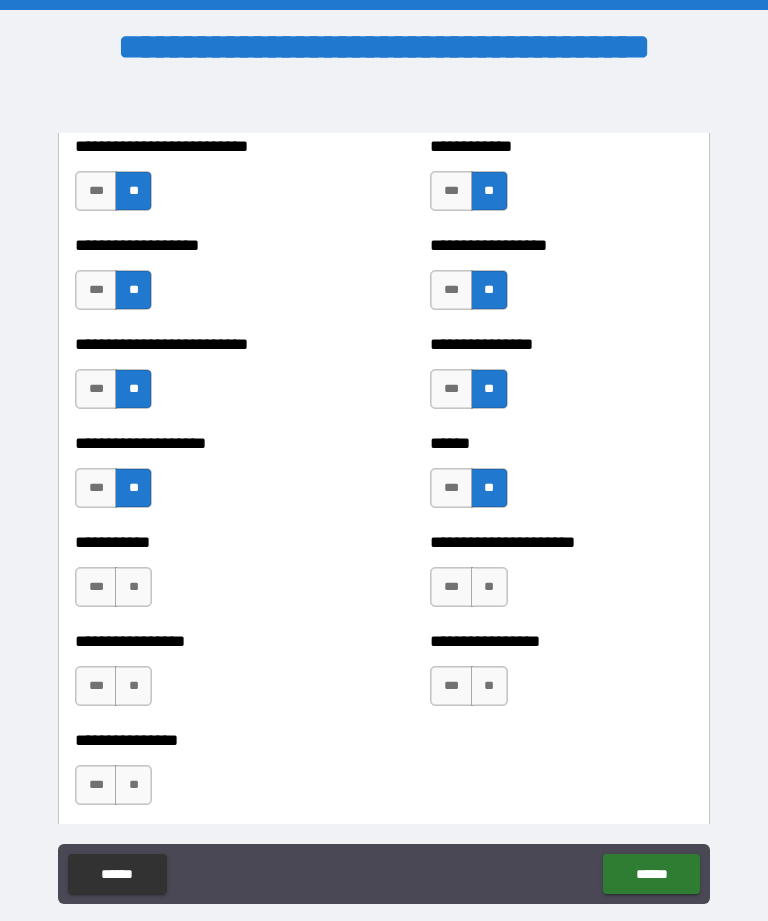 click on "**" at bounding box center (133, 587) 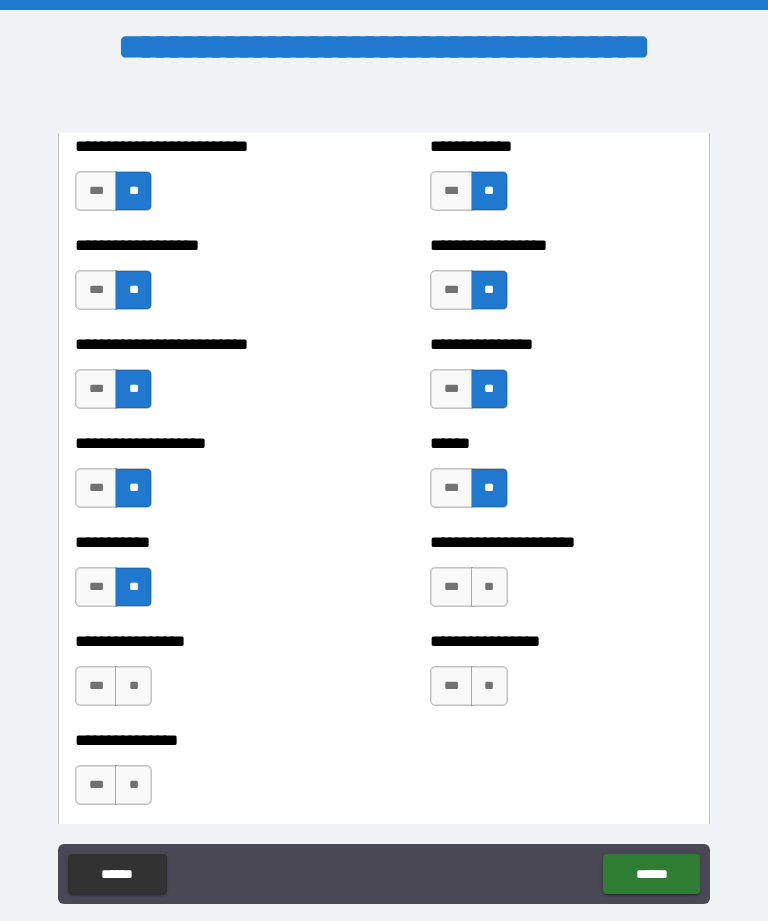 click on "**" at bounding box center [489, 587] 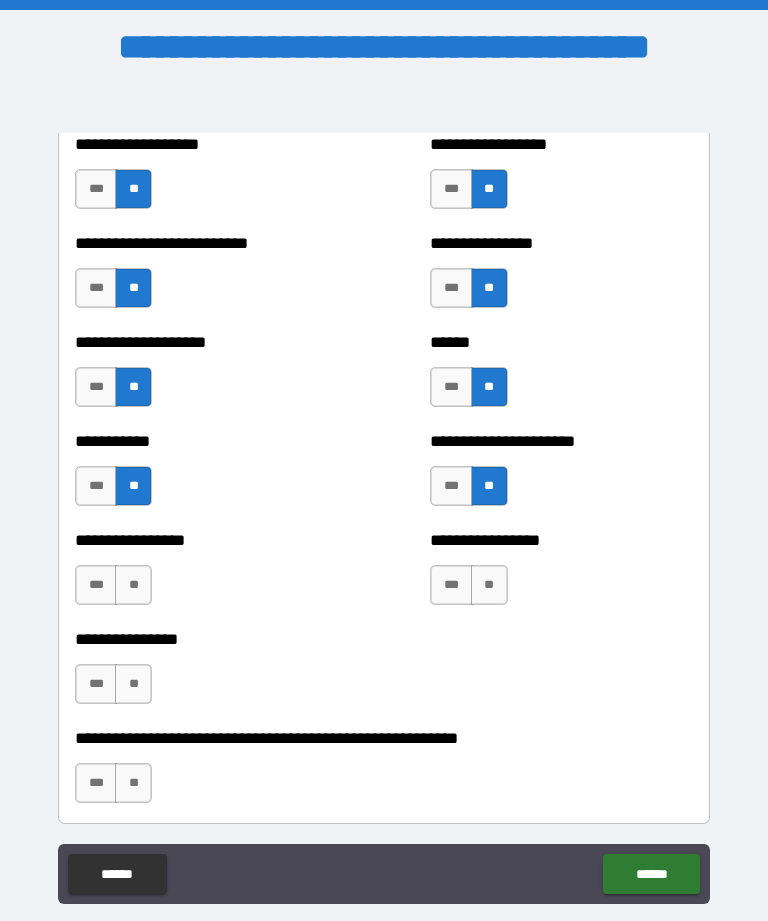 scroll, scrollTop: 5855, scrollLeft: 0, axis: vertical 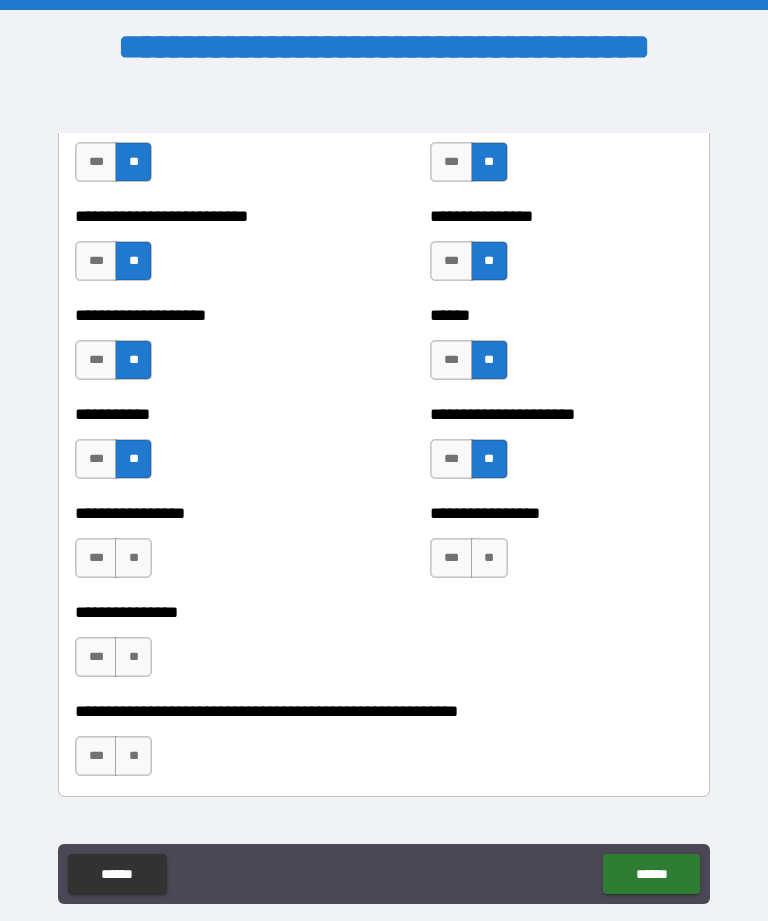 click on "**" at bounding box center [133, 558] 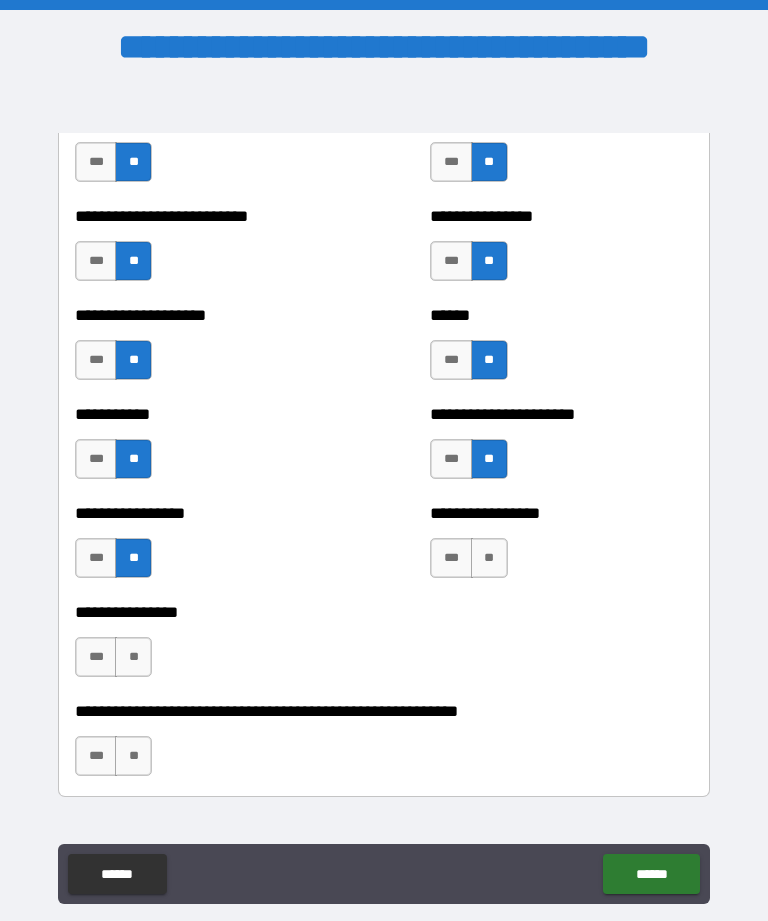 click on "**" at bounding box center [489, 558] 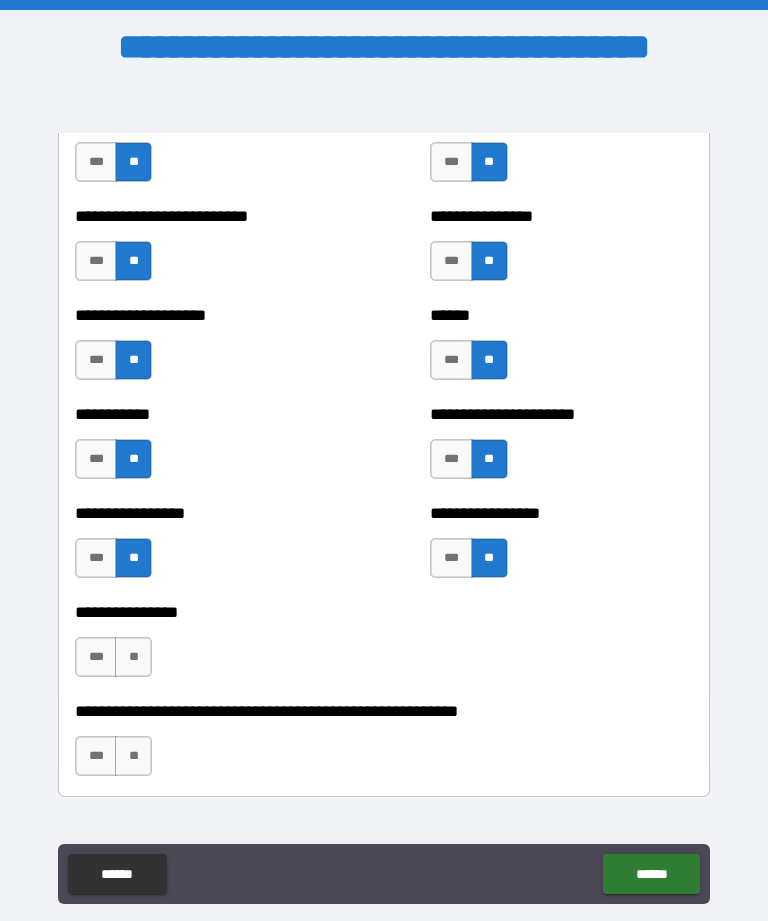 click on "**" at bounding box center [133, 657] 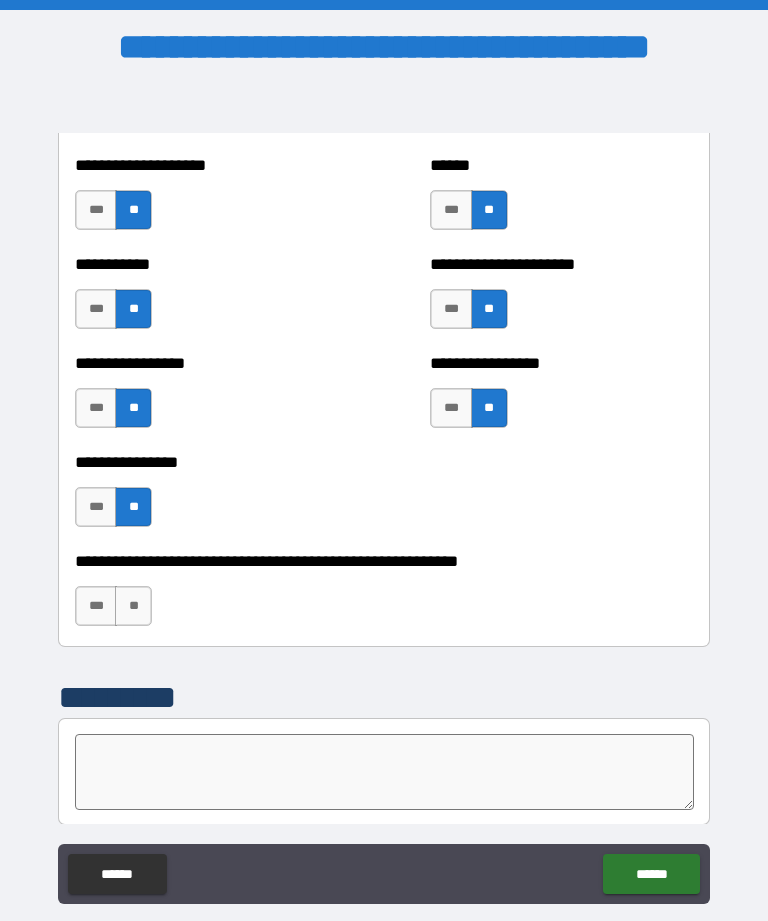 scroll, scrollTop: 6005, scrollLeft: 0, axis: vertical 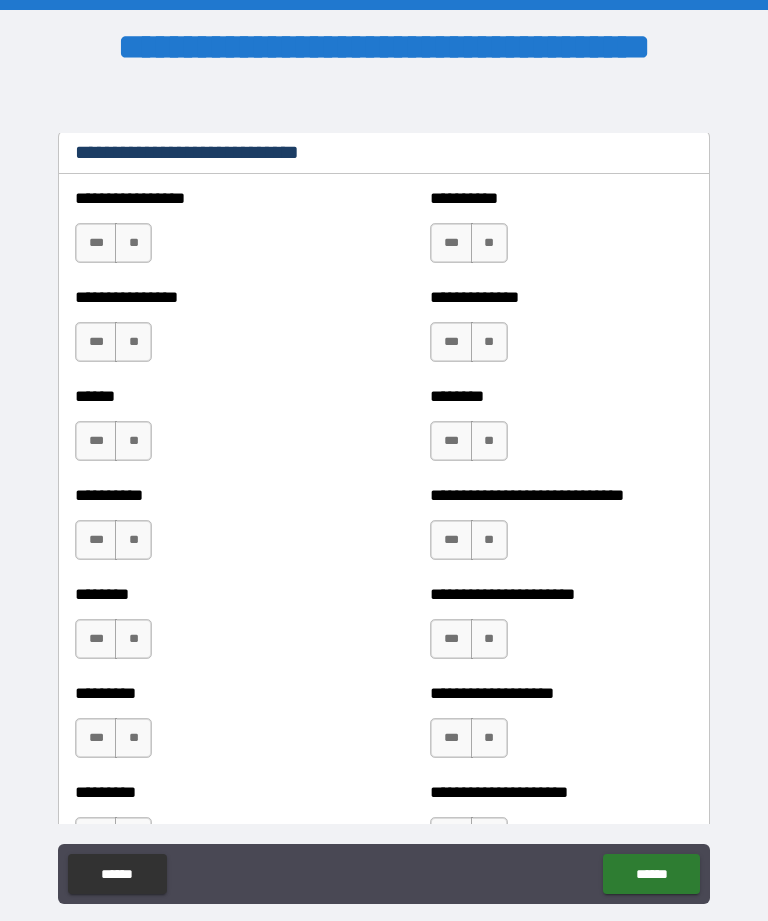 click on "**" at bounding box center (133, 342) 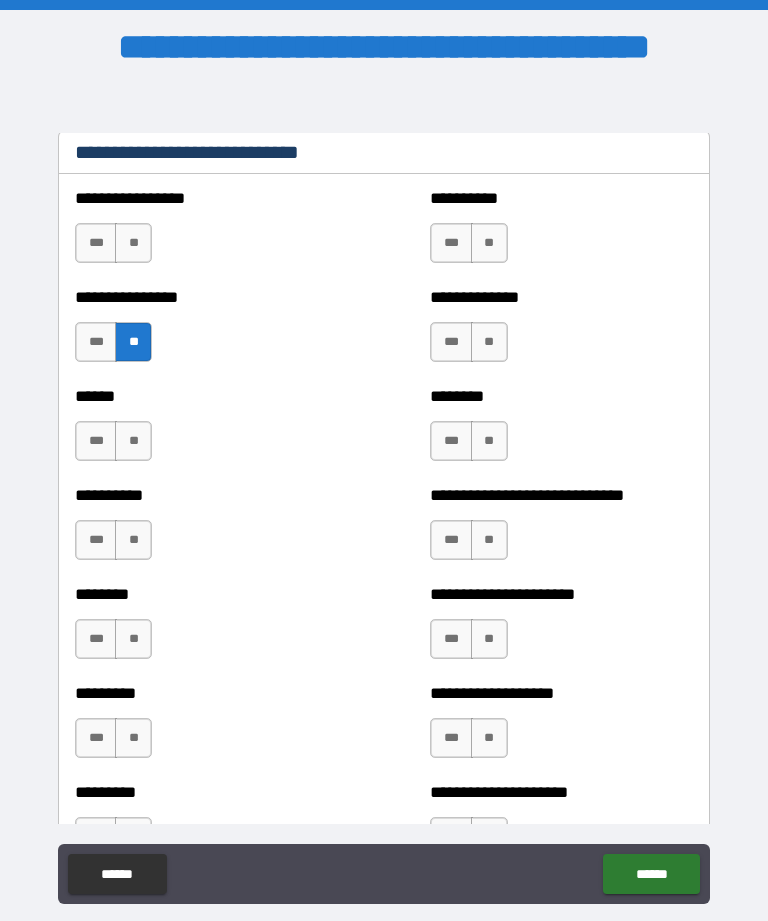 click on "**" at bounding box center (133, 441) 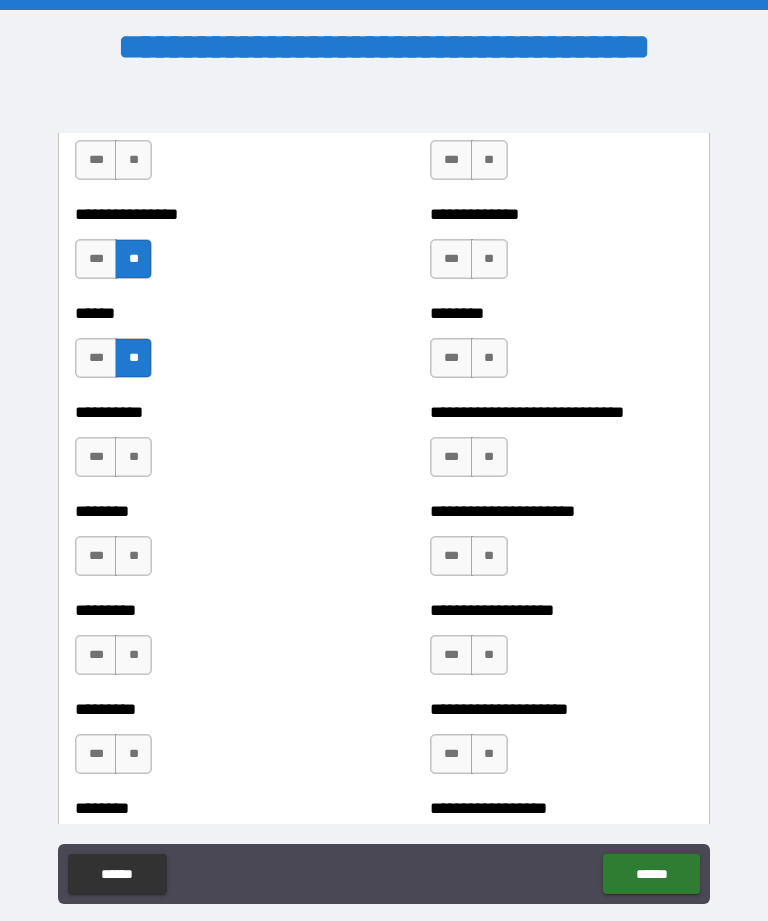scroll, scrollTop: 6872, scrollLeft: 0, axis: vertical 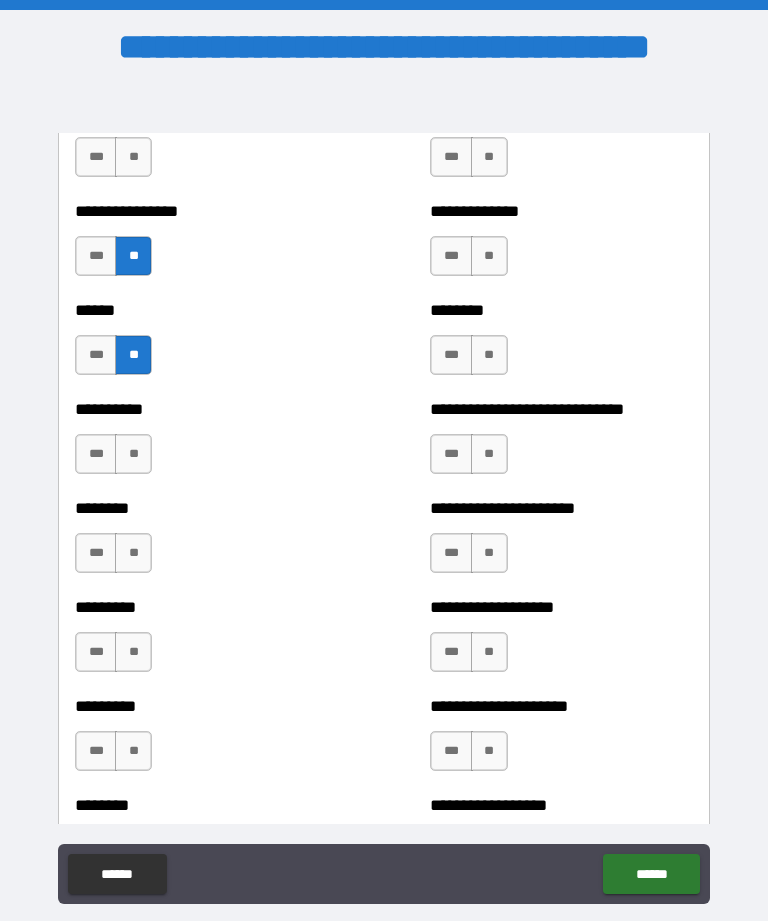 click on "**" at bounding box center [133, 454] 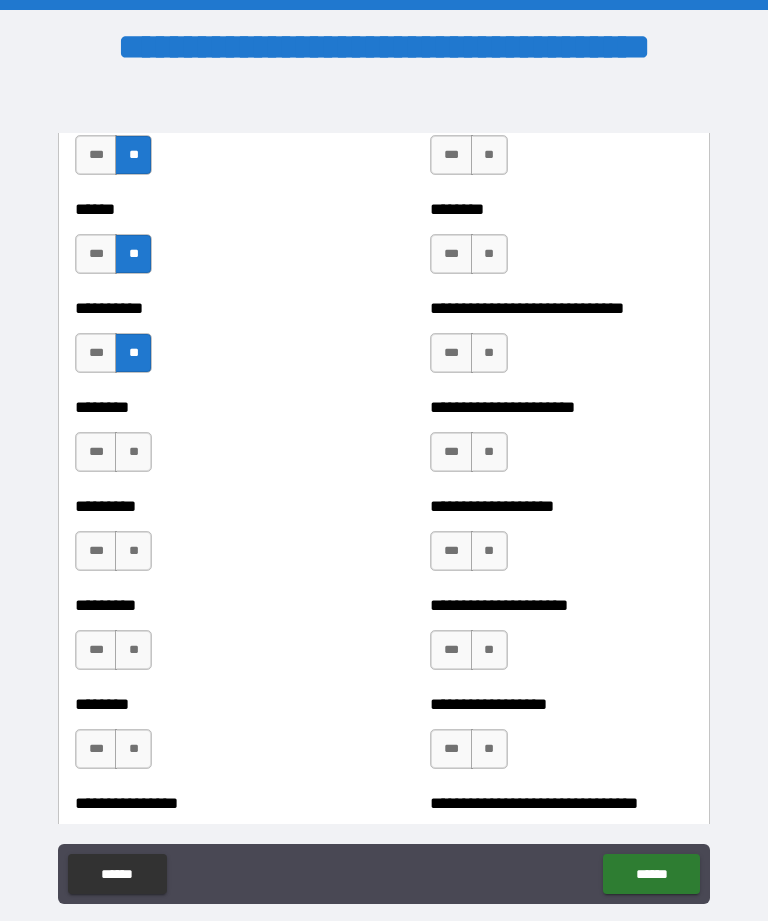 scroll, scrollTop: 6973, scrollLeft: 0, axis: vertical 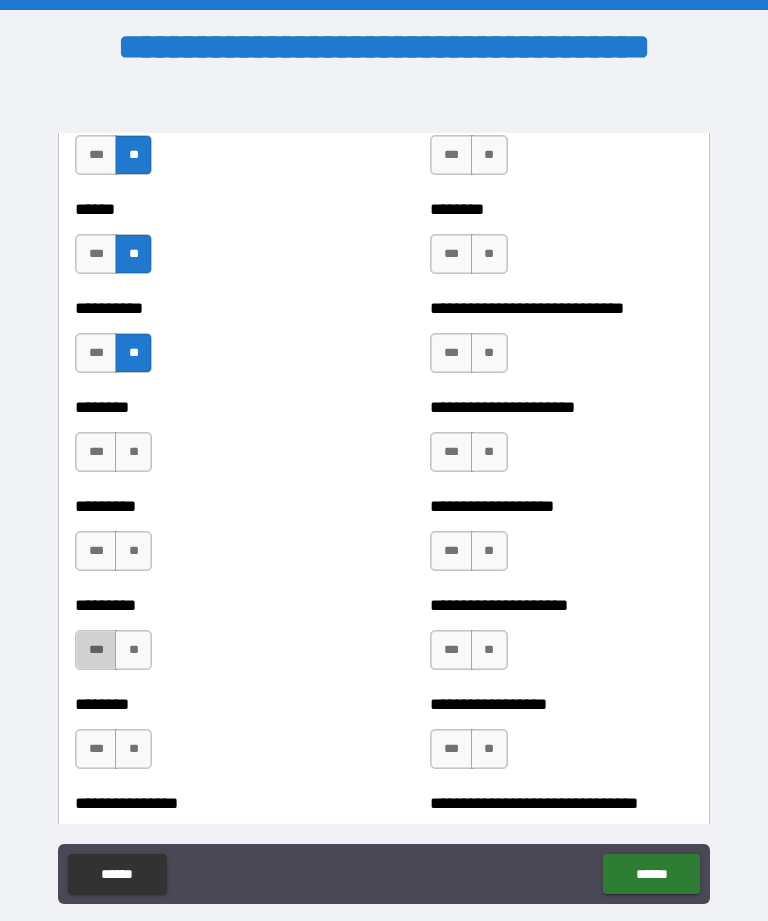 click on "***" at bounding box center (96, 650) 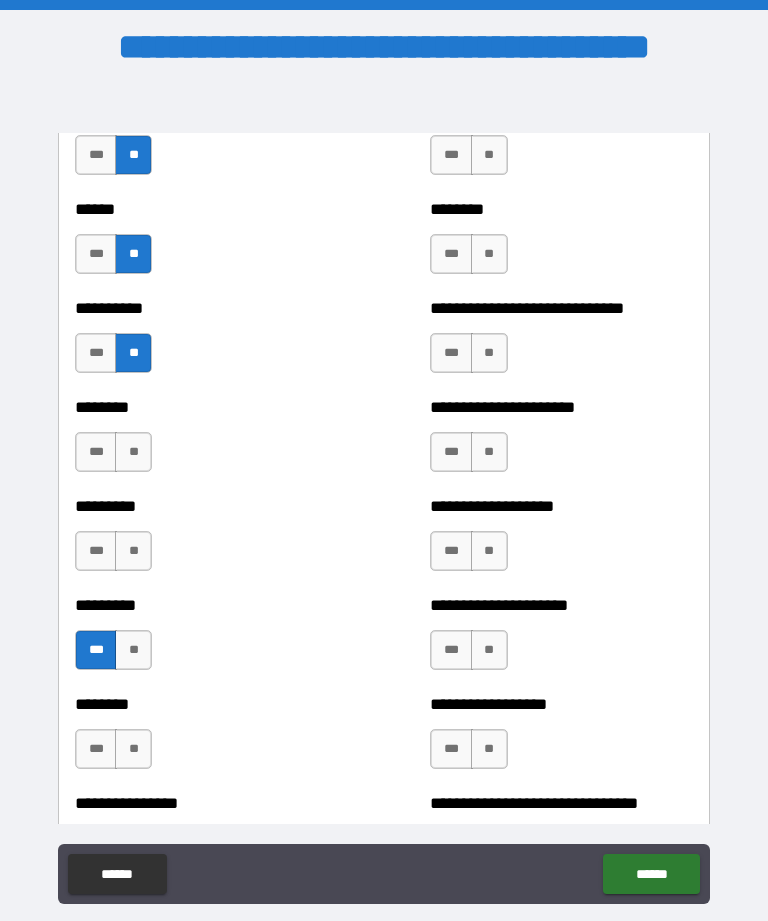 click on "***" at bounding box center [96, 452] 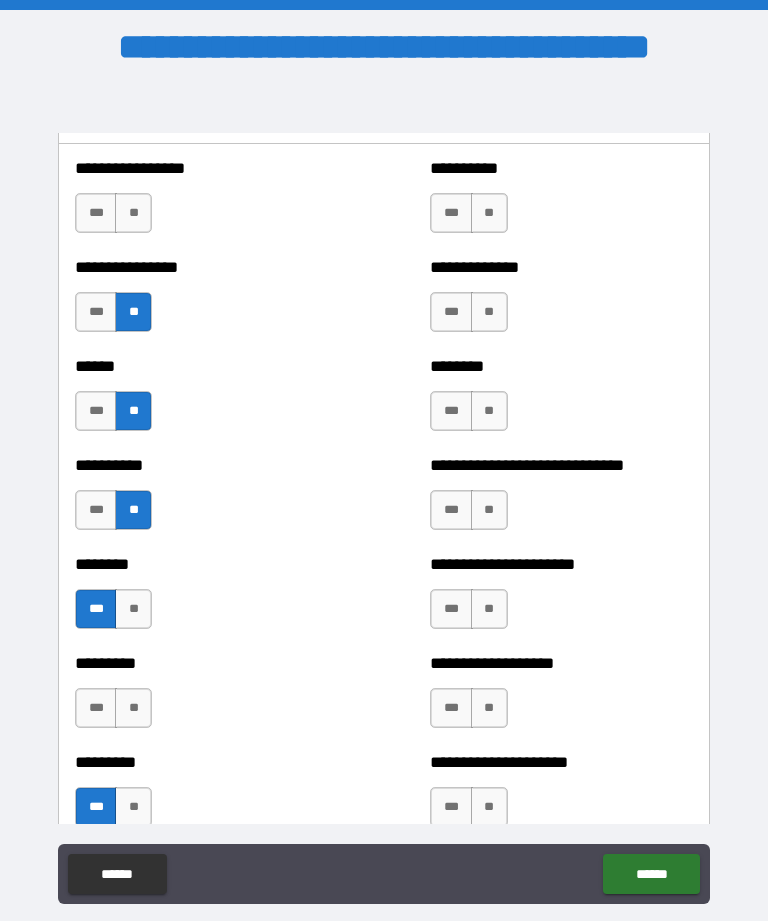 scroll, scrollTop: 6804, scrollLeft: 0, axis: vertical 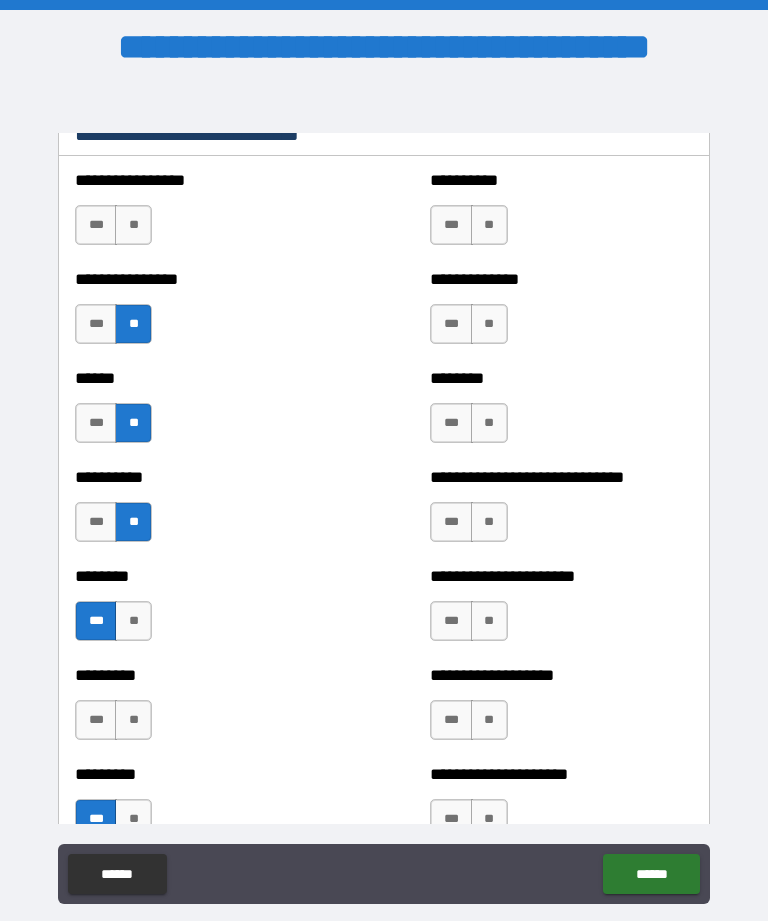 click on "***" at bounding box center [96, 423] 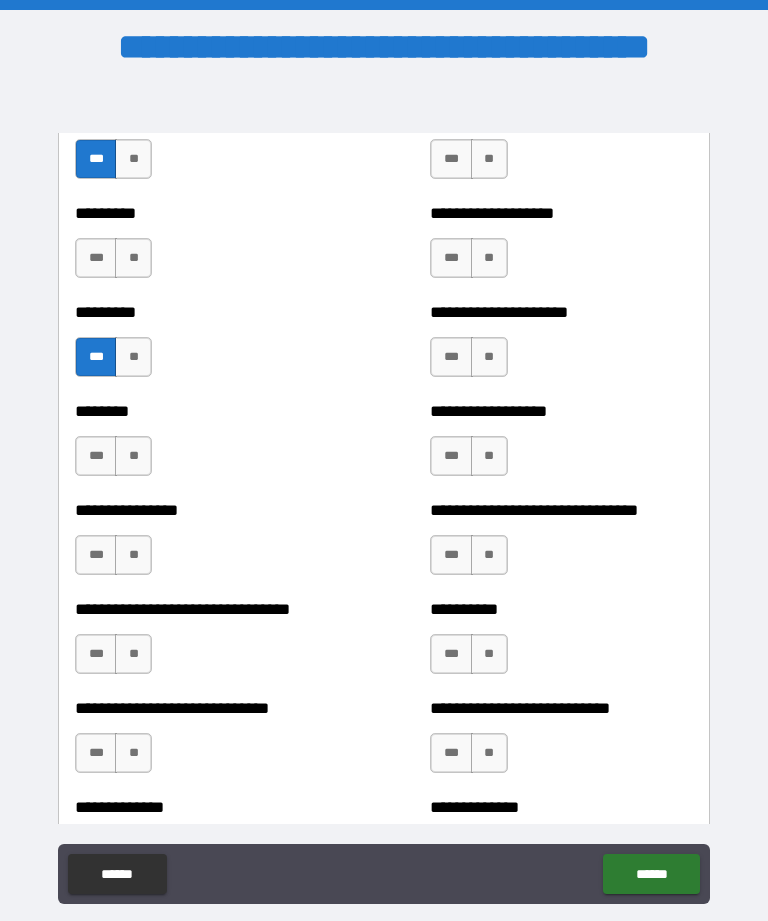 scroll, scrollTop: 7276, scrollLeft: 0, axis: vertical 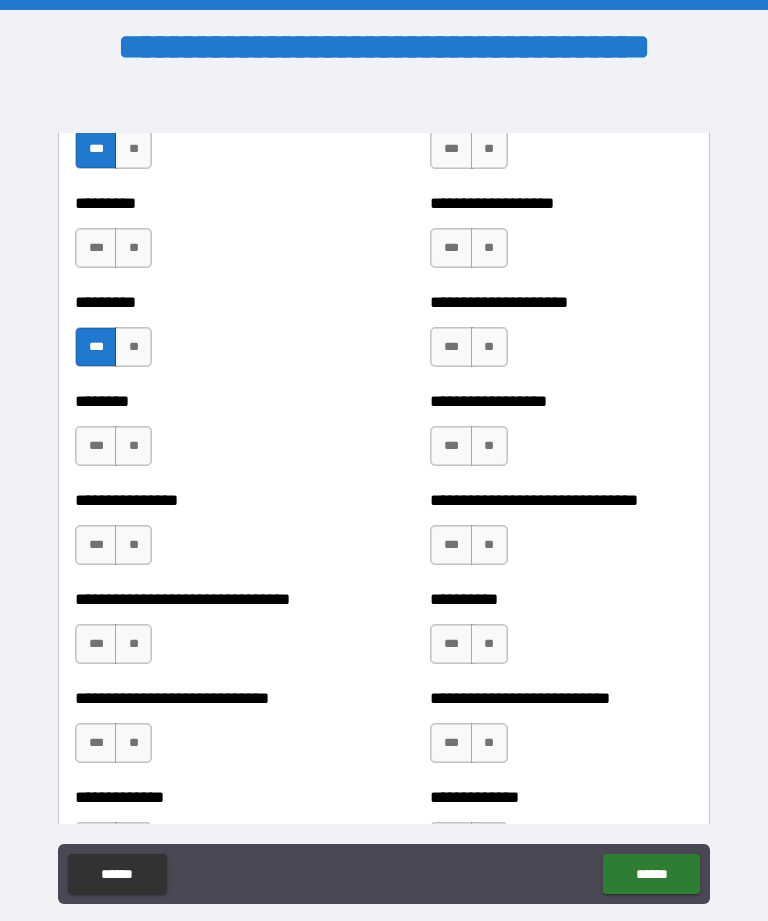 click on "**" at bounding box center [133, 446] 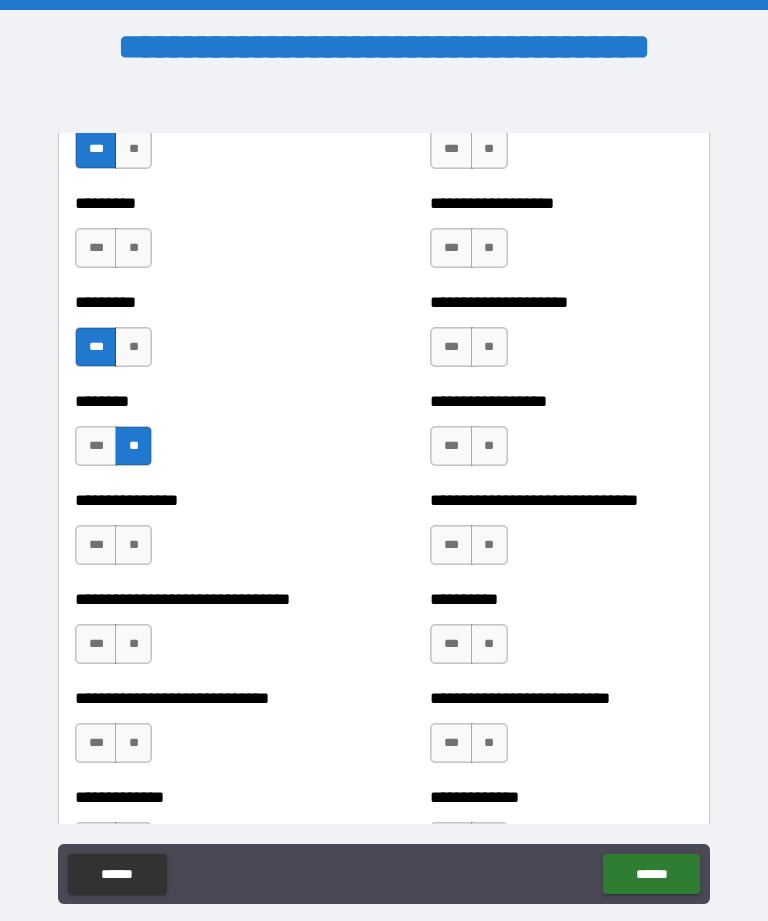 click on "**" at bounding box center [133, 545] 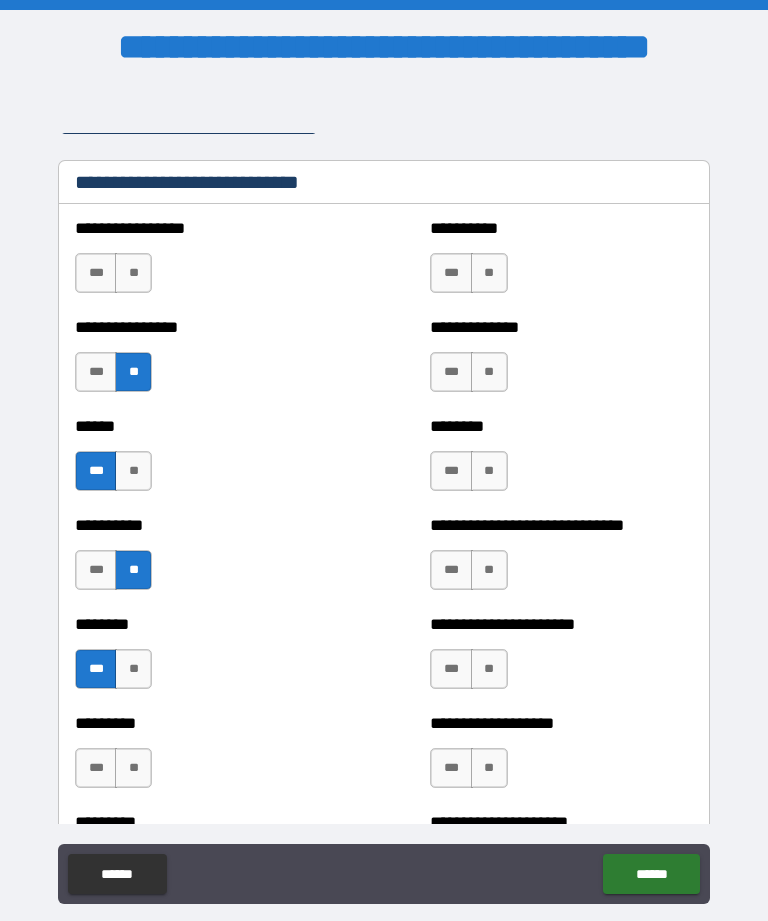 scroll, scrollTop: 6714, scrollLeft: 0, axis: vertical 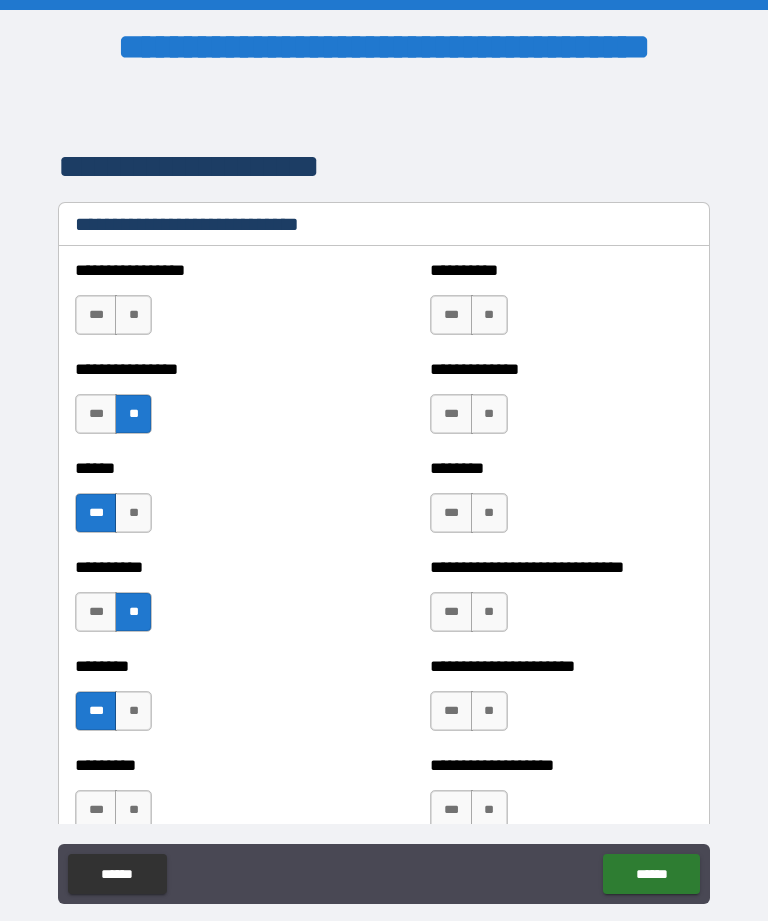 click on "**" at bounding box center (489, 315) 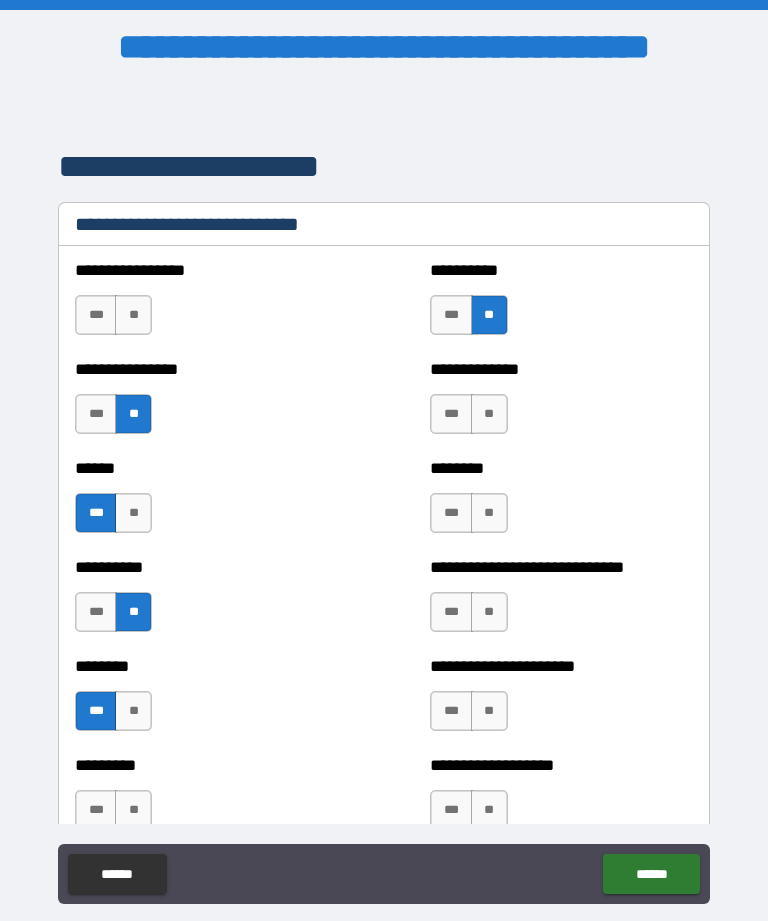 click on "**" at bounding box center (489, 414) 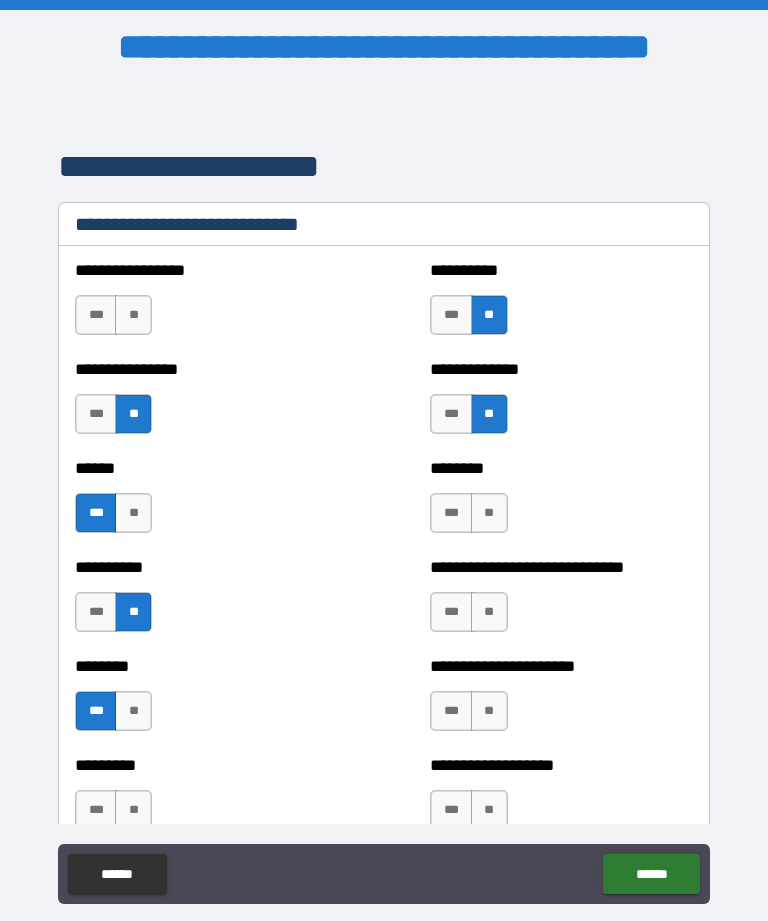 click on "**" at bounding box center [489, 513] 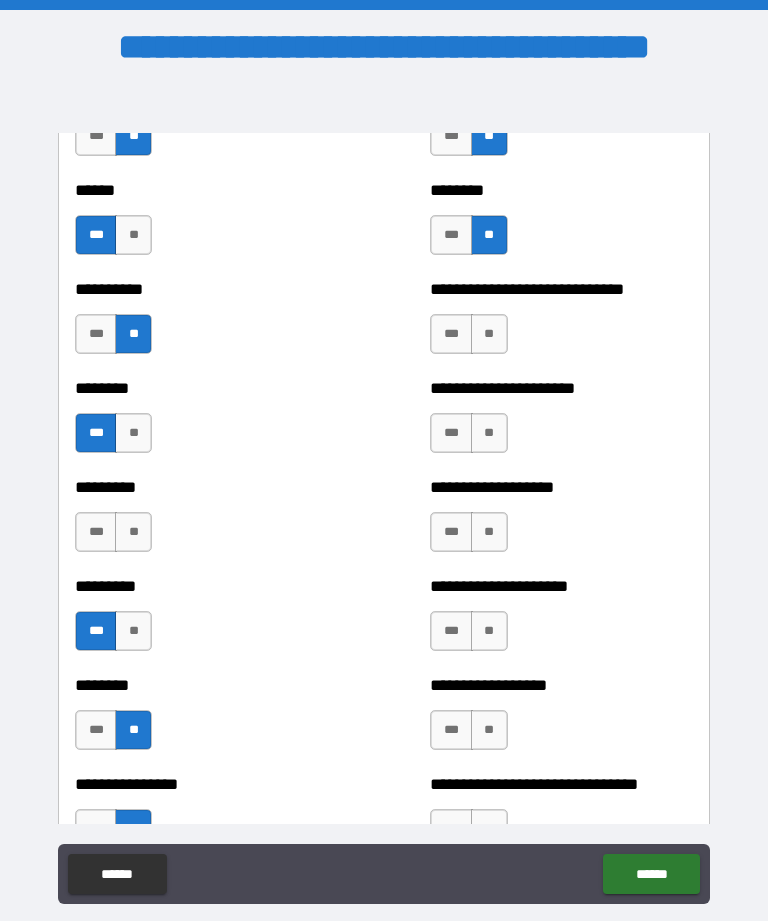 scroll, scrollTop: 6994, scrollLeft: 0, axis: vertical 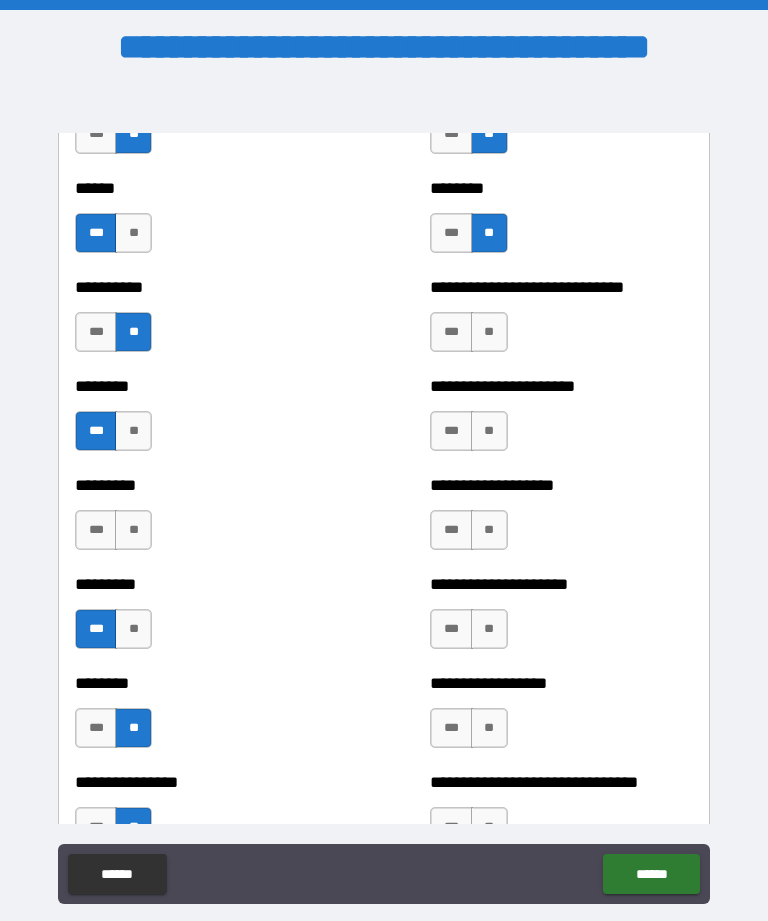 click on "***" at bounding box center [451, 332] 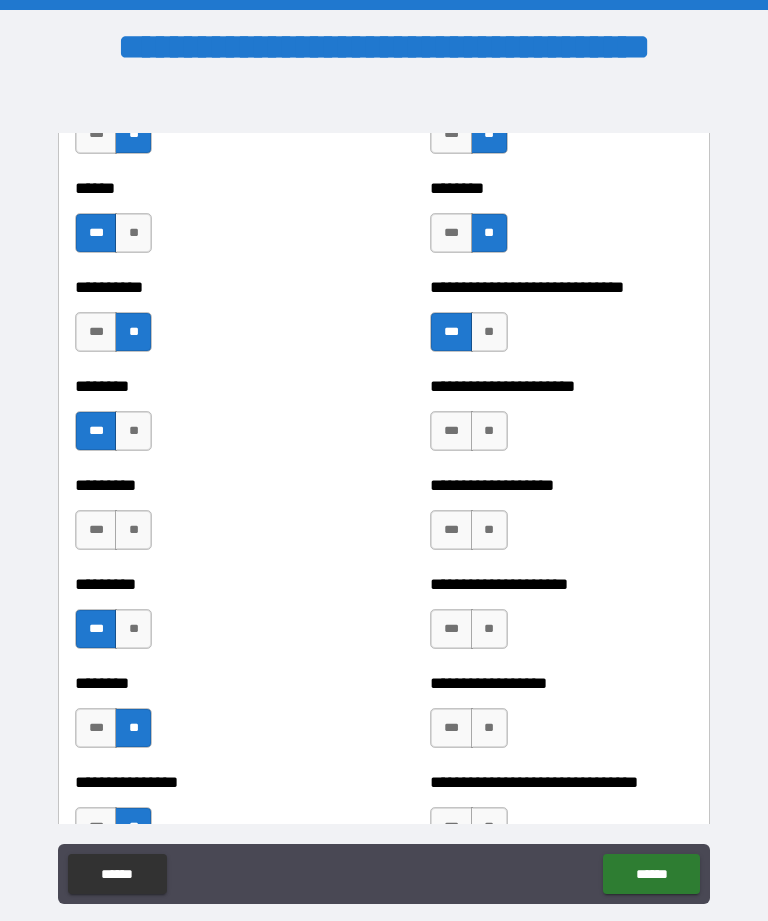click on "***" at bounding box center [451, 431] 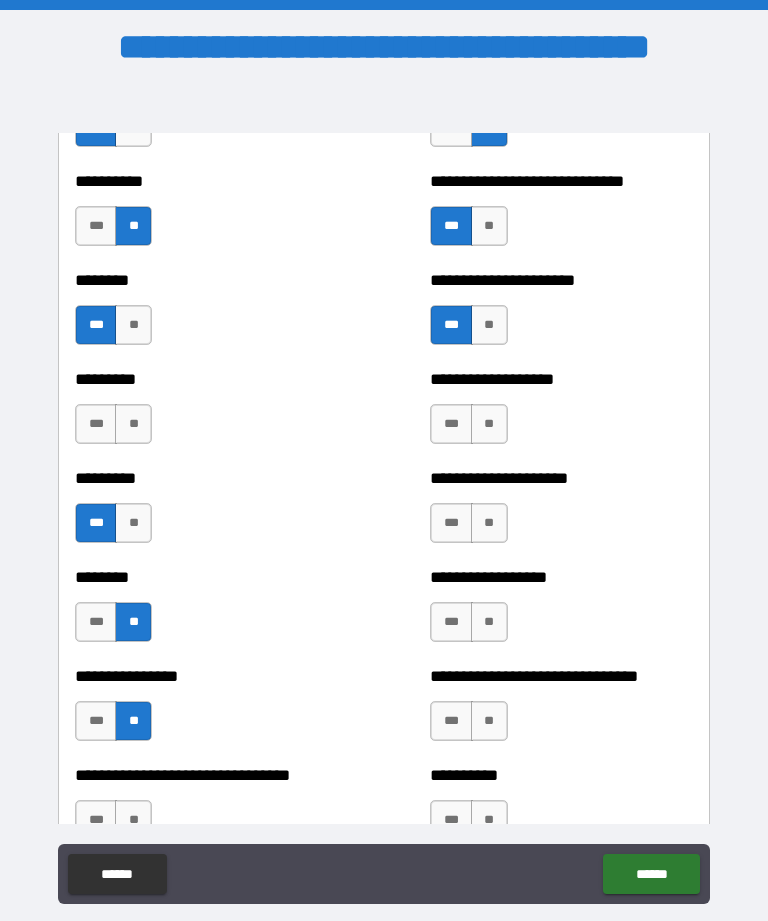 scroll, scrollTop: 7101, scrollLeft: 0, axis: vertical 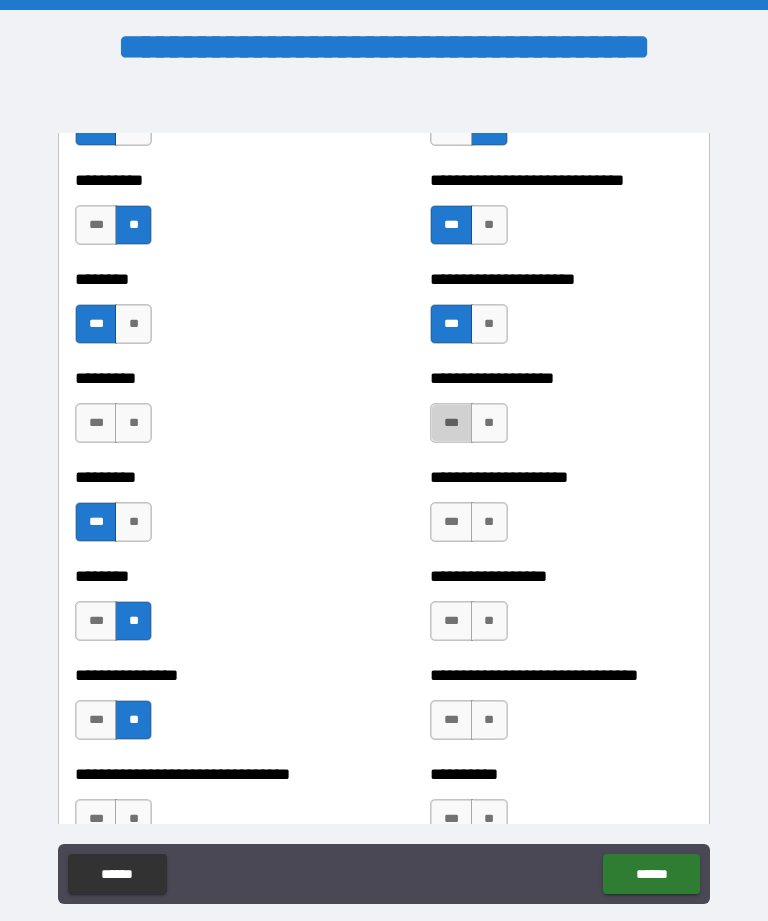 click on "***" at bounding box center (451, 423) 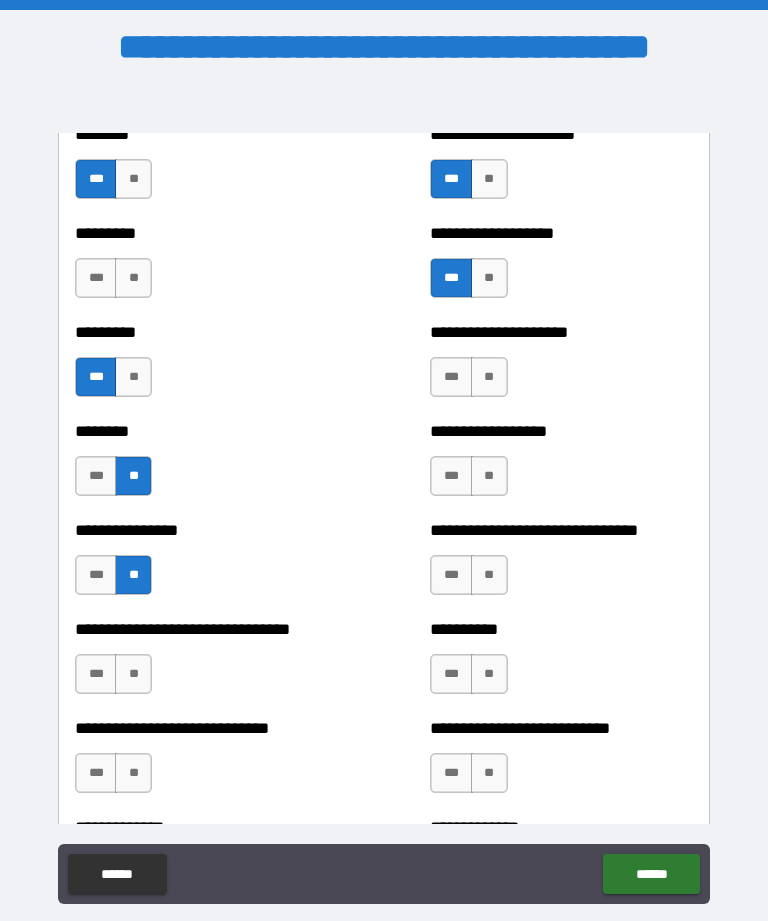scroll, scrollTop: 7249, scrollLeft: 0, axis: vertical 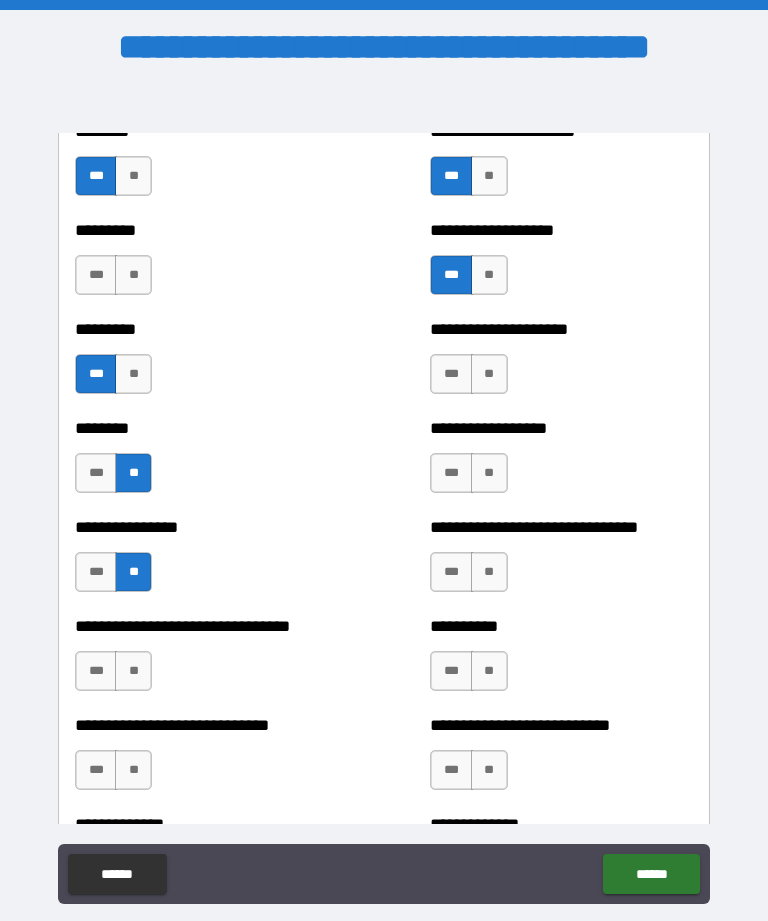 click on "**" at bounding box center [489, 374] 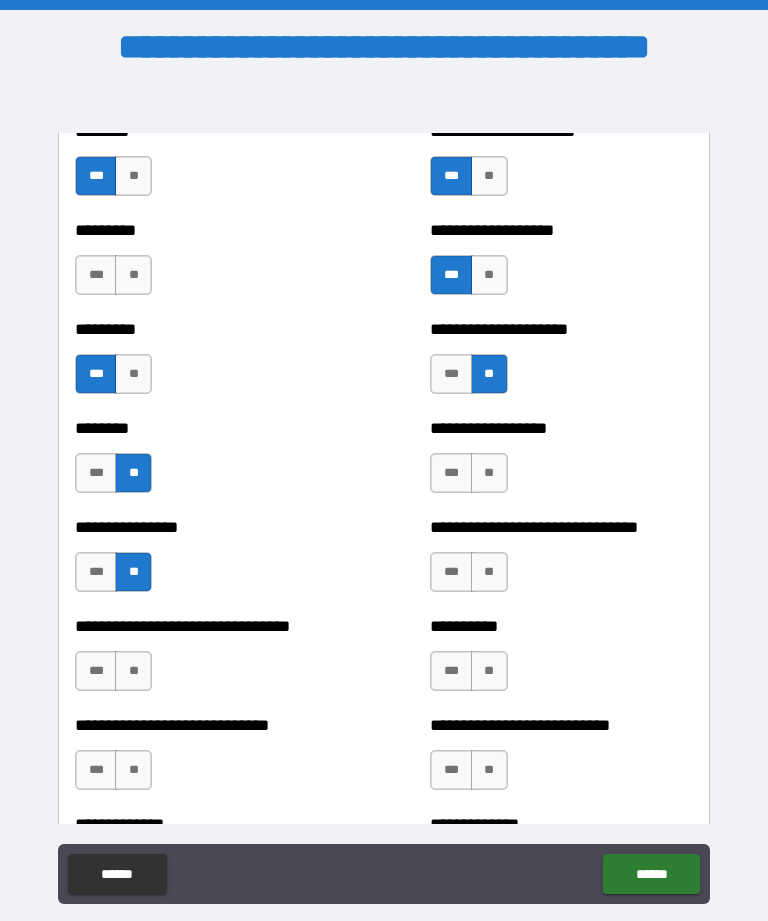 click on "**" at bounding box center (489, 473) 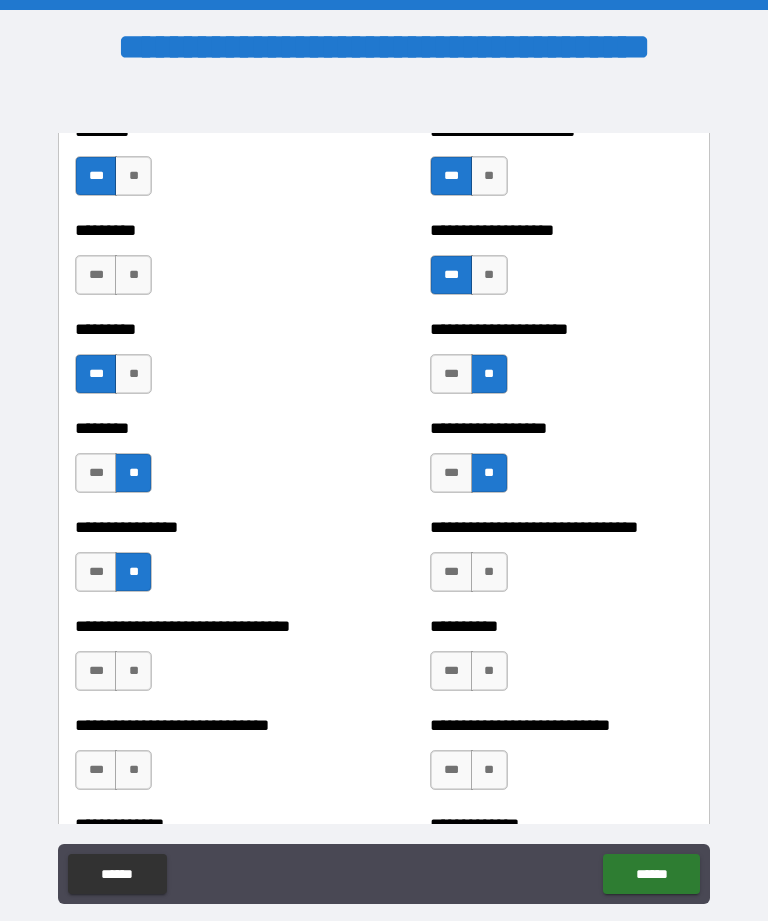 click on "**" at bounding box center [489, 572] 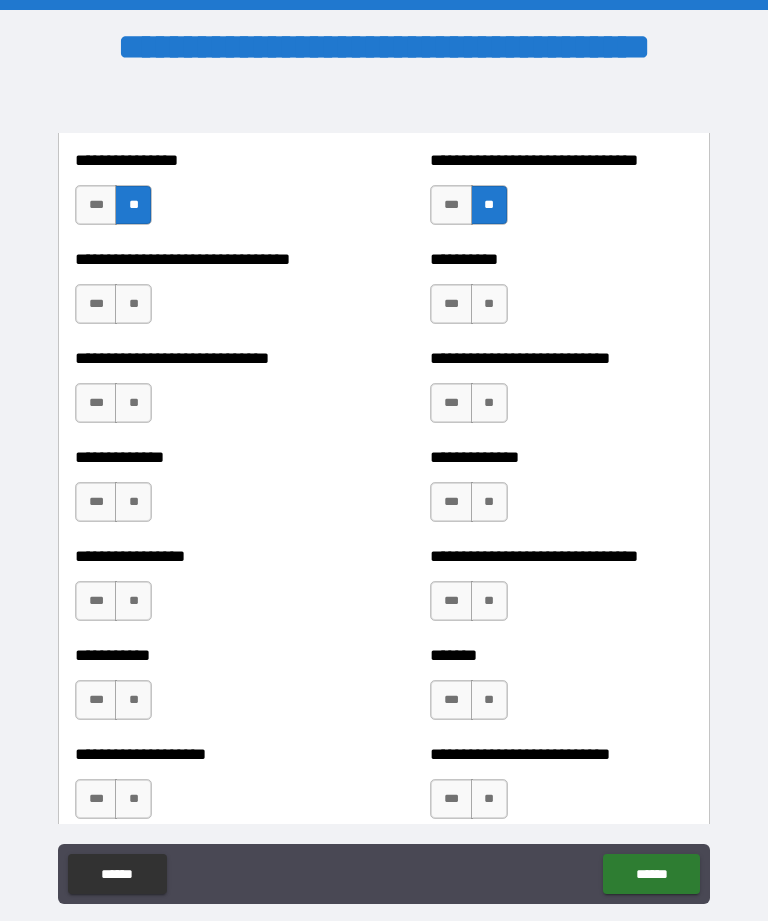 scroll, scrollTop: 7615, scrollLeft: 0, axis: vertical 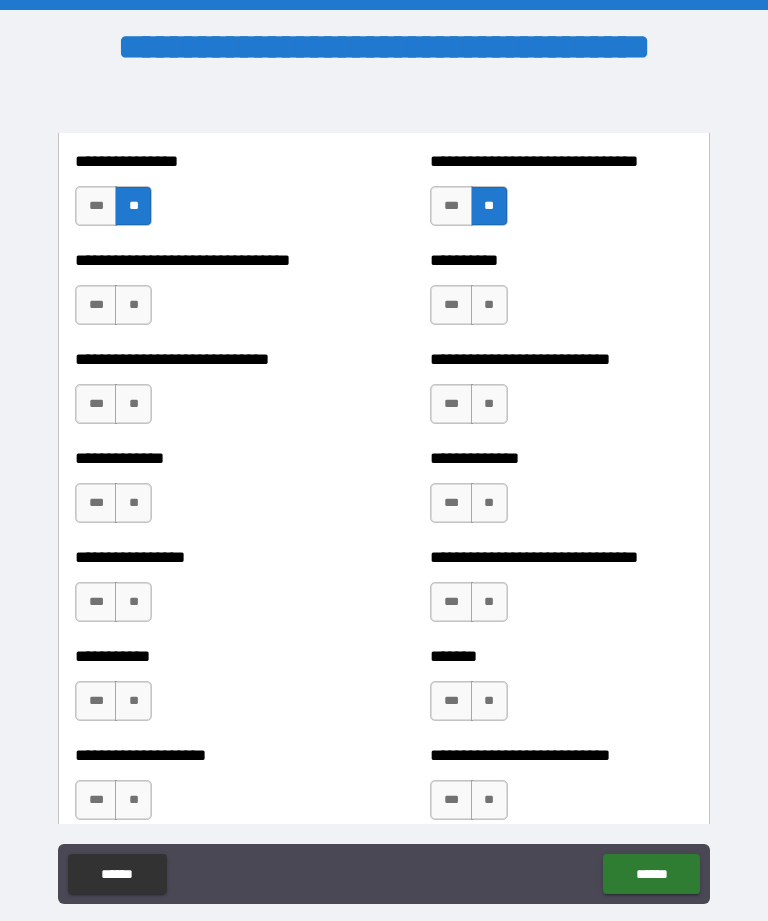 click on "**" at bounding box center [133, 305] 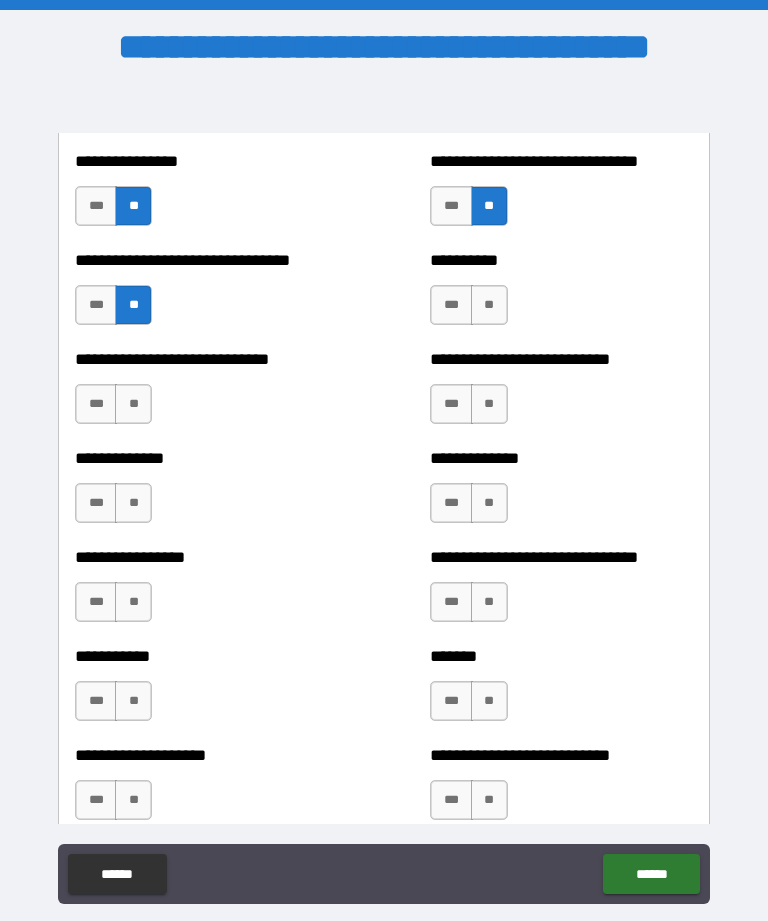 click on "***" at bounding box center (96, 404) 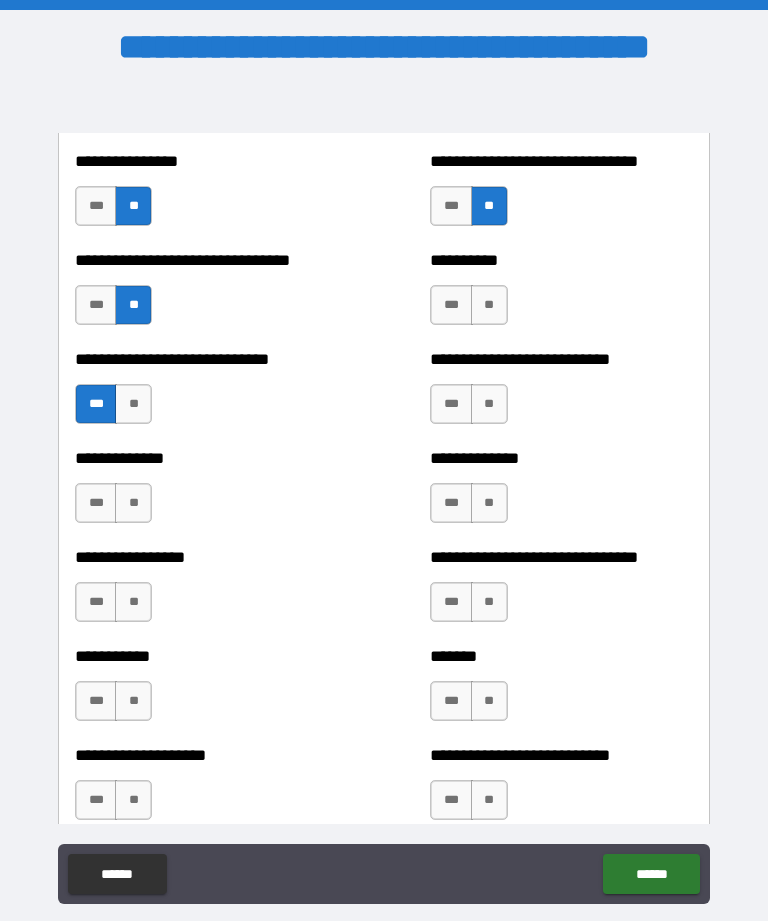 click on "**" at bounding box center [133, 503] 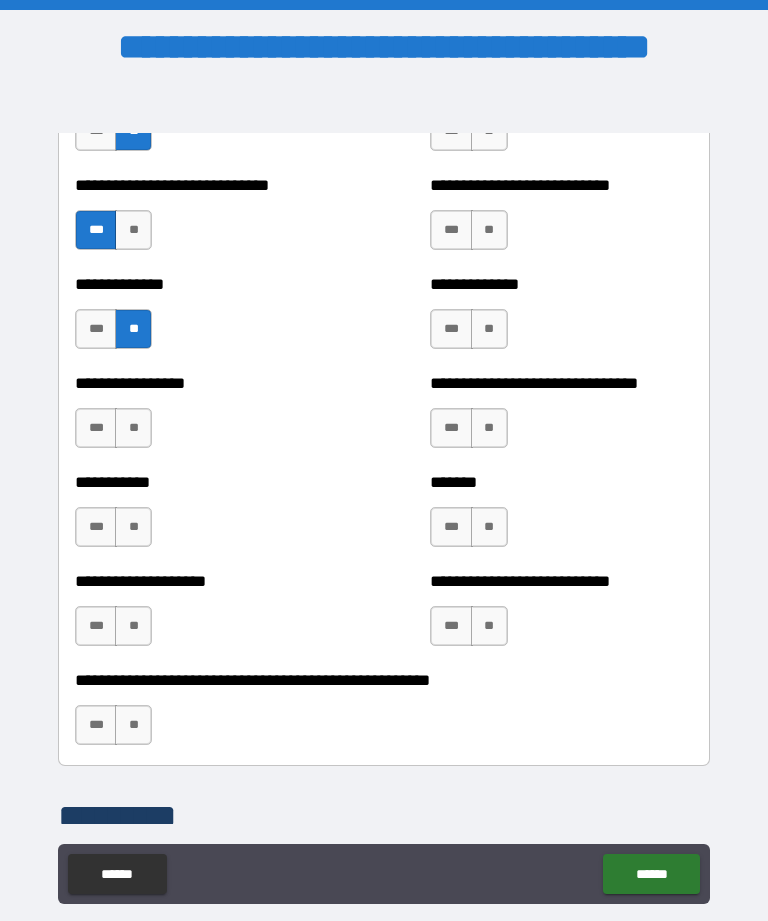 scroll, scrollTop: 7804, scrollLeft: 0, axis: vertical 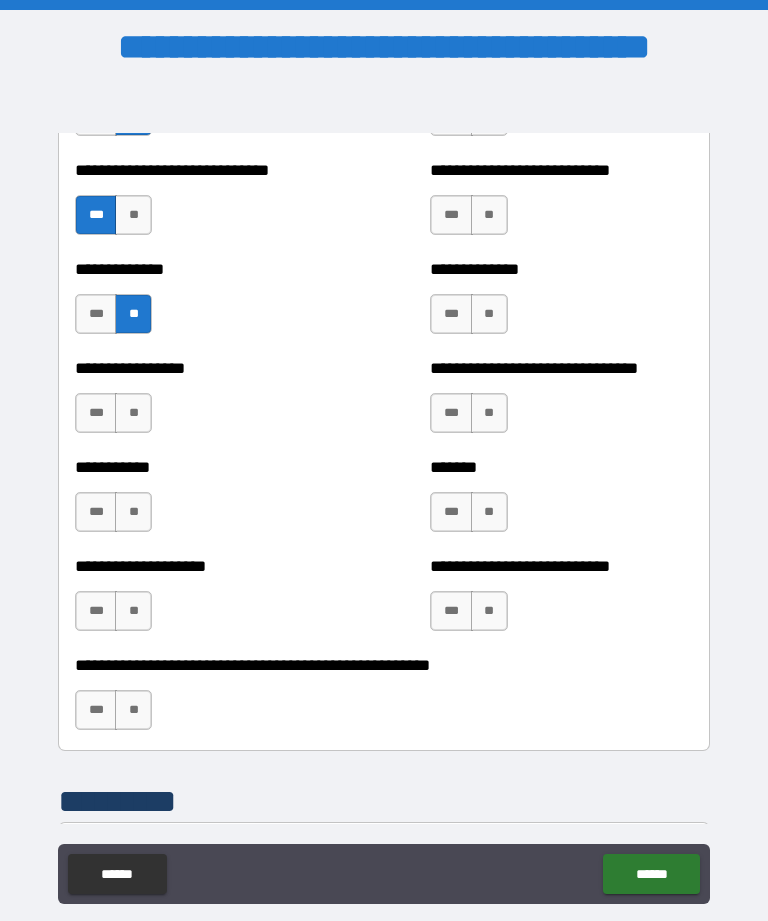click on "**" at bounding box center [133, 413] 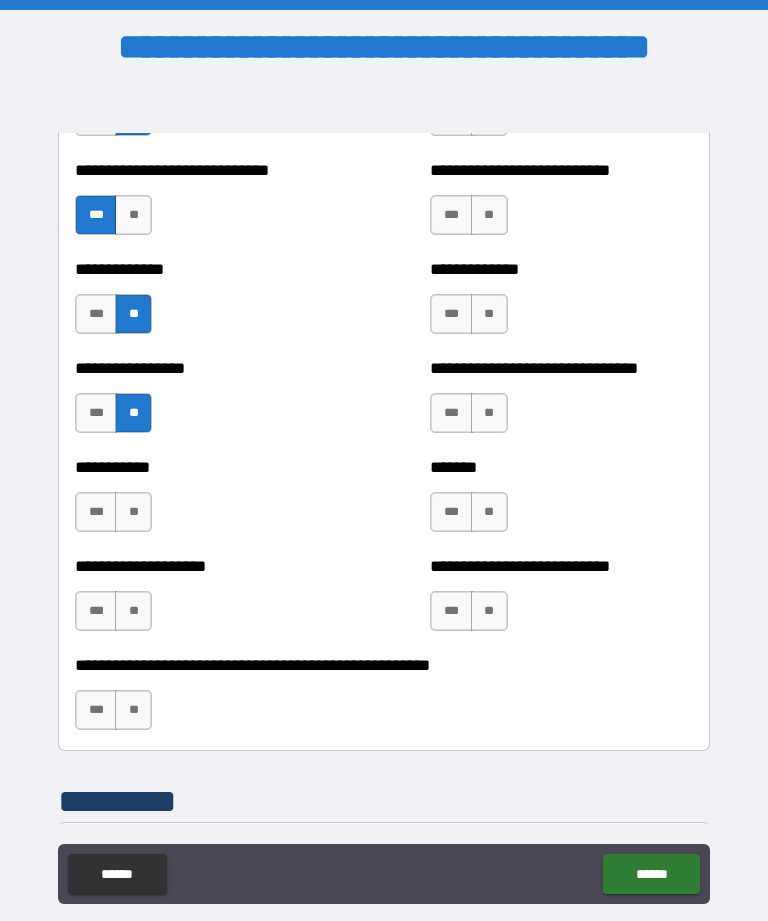 click on "**" at bounding box center [133, 512] 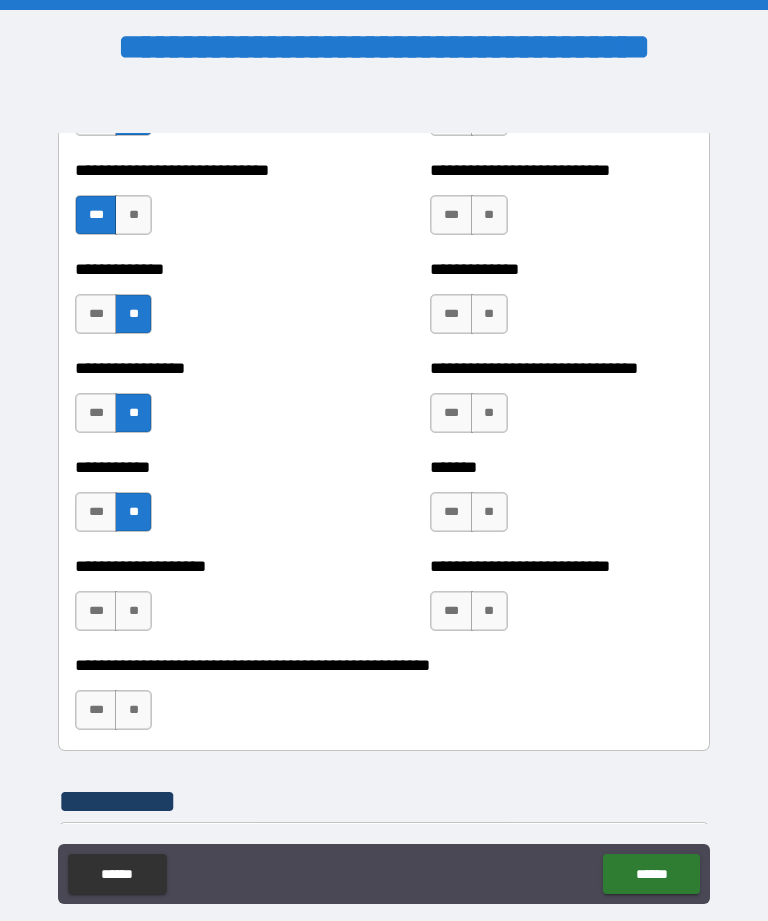 click on "**" at bounding box center (133, 611) 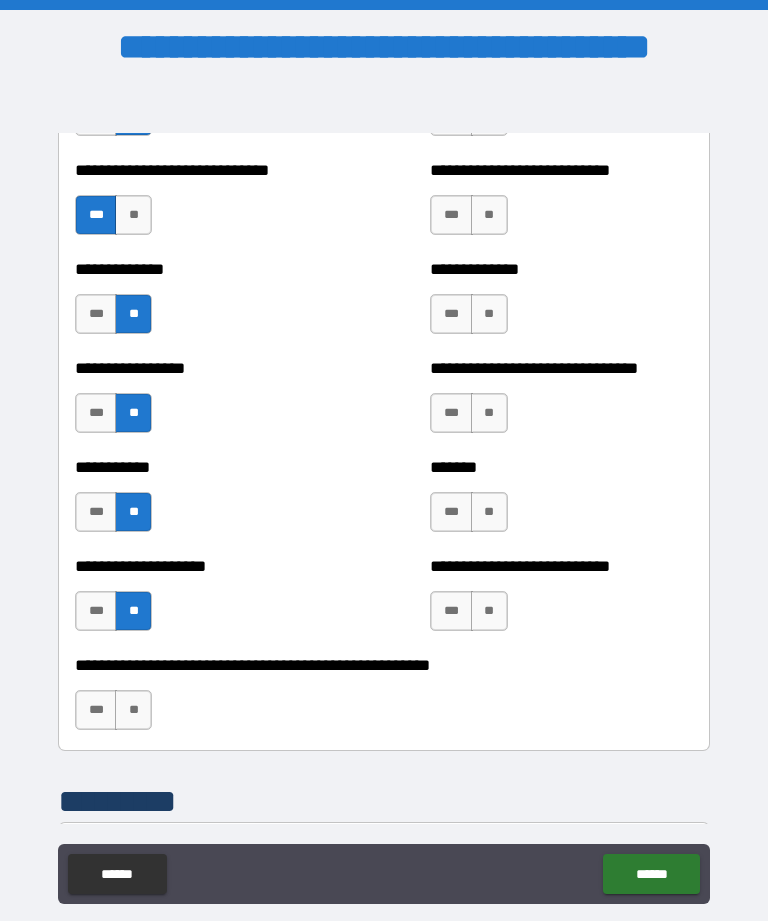 click on "**" at bounding box center [133, 710] 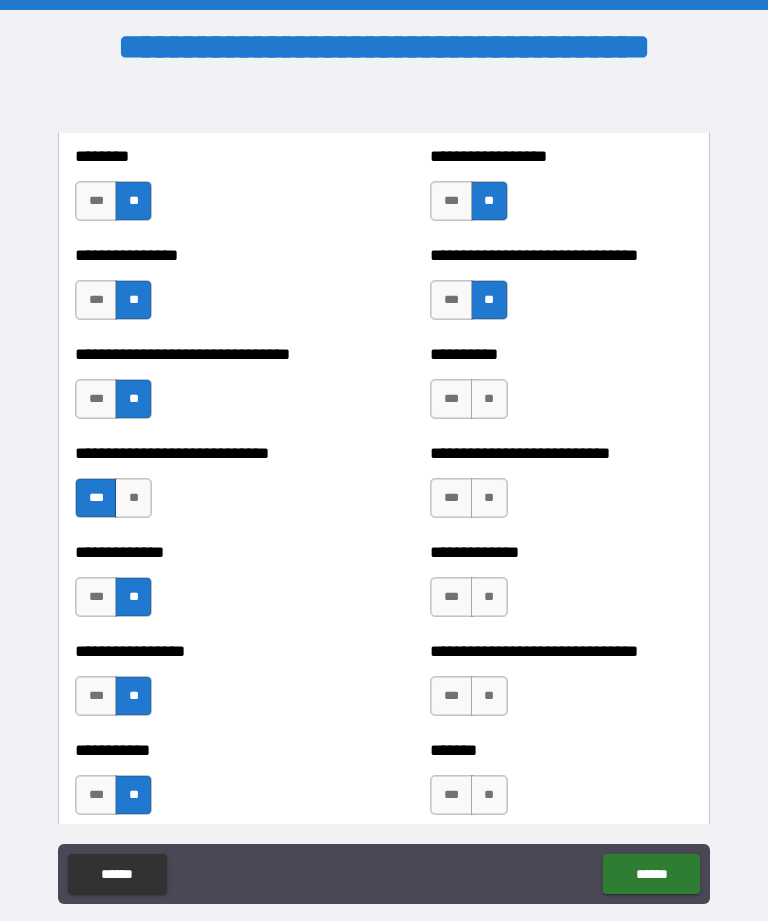 scroll, scrollTop: 7521, scrollLeft: 0, axis: vertical 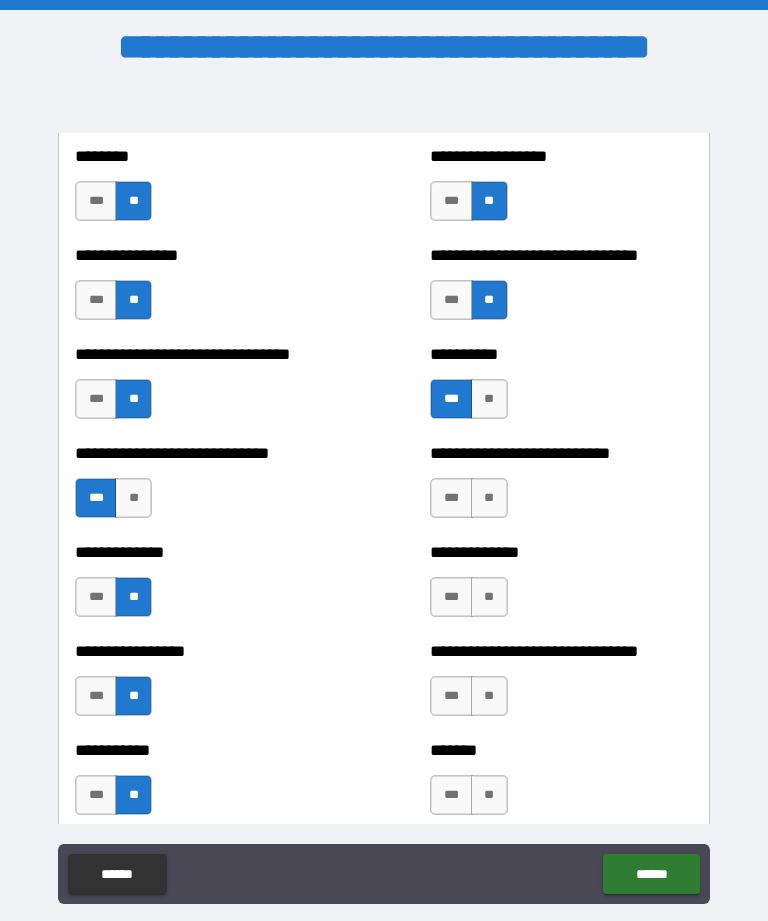 click on "**" at bounding box center [489, 498] 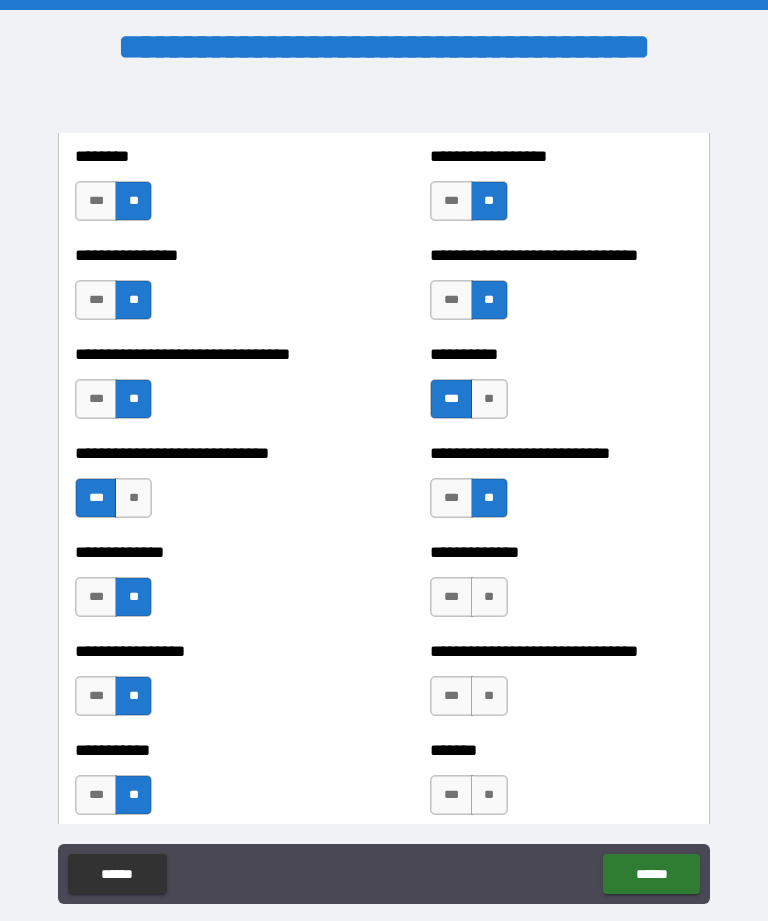 click on "**" at bounding box center [489, 597] 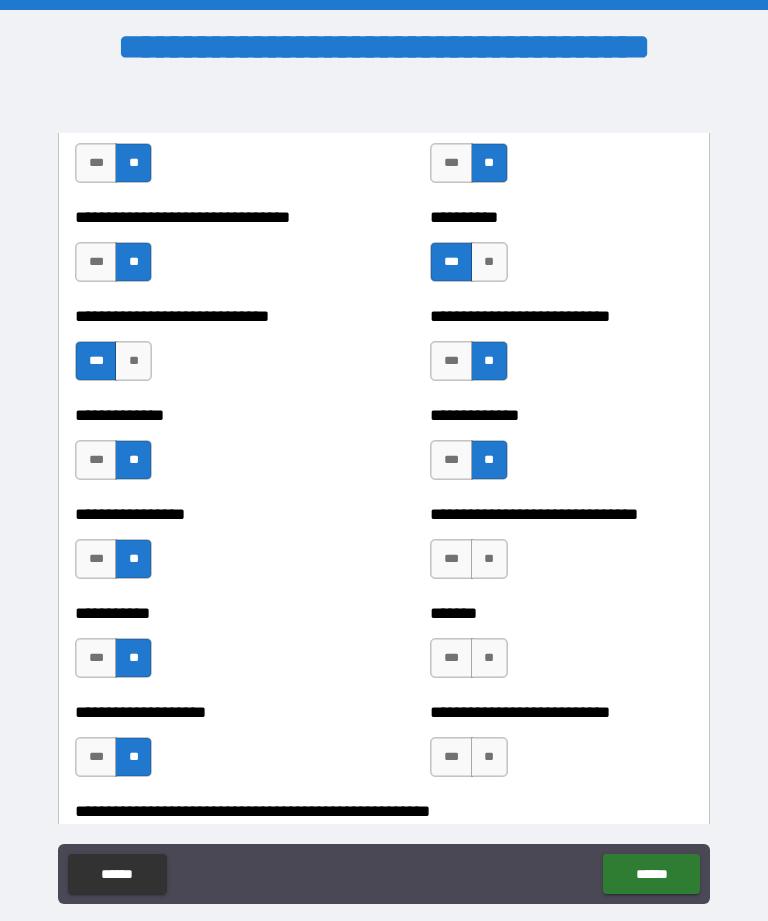 scroll, scrollTop: 7673, scrollLeft: 0, axis: vertical 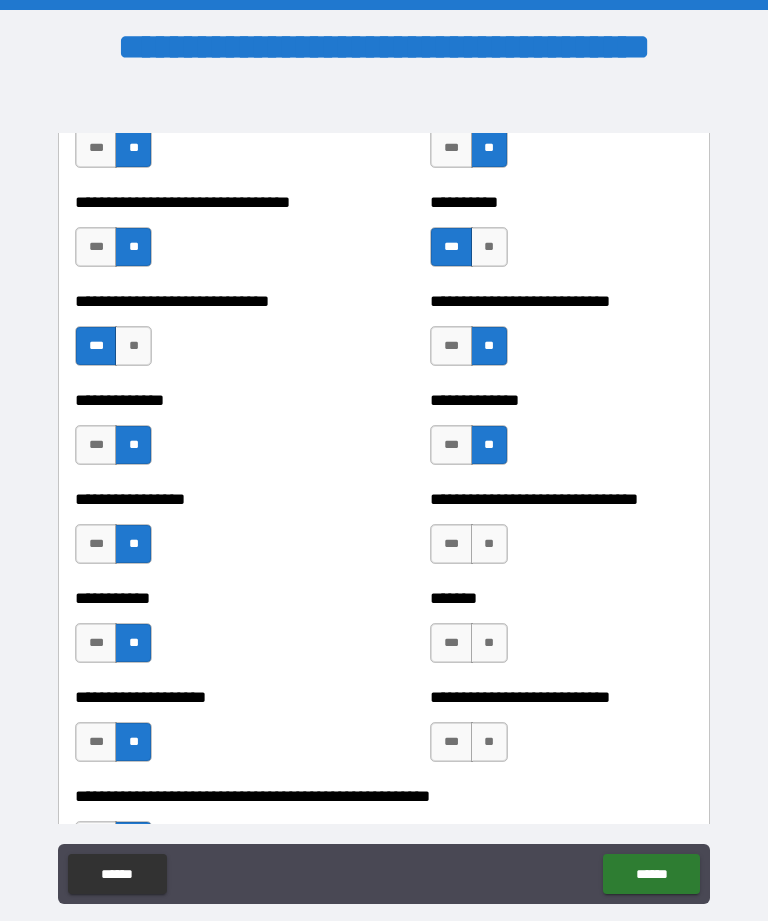 click on "**" at bounding box center [489, 544] 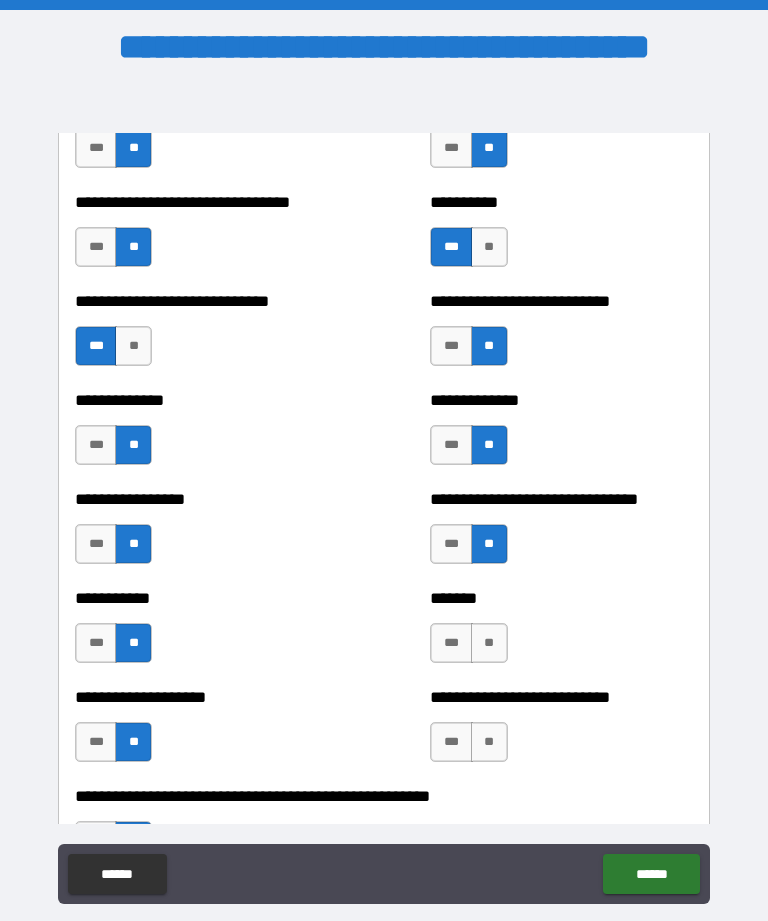 click on "**" at bounding box center (489, 643) 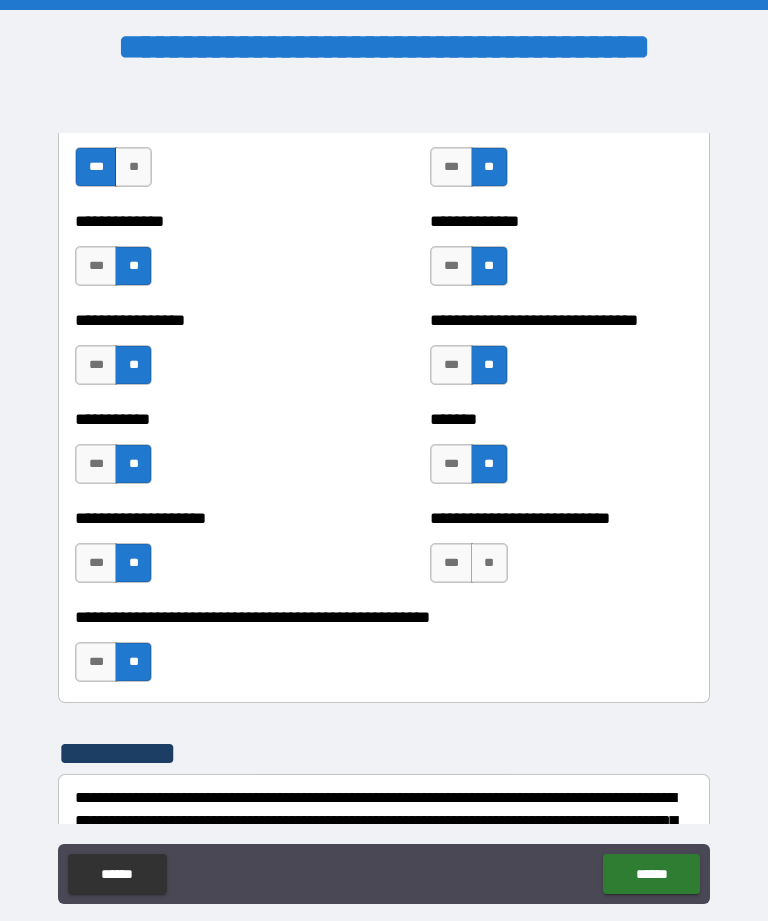 scroll, scrollTop: 7868, scrollLeft: 0, axis: vertical 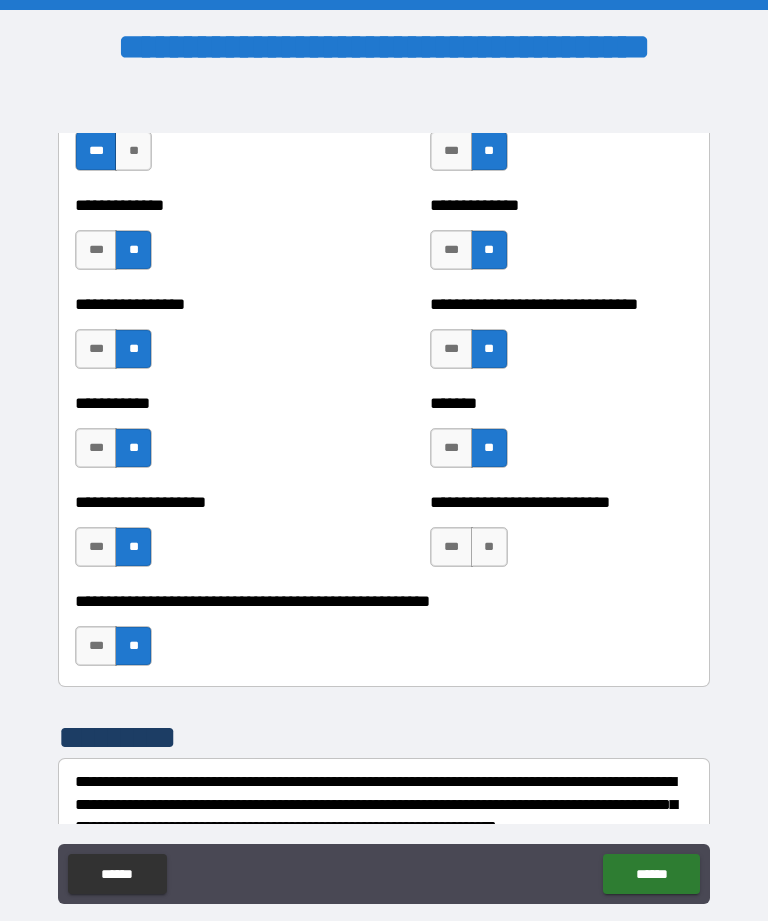 click on "**" at bounding box center (489, 547) 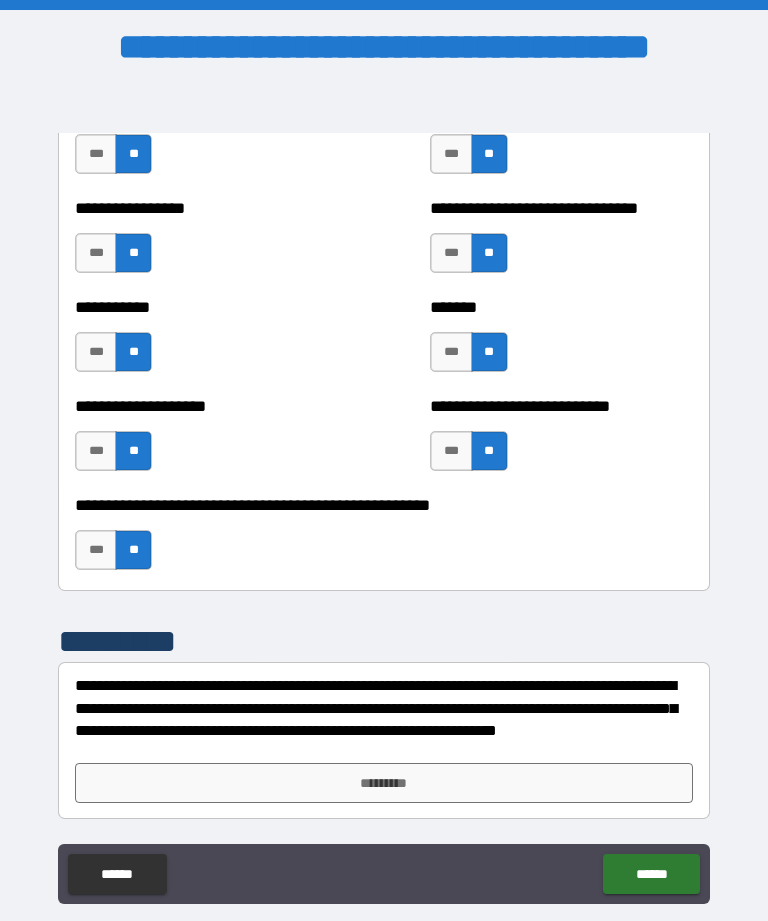 scroll, scrollTop: 7964, scrollLeft: 0, axis: vertical 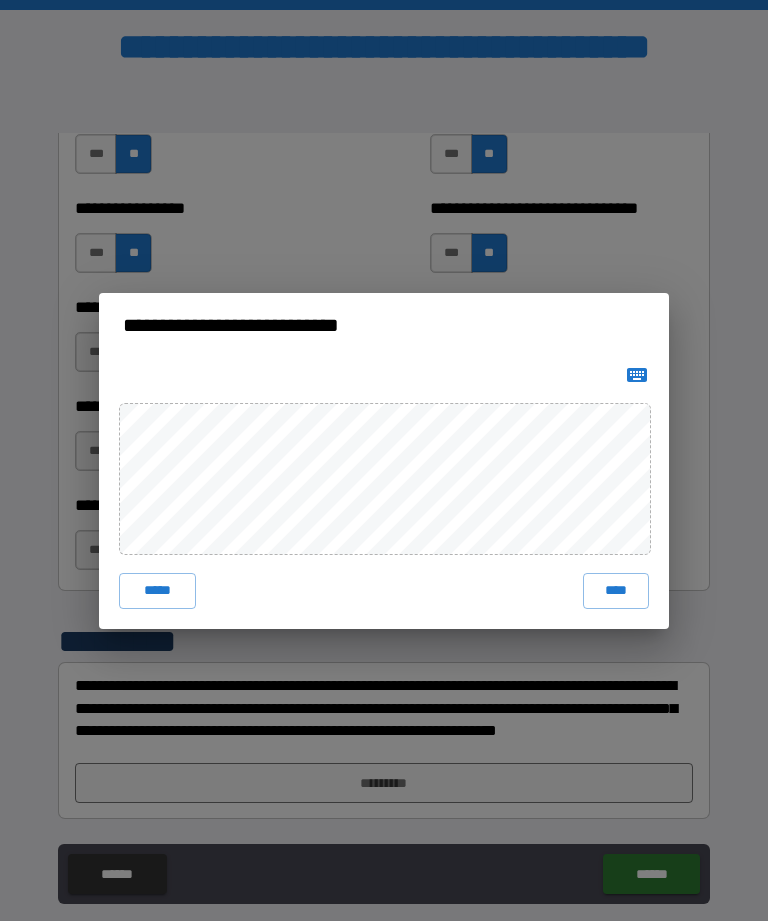 click on "****" at bounding box center [616, 591] 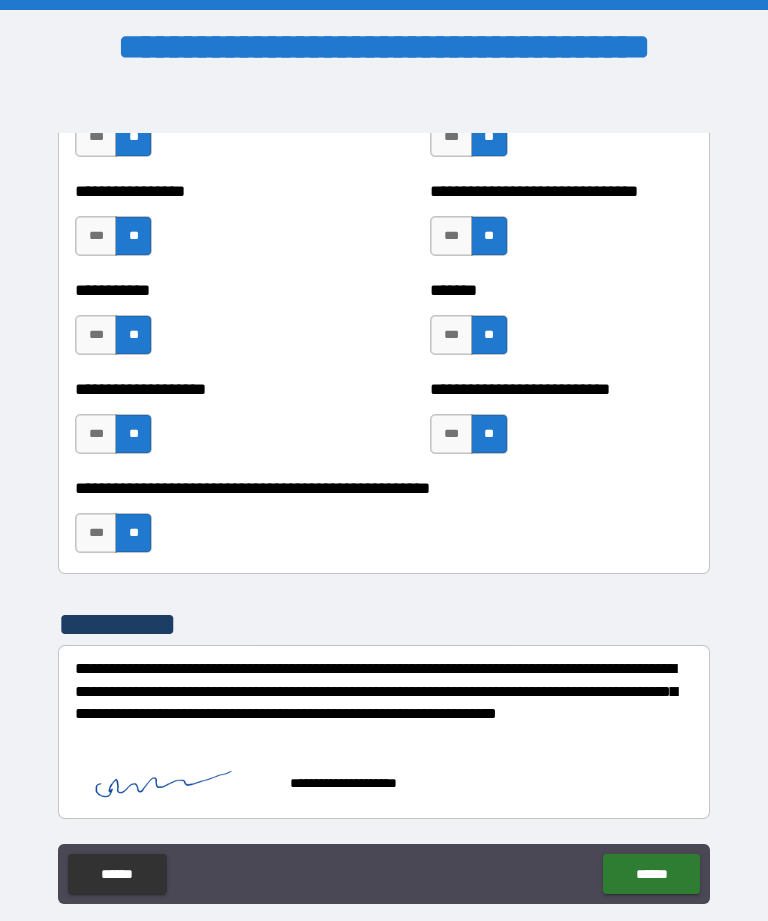 scroll, scrollTop: 7981, scrollLeft: 0, axis: vertical 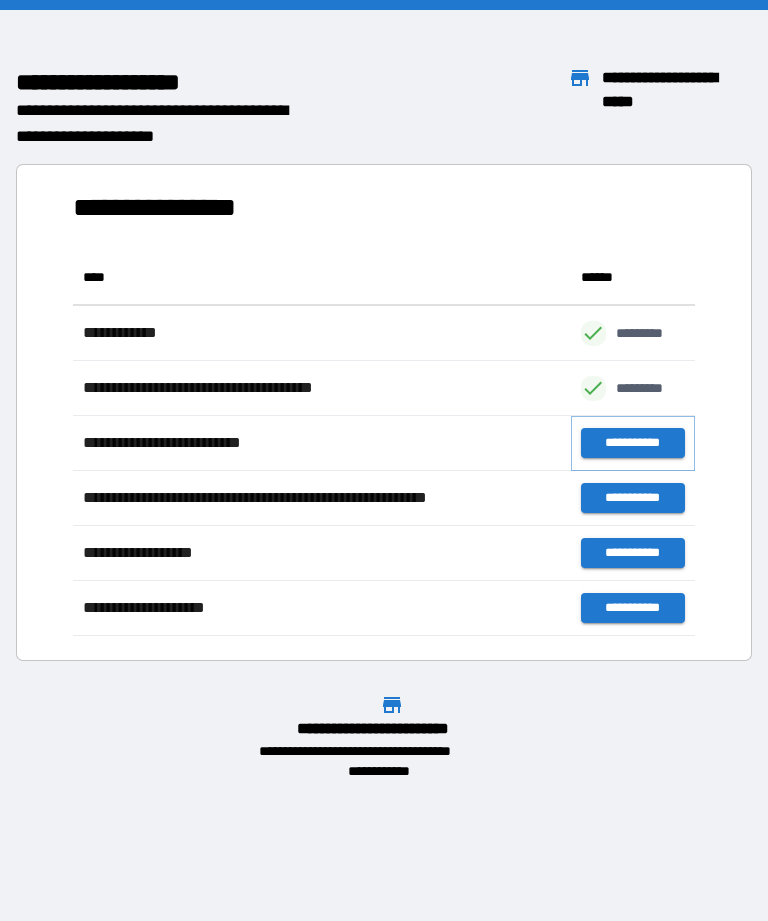 click on "**********" at bounding box center [633, 443] 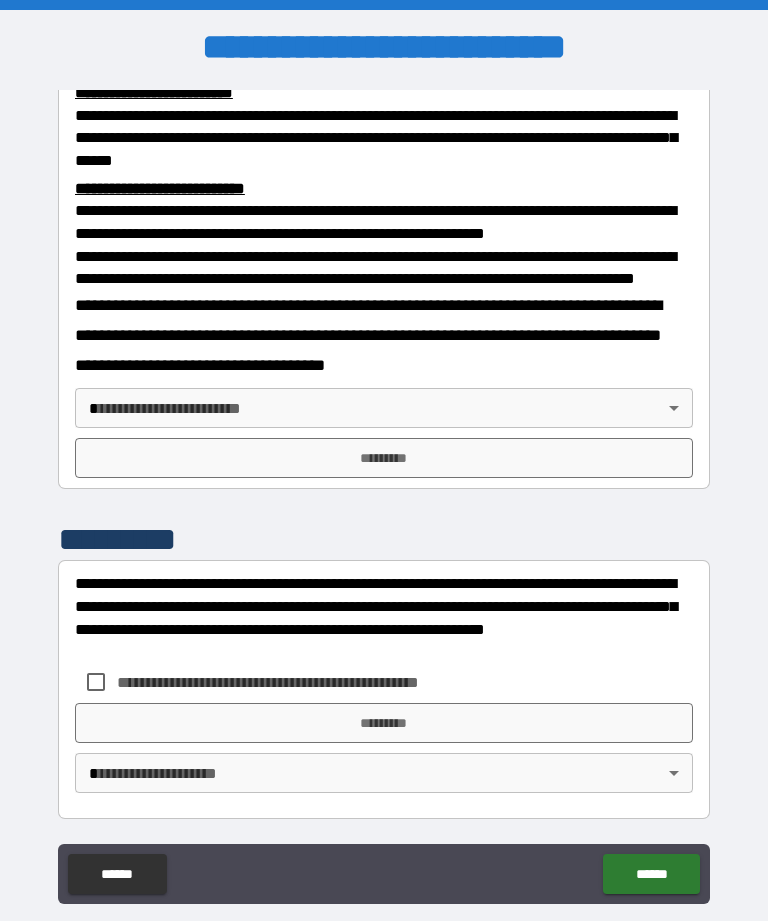scroll, scrollTop: 734, scrollLeft: 0, axis: vertical 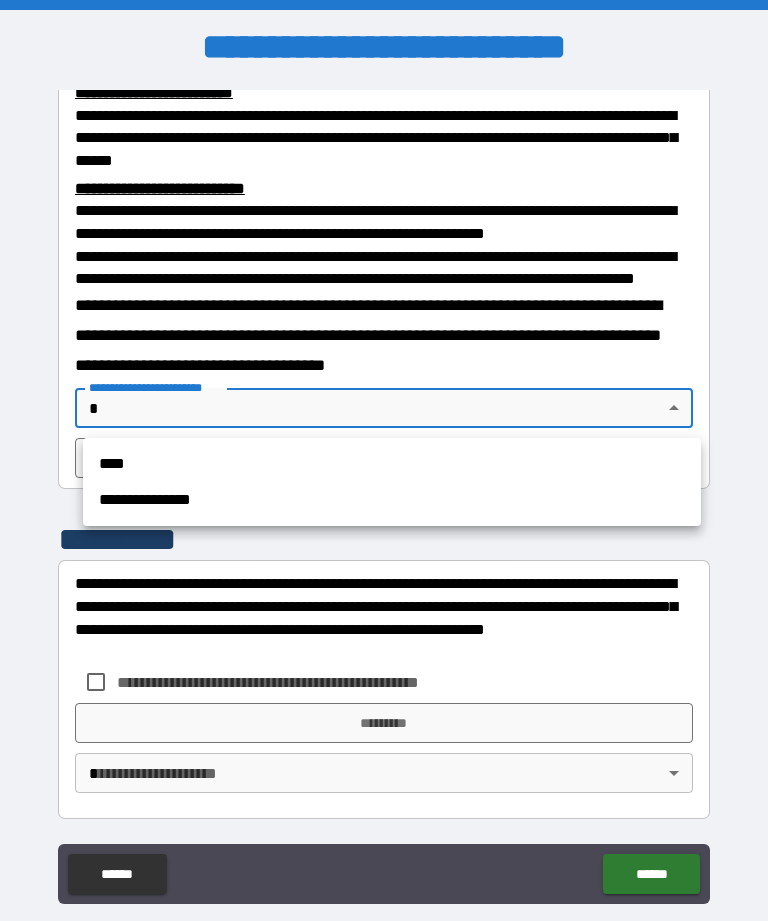 click on "****" at bounding box center [392, 464] 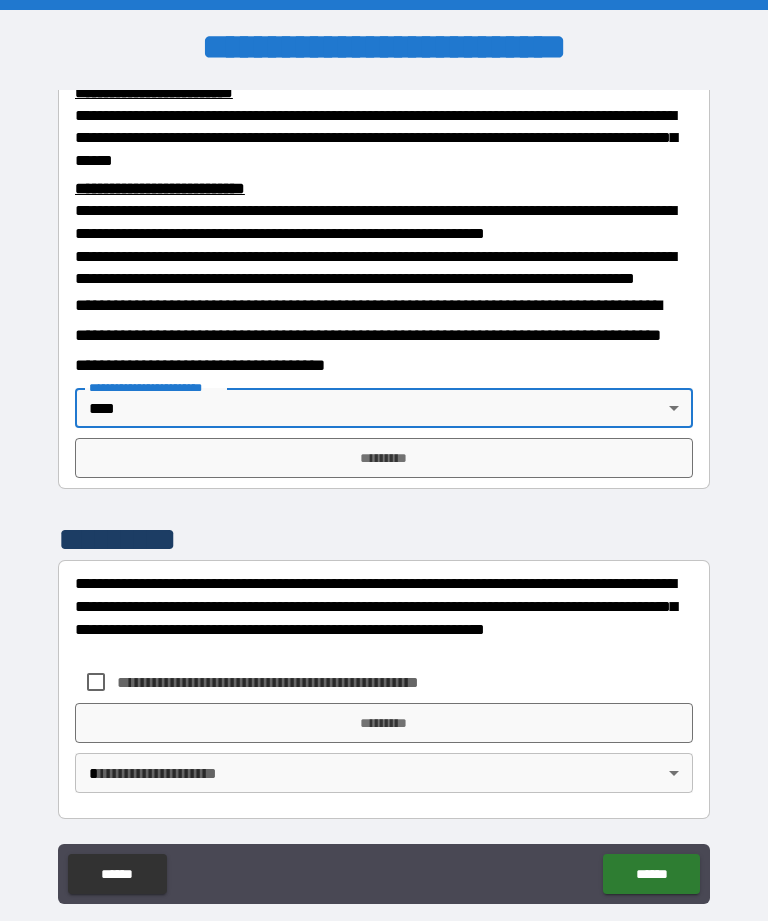 click on "*********" at bounding box center (384, 458) 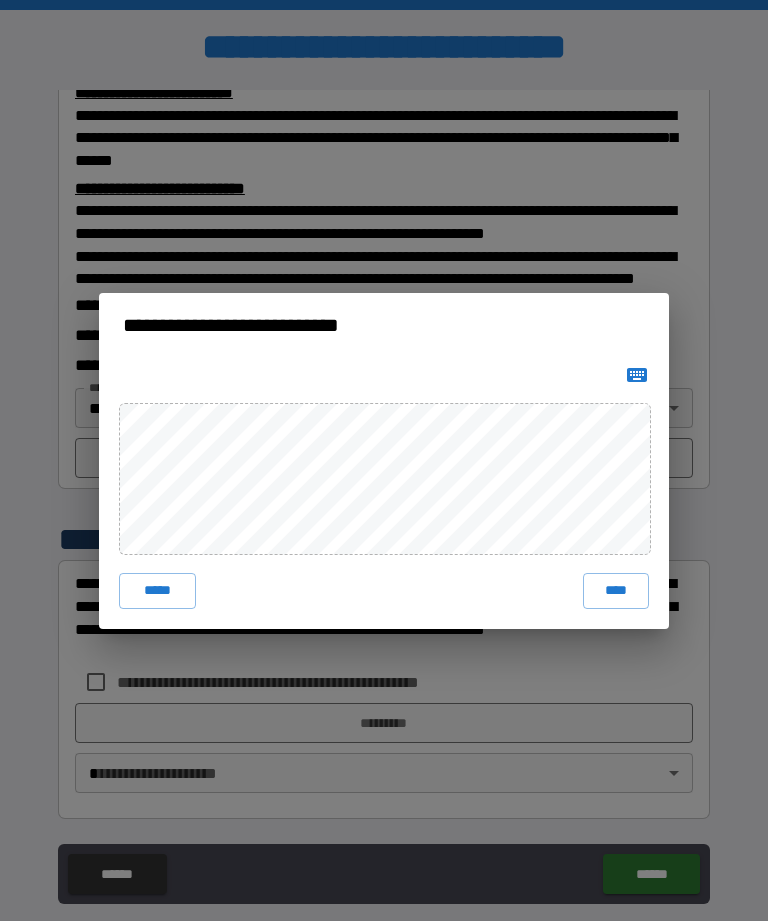 click on "****" at bounding box center (616, 591) 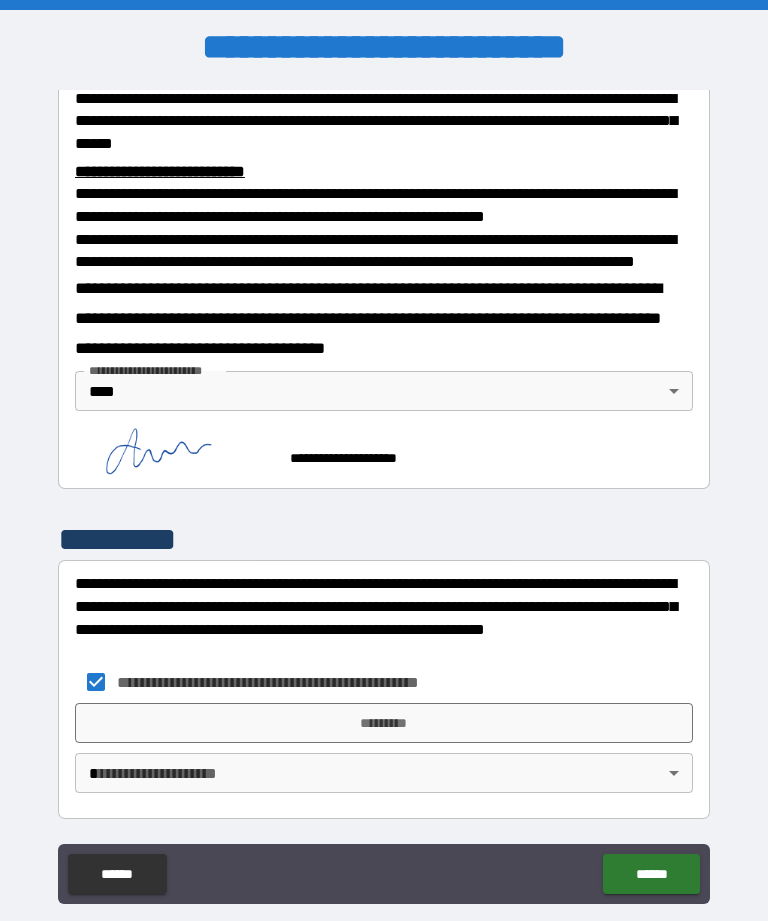 click on "*********" at bounding box center [384, 723] 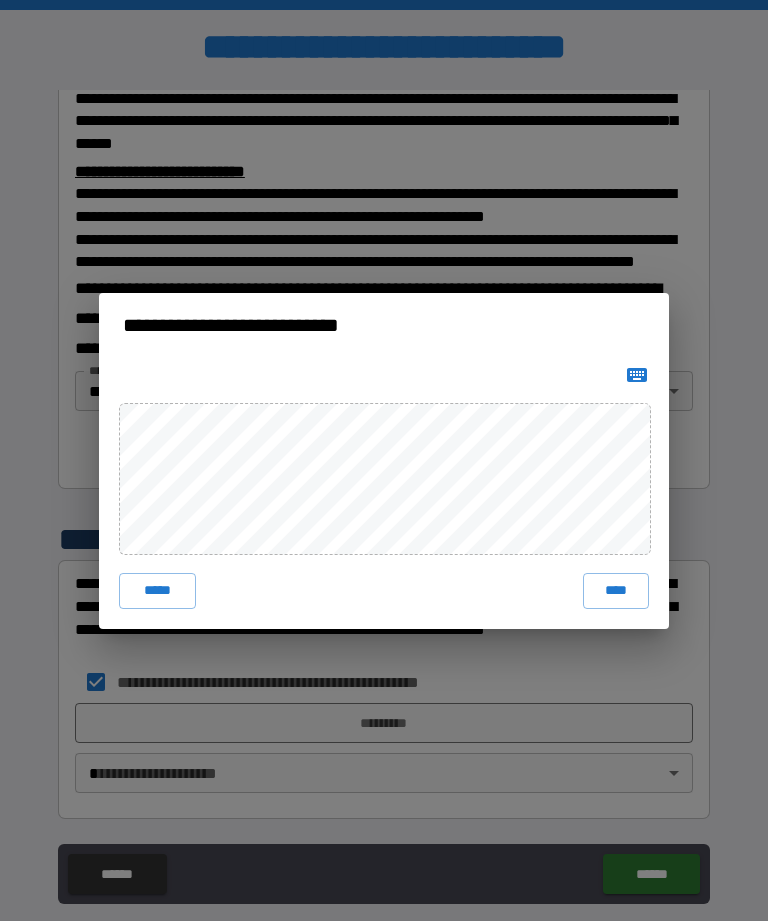 click on "****" at bounding box center (616, 591) 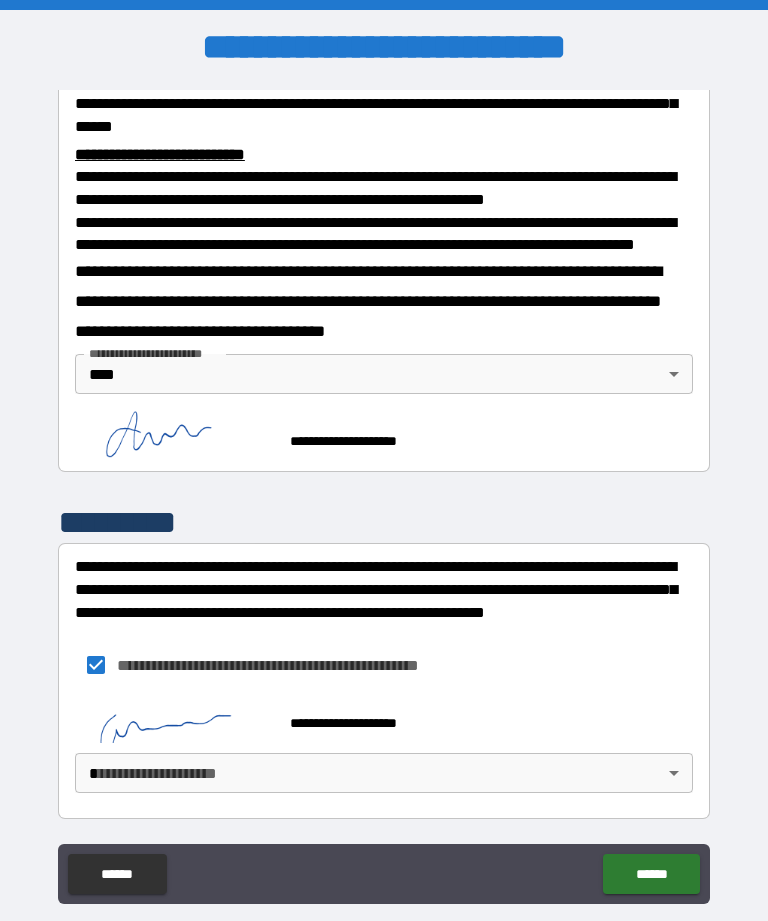 click on "**********" at bounding box center [384, 492] 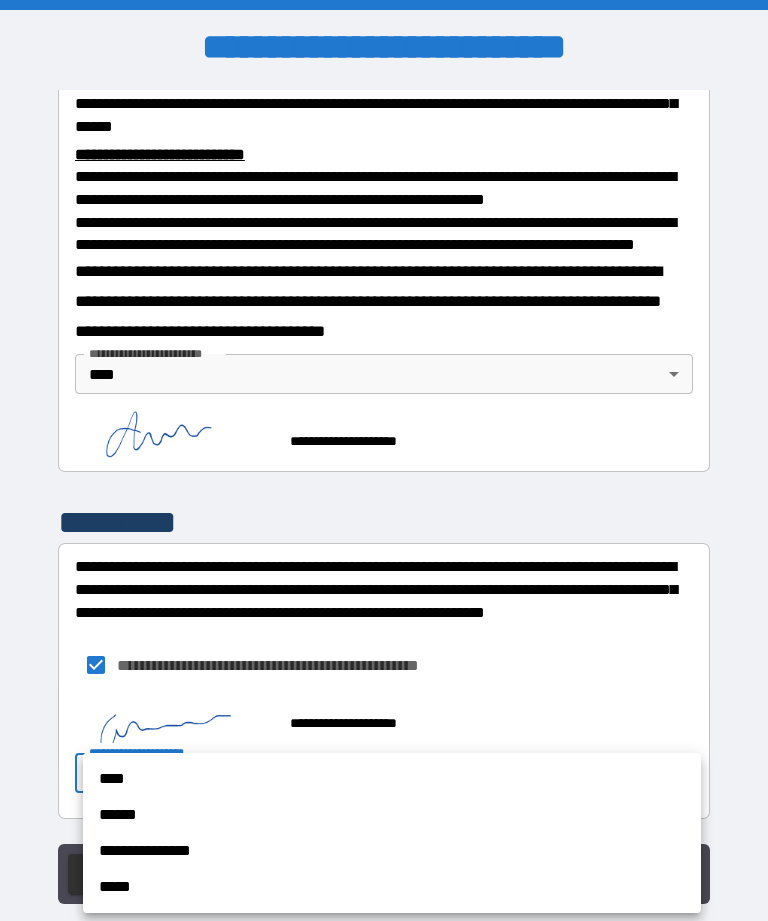 click on "****" at bounding box center [392, 779] 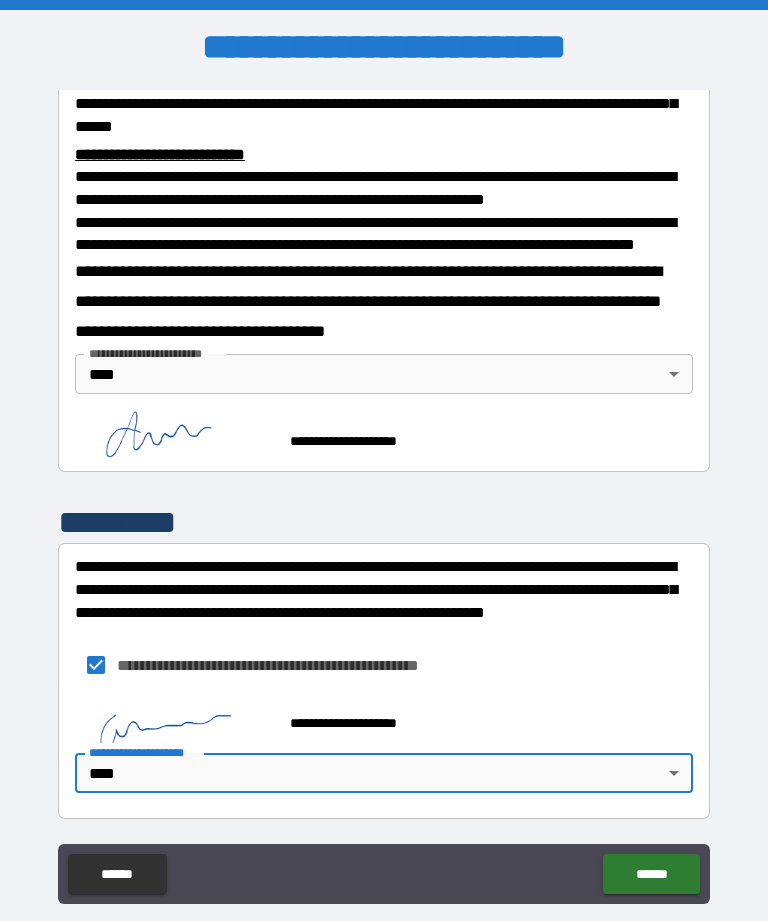 scroll, scrollTop: 768, scrollLeft: 0, axis: vertical 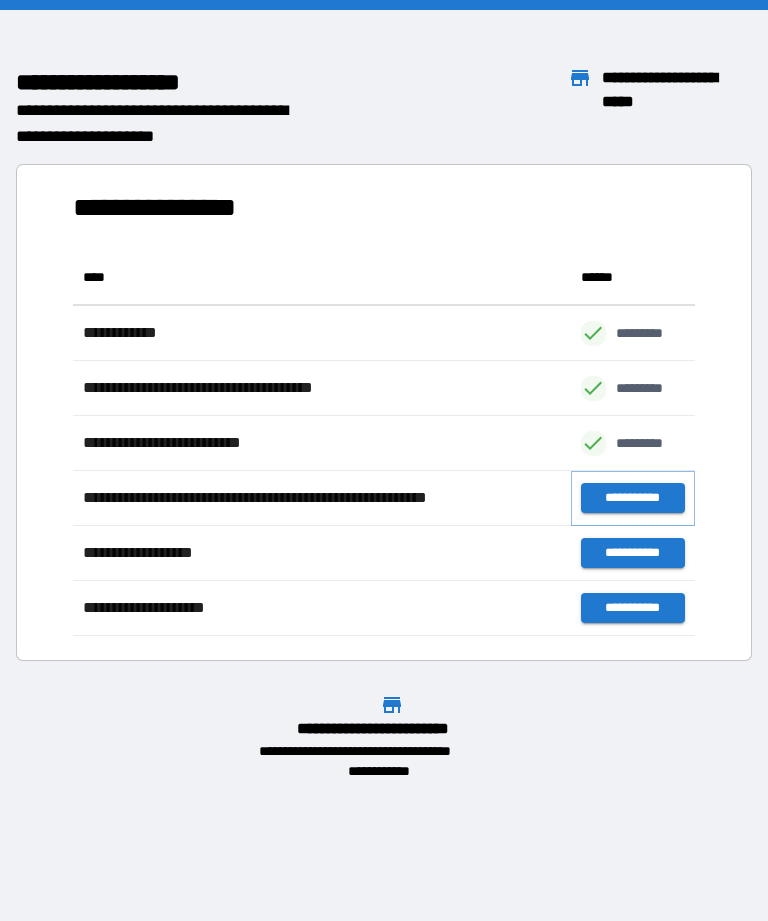 click on "**********" at bounding box center [633, 498] 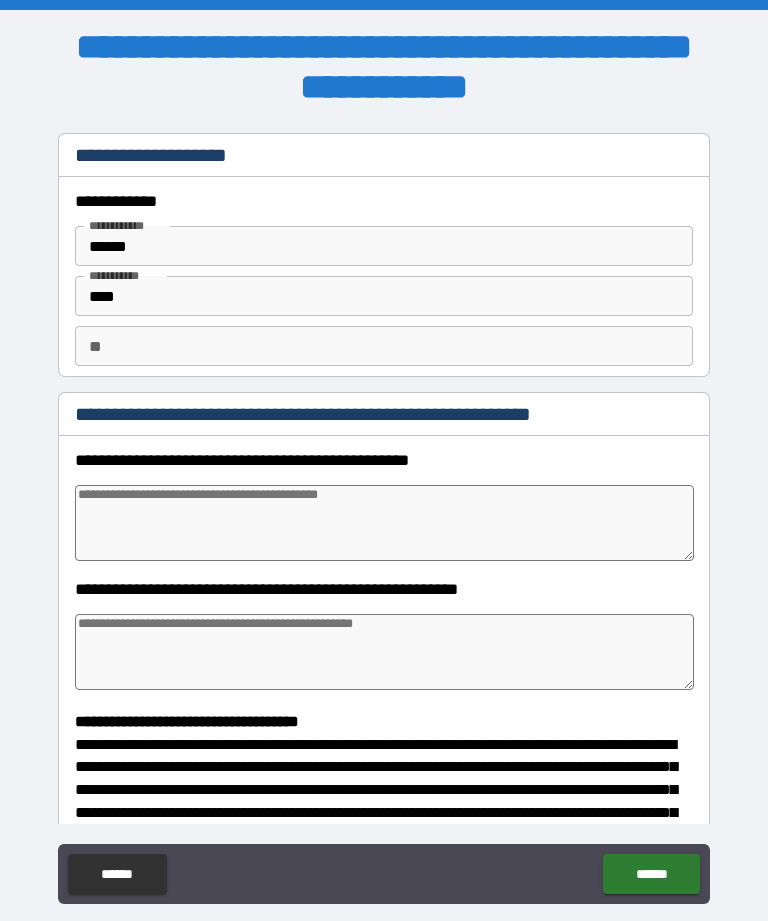 type on "*" 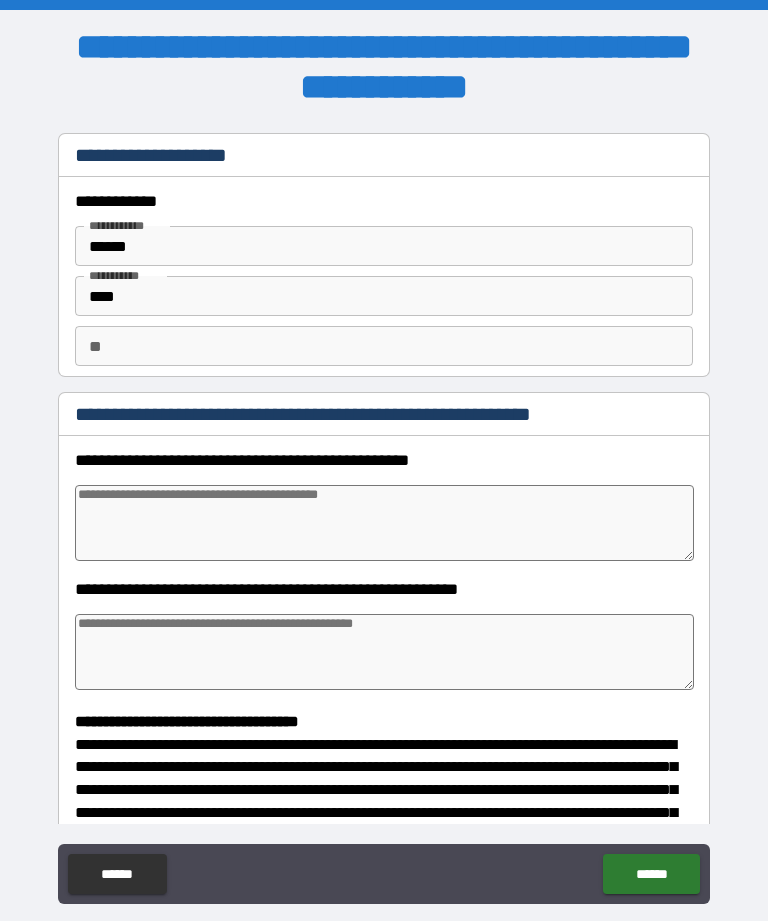 type on "*" 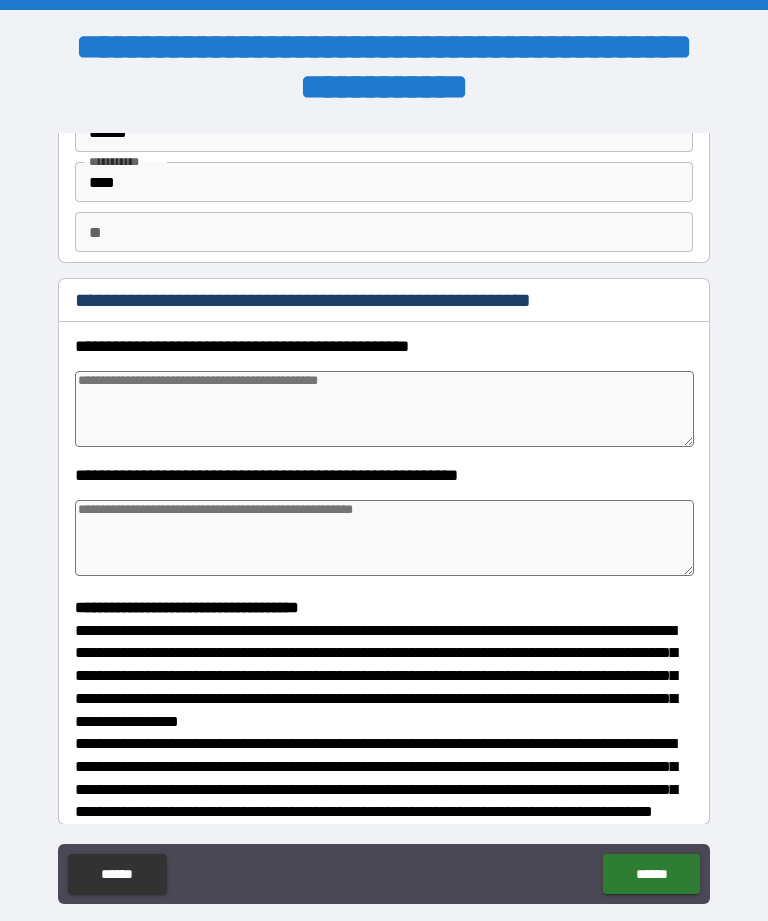 scroll, scrollTop: 128, scrollLeft: 0, axis: vertical 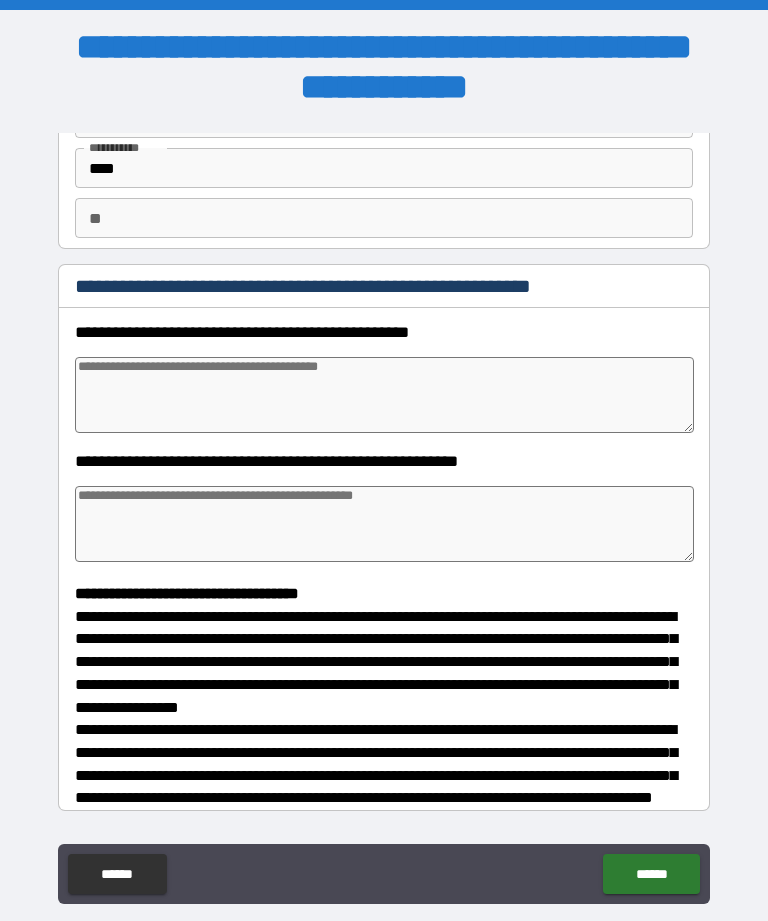 click at bounding box center (384, 395) 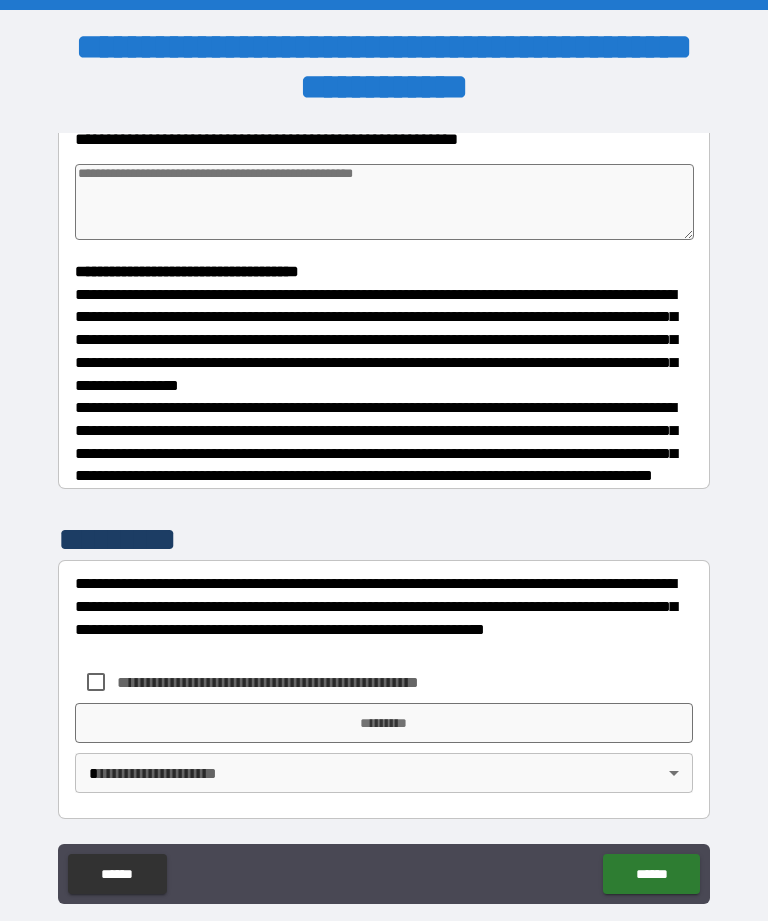 click on "**********" at bounding box center [384, 495] 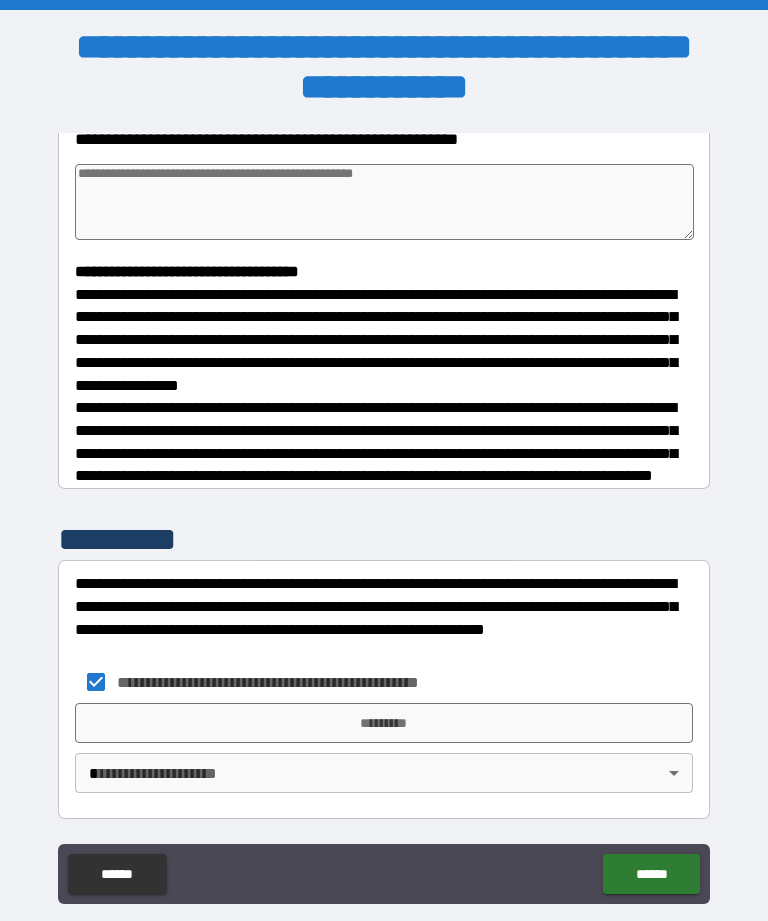 type on "*" 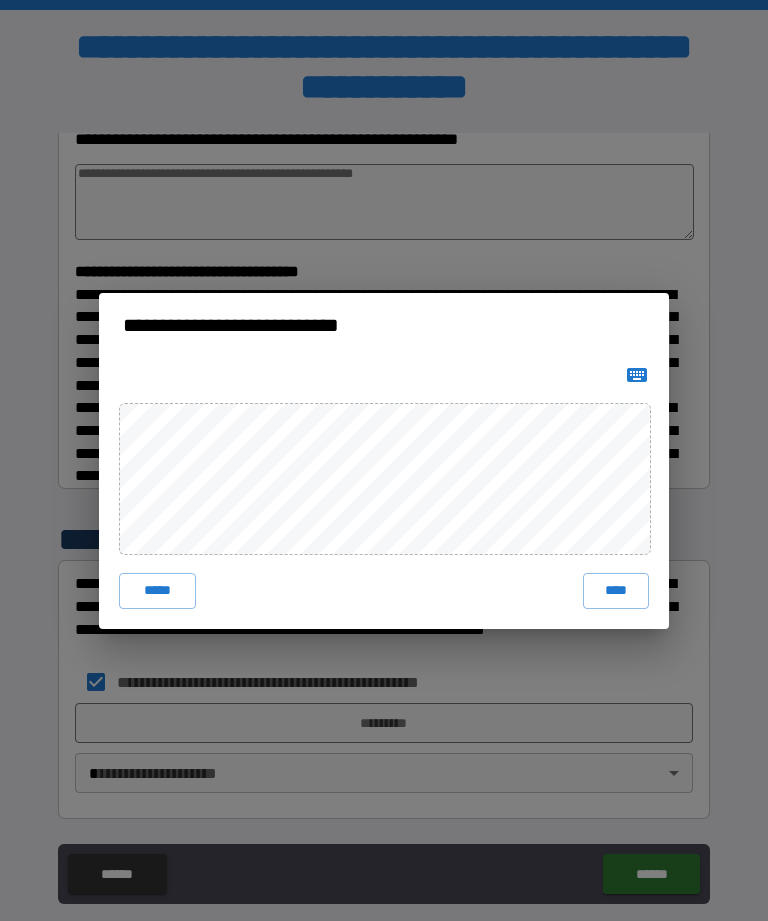 click on "****" at bounding box center (616, 591) 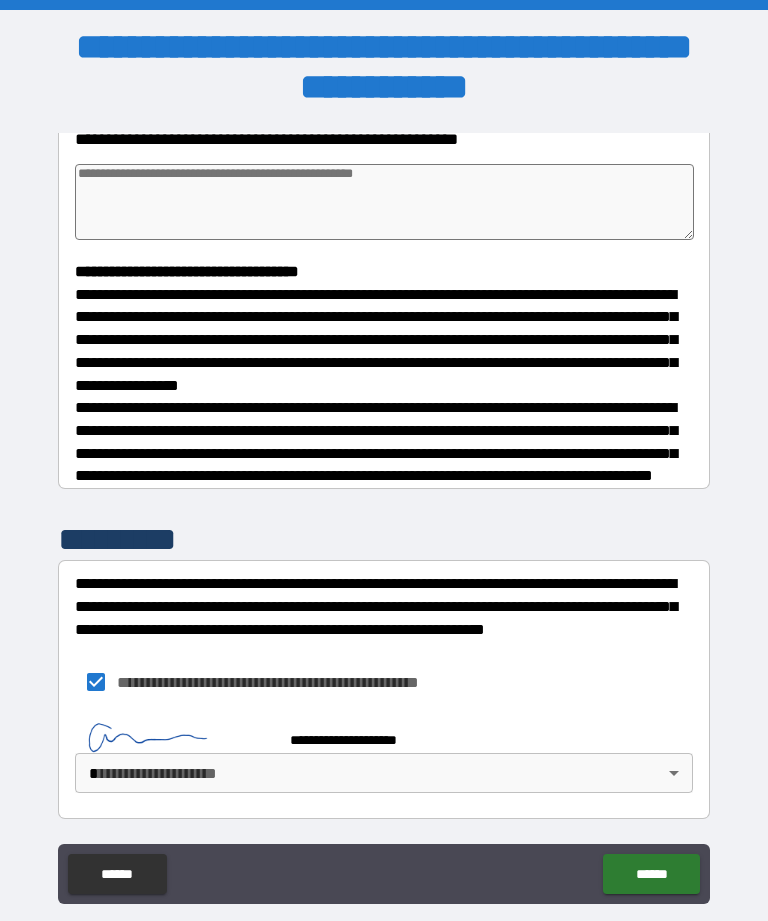 scroll, scrollTop: 455, scrollLeft: 0, axis: vertical 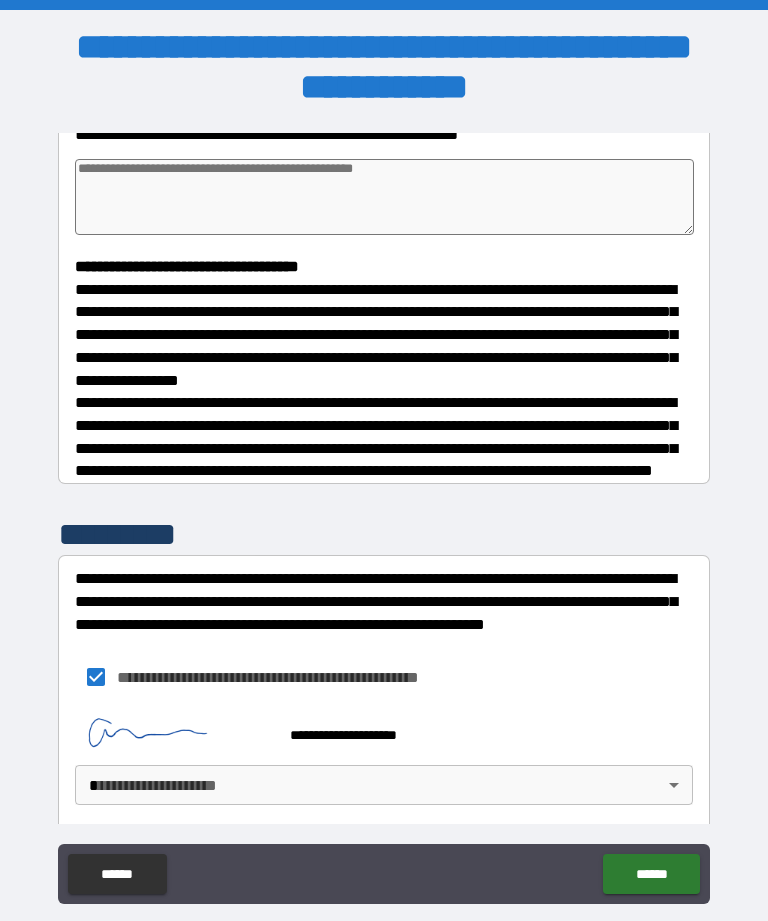 click on "**********" at bounding box center [384, 492] 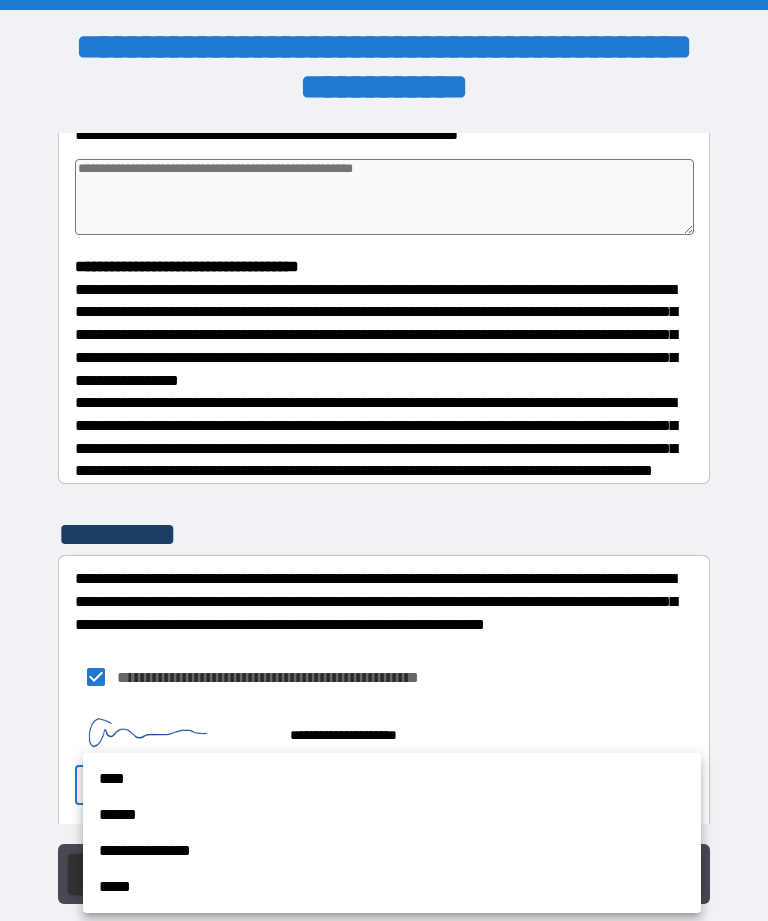 click on "****" at bounding box center [392, 779] 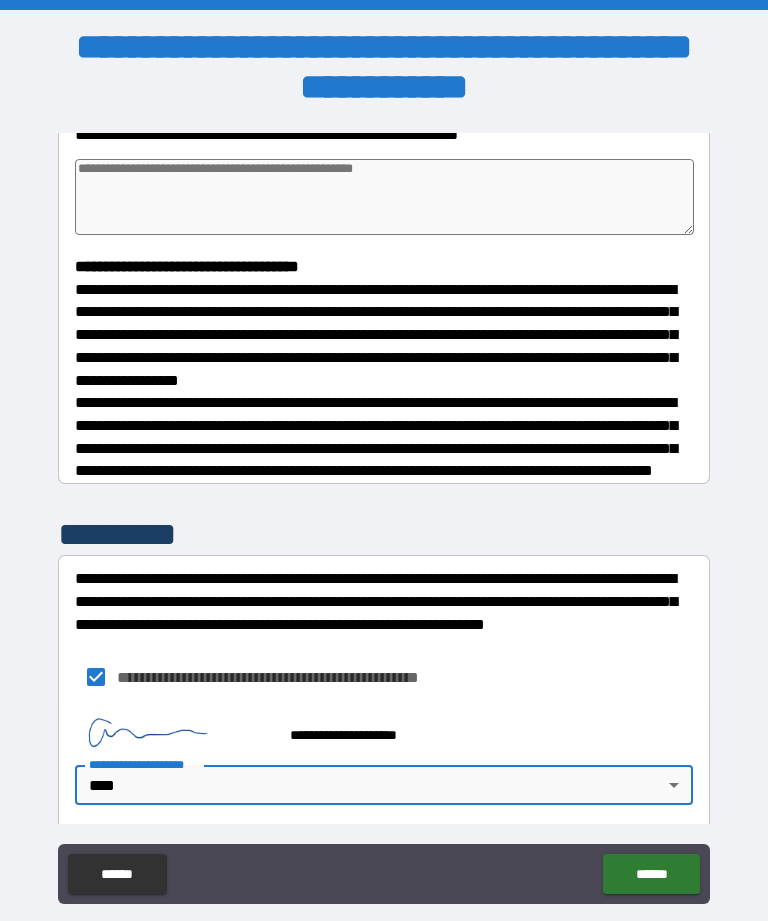 type on "*" 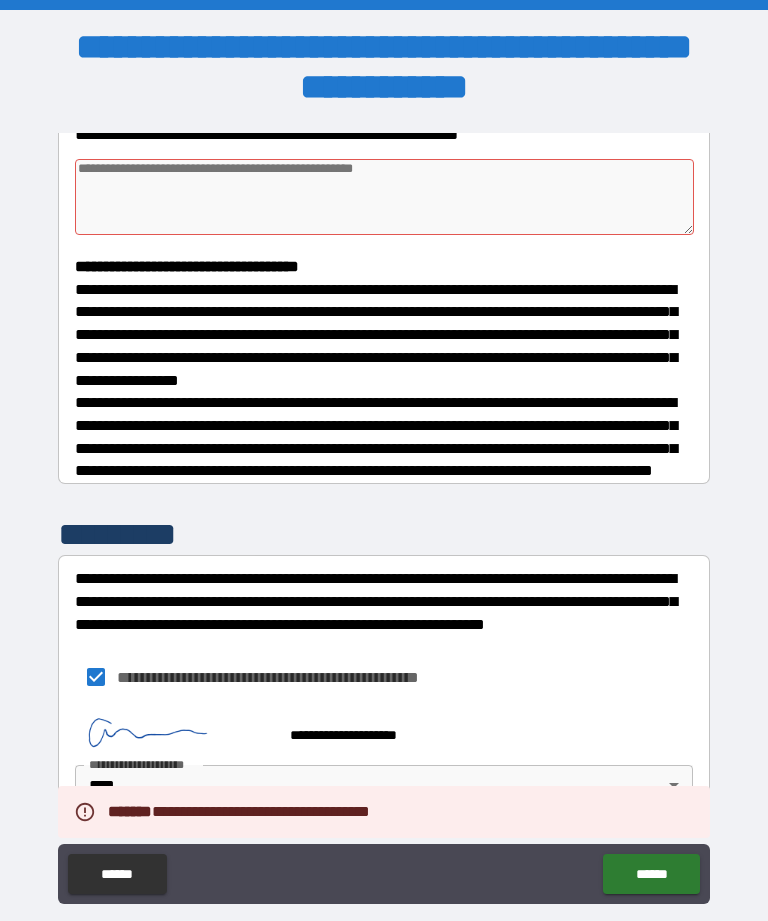 type on "*" 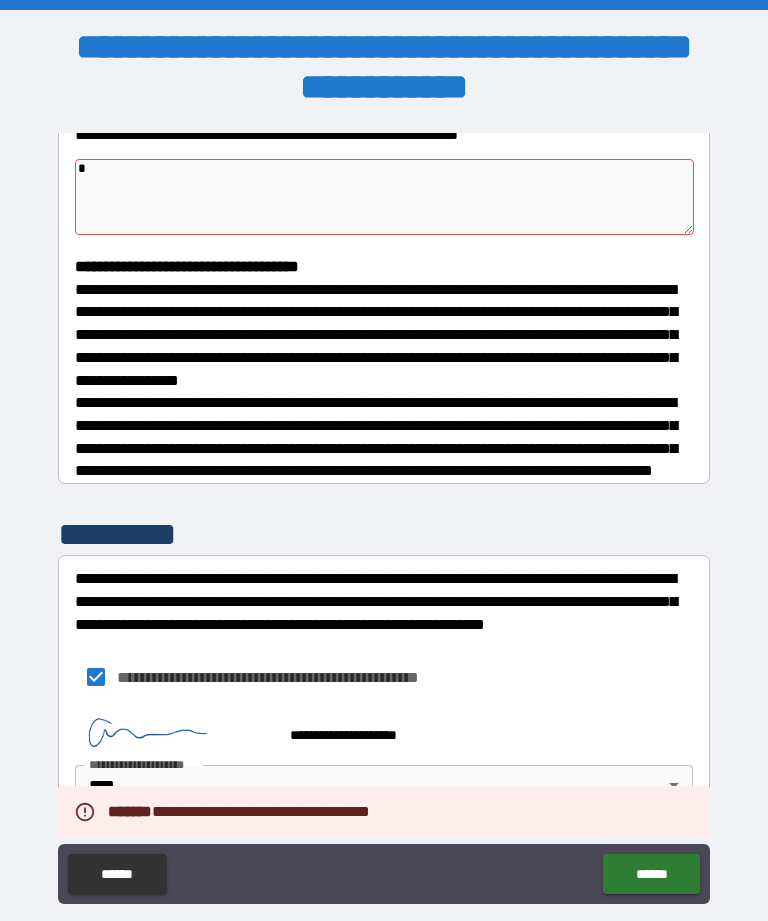 type on "*" 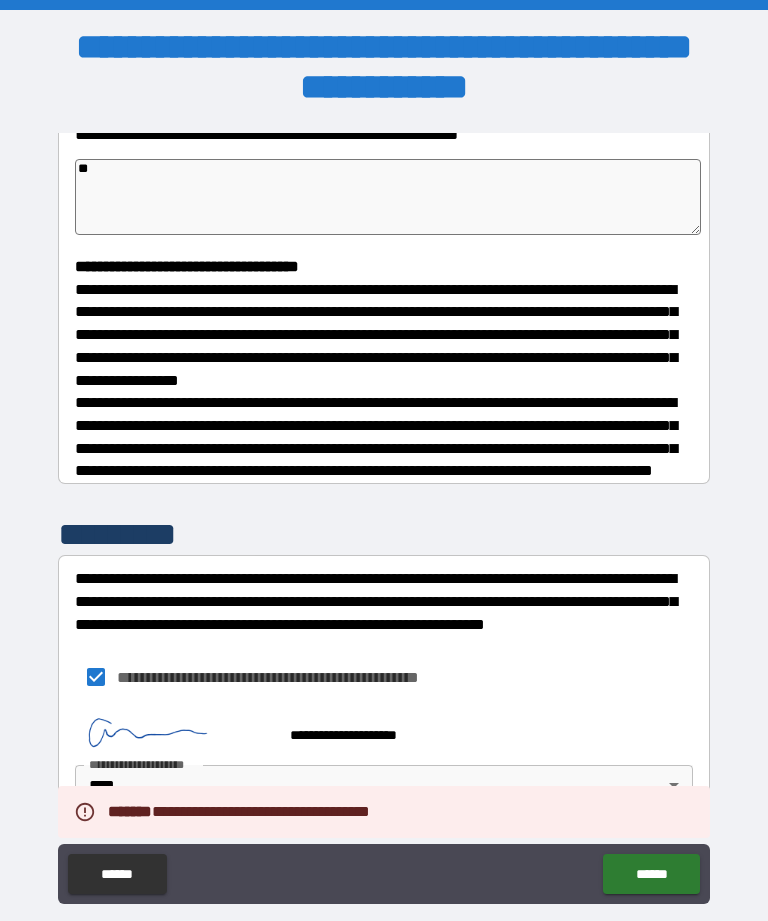 type on "*" 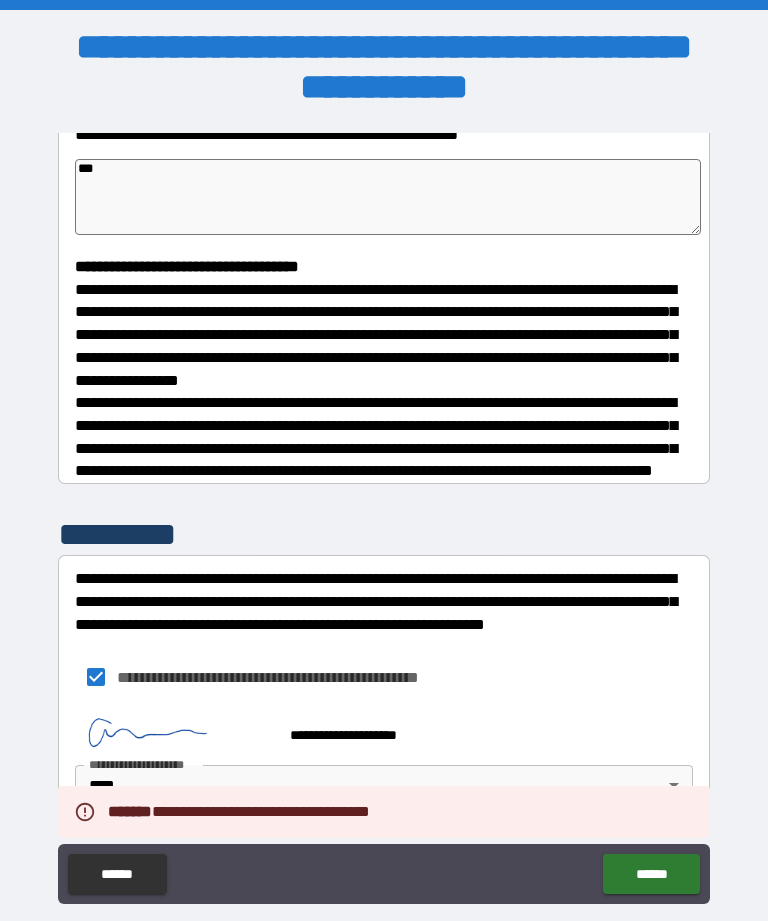 type on "*" 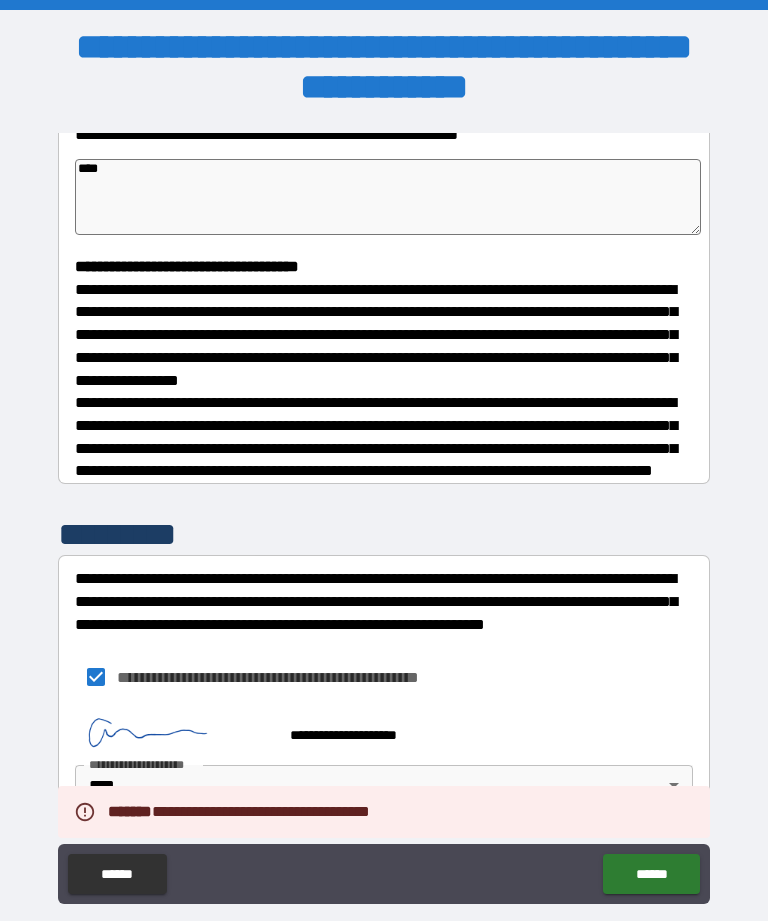 type on "*" 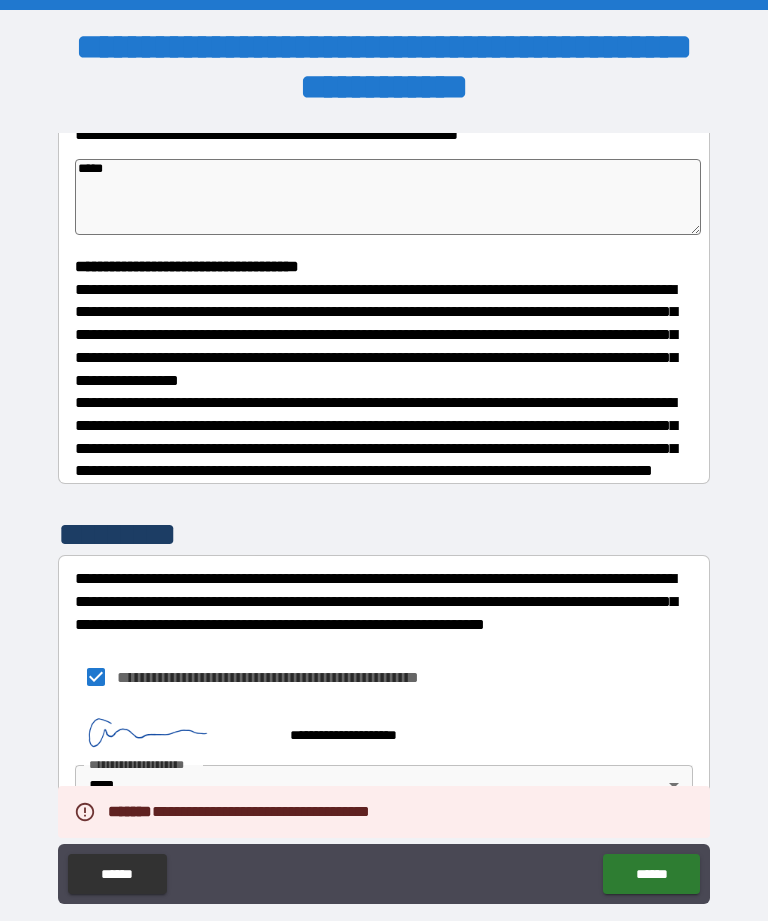 type on "******" 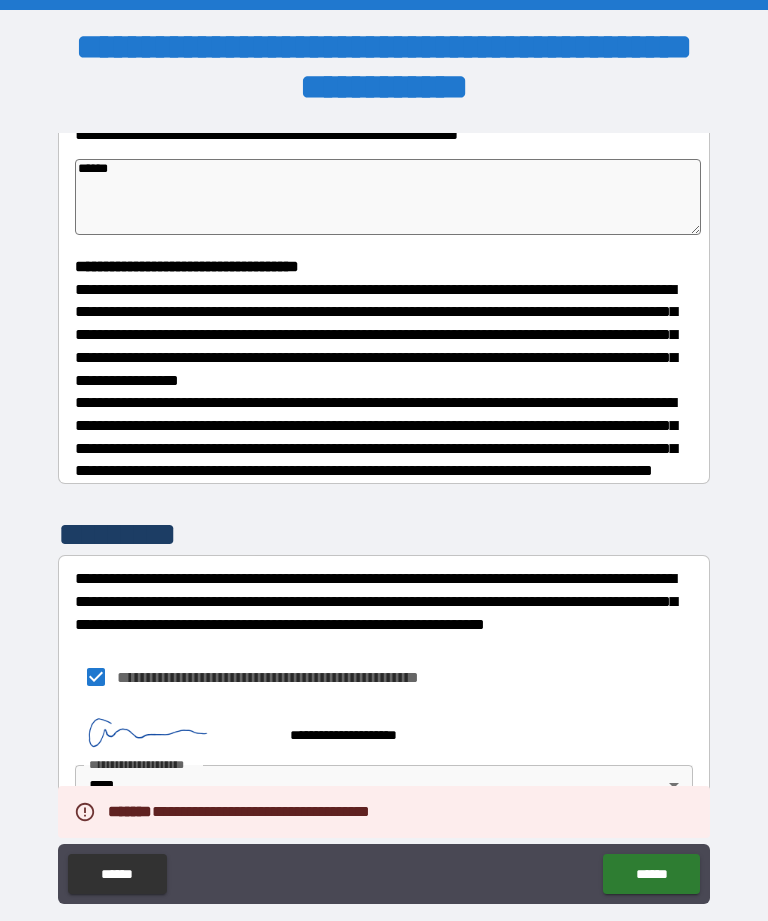 type on "*" 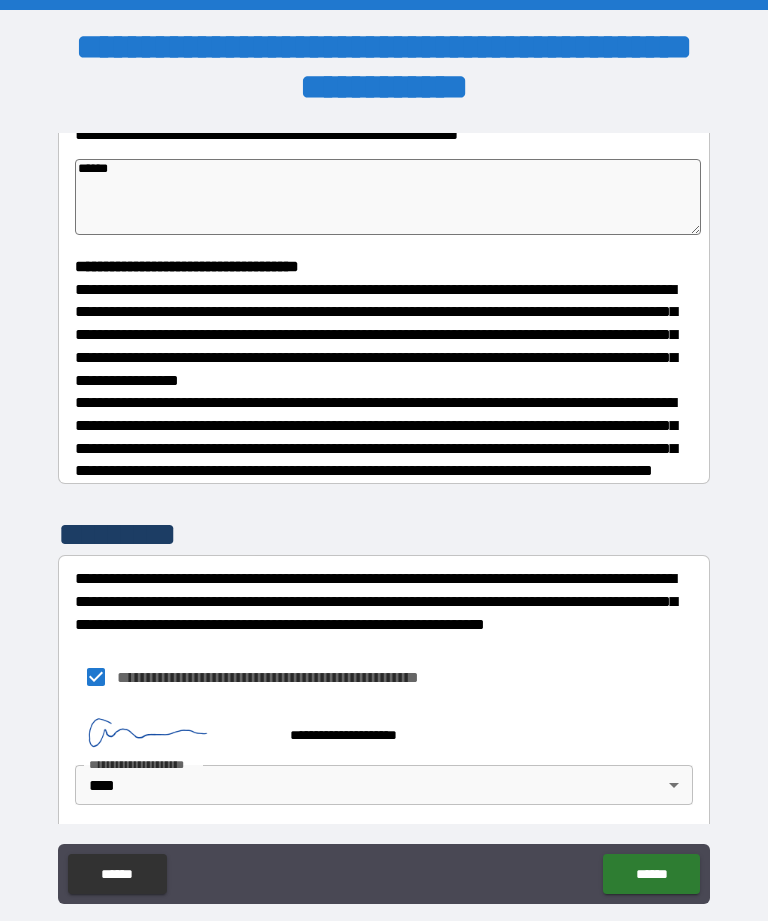 type on "*" 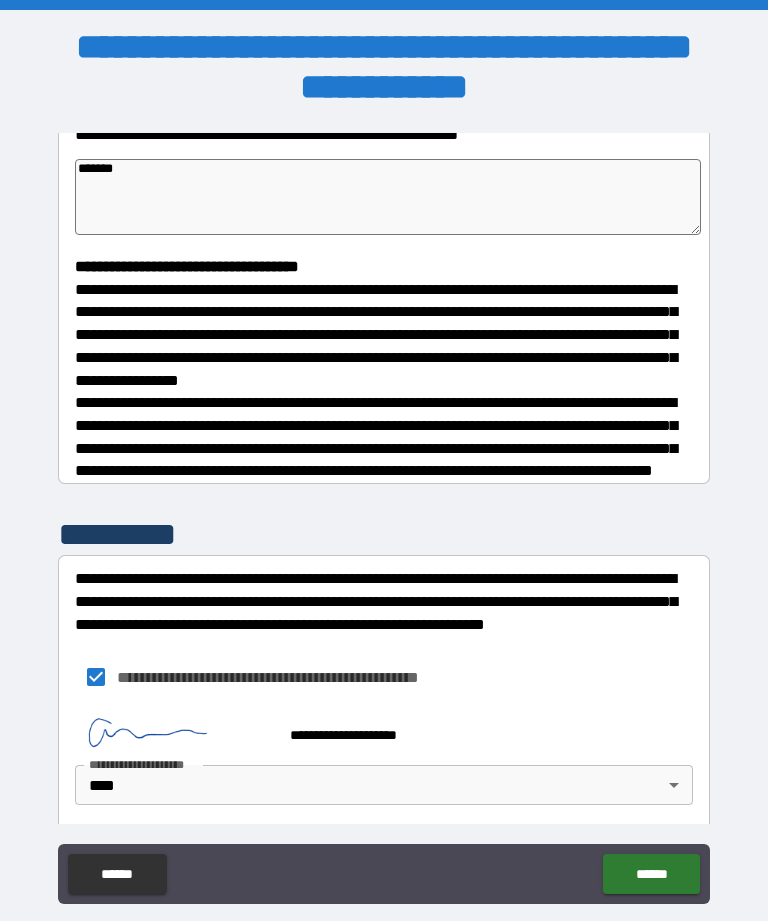 type on "*" 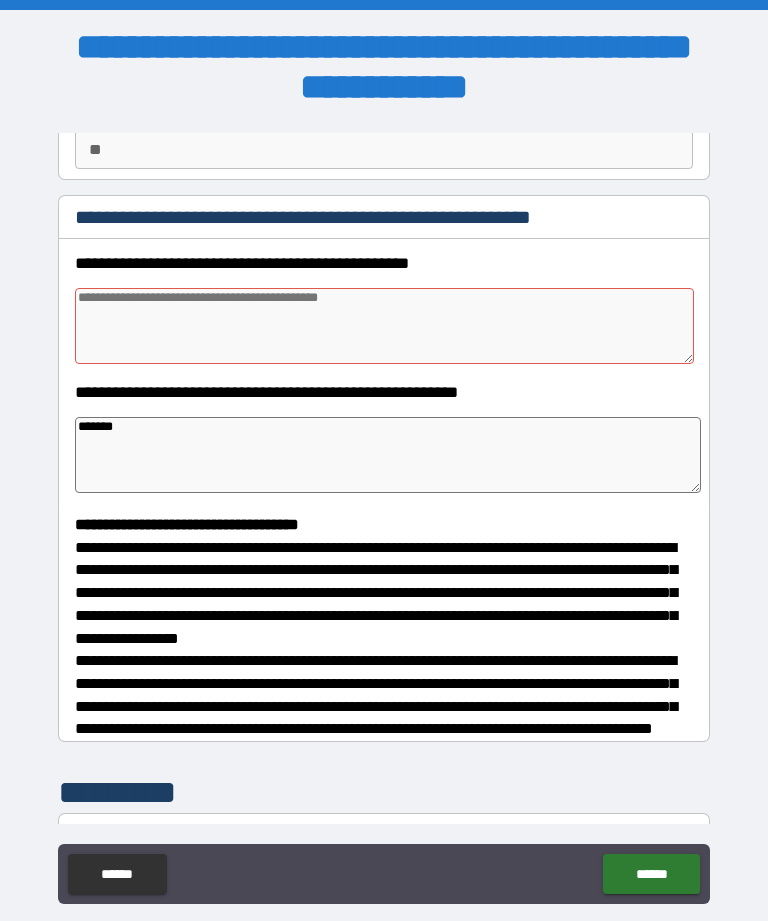 scroll, scrollTop: 196, scrollLeft: 0, axis: vertical 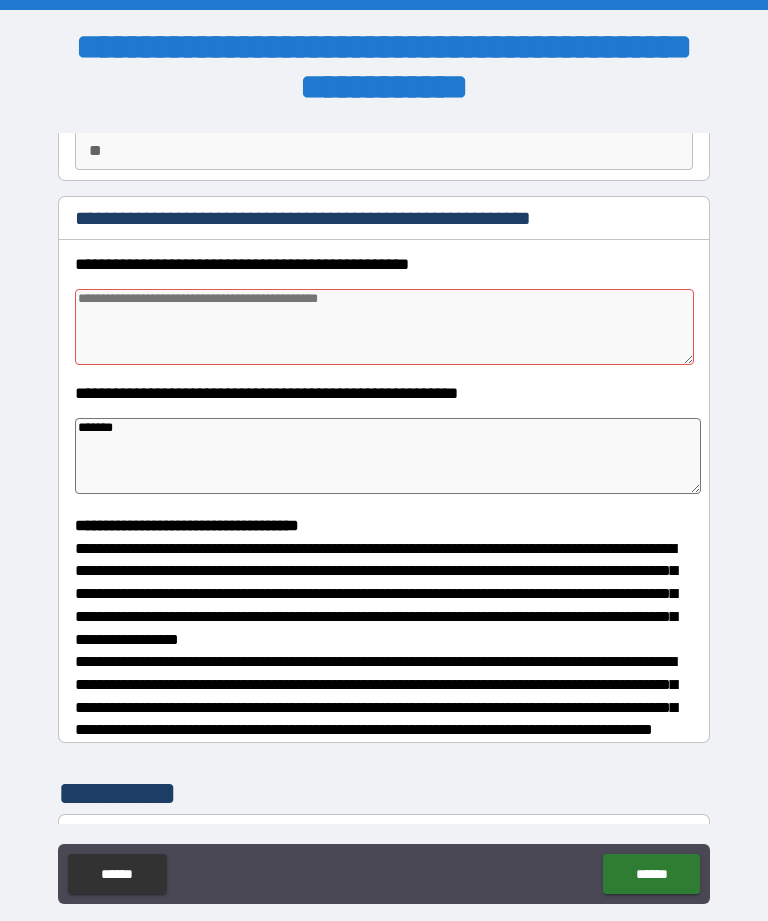 type on "******" 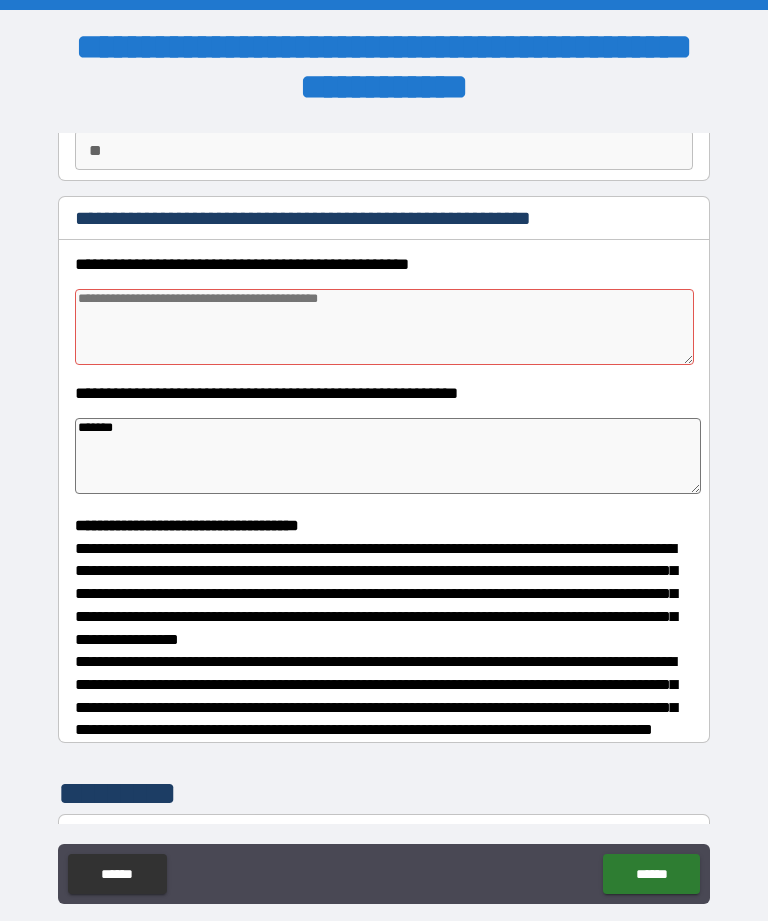 click at bounding box center [384, 327] 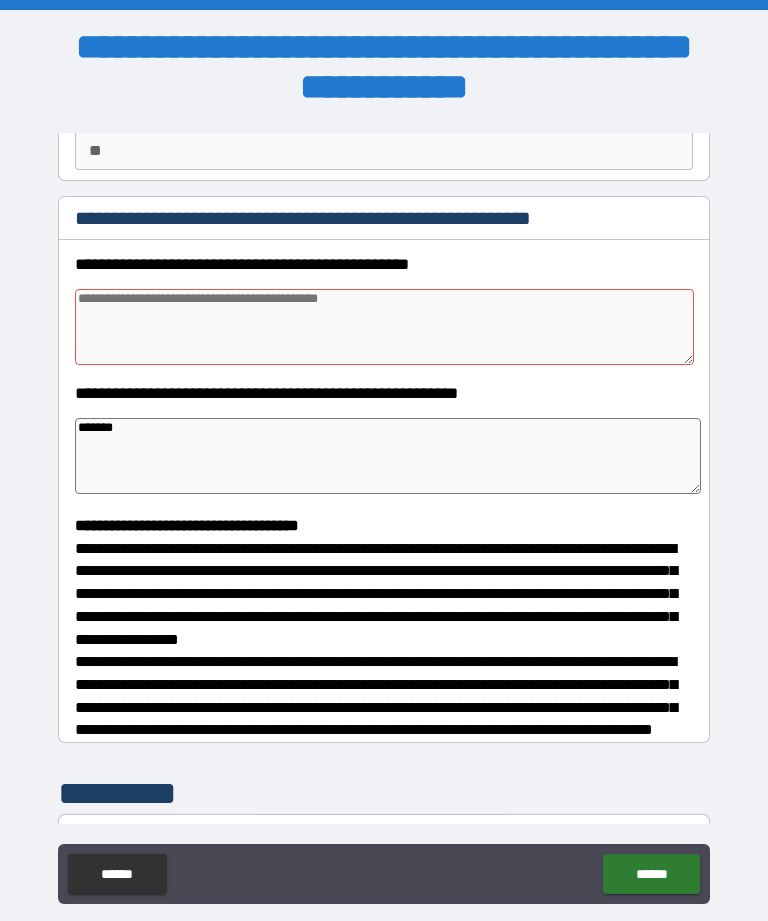 type on "*" 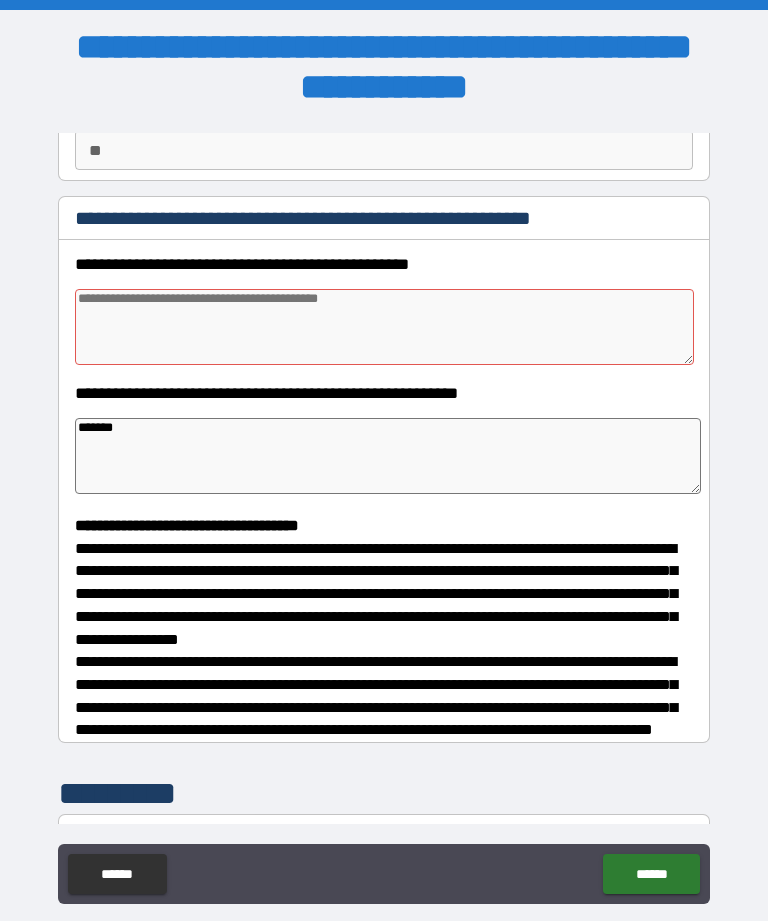 type on "*" 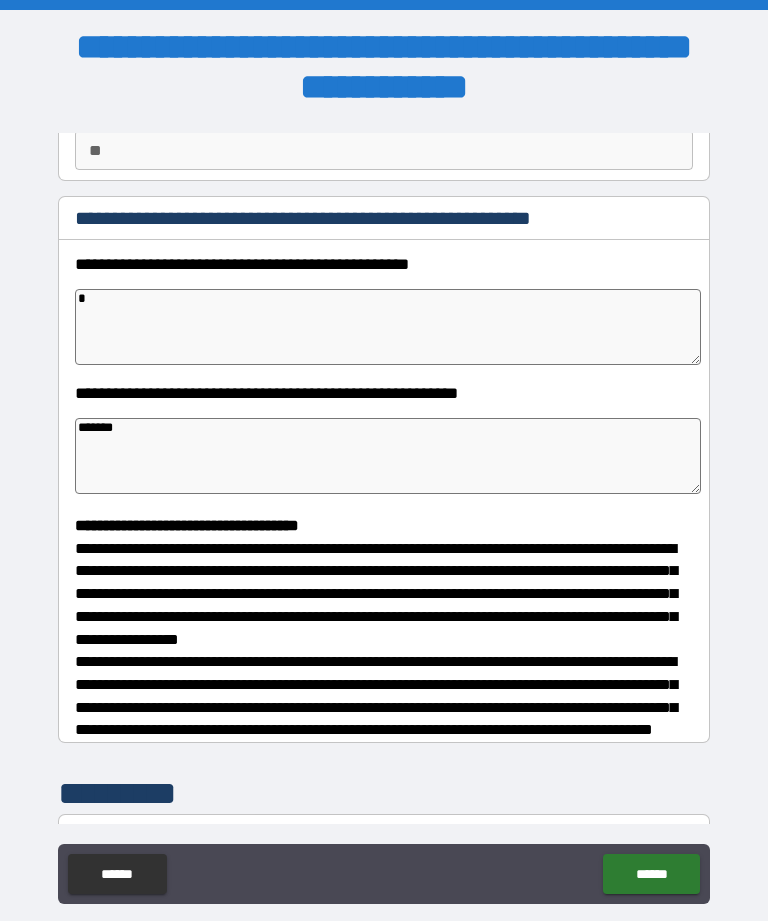 type on "*" 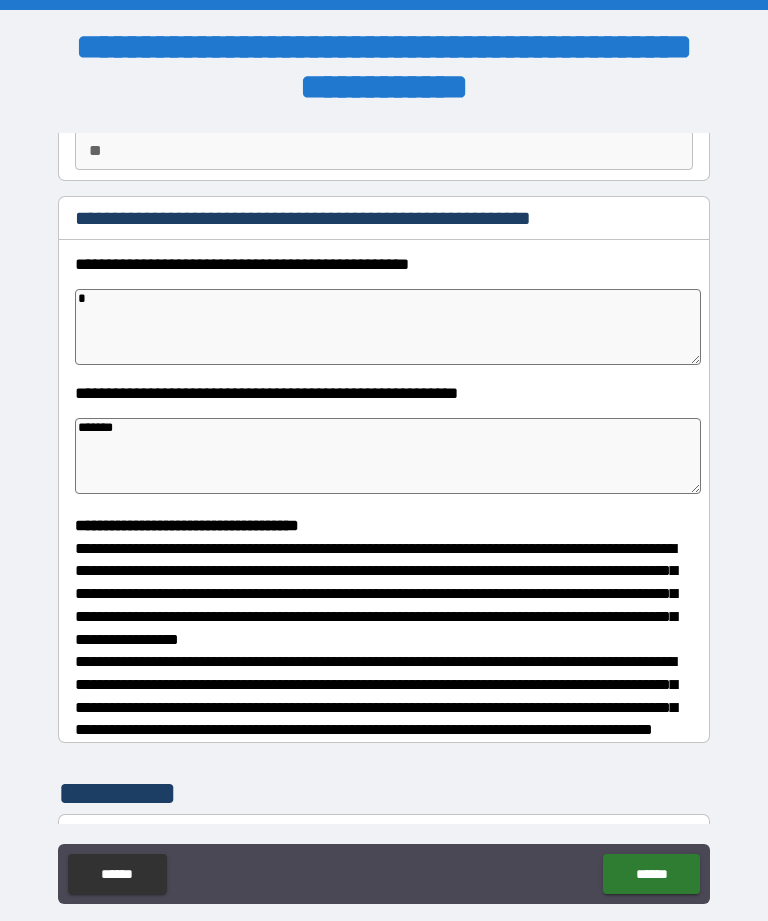 type on "*" 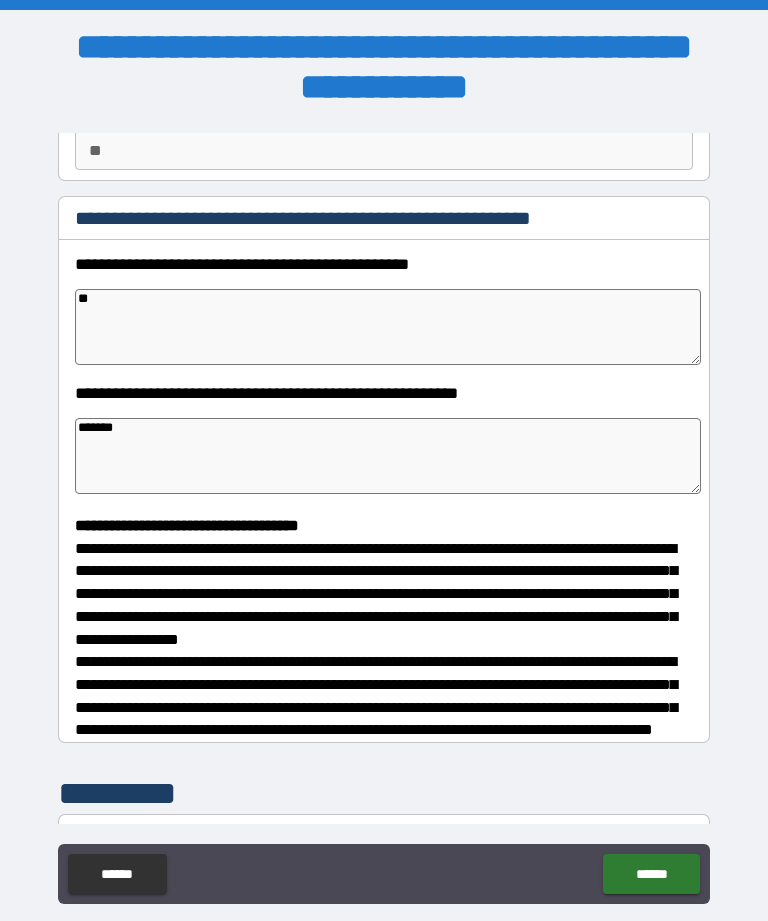 type on "*" 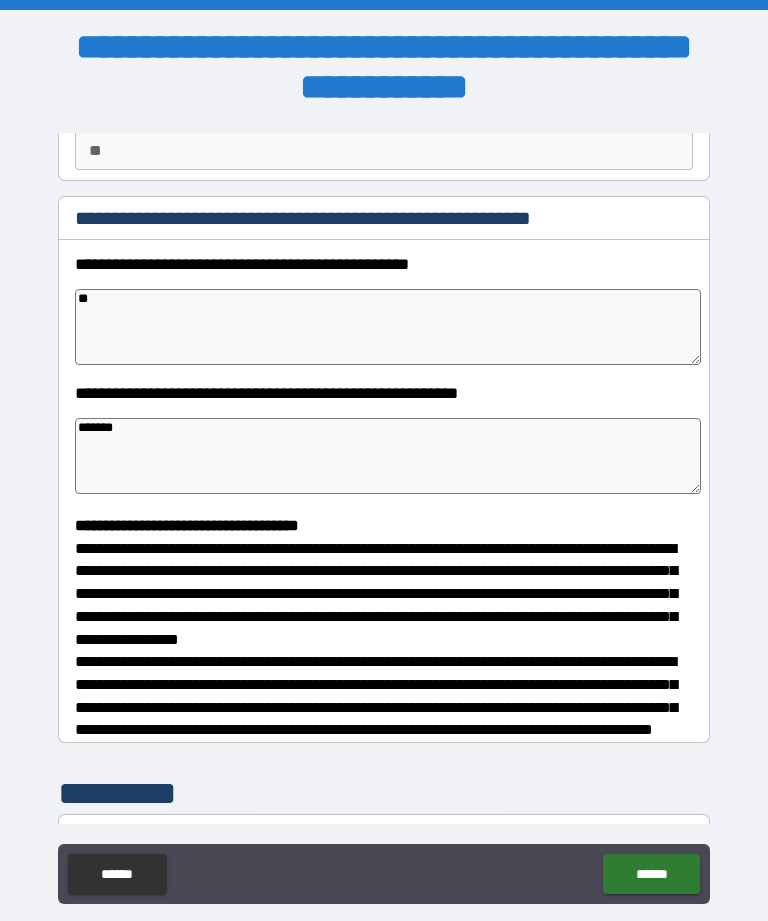 type on "*" 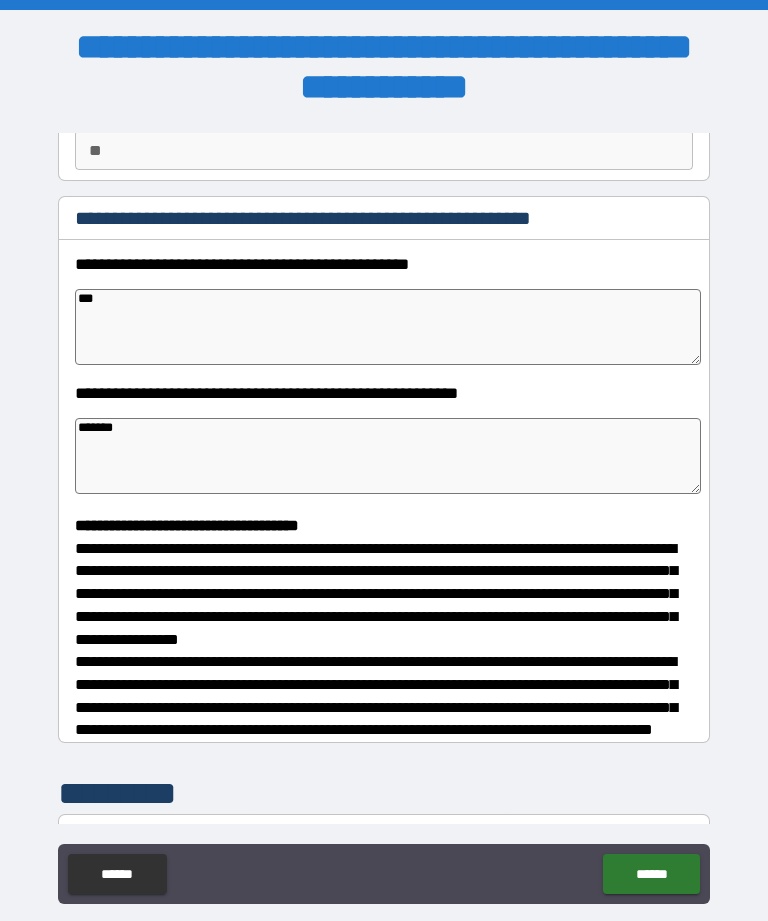 type on "*" 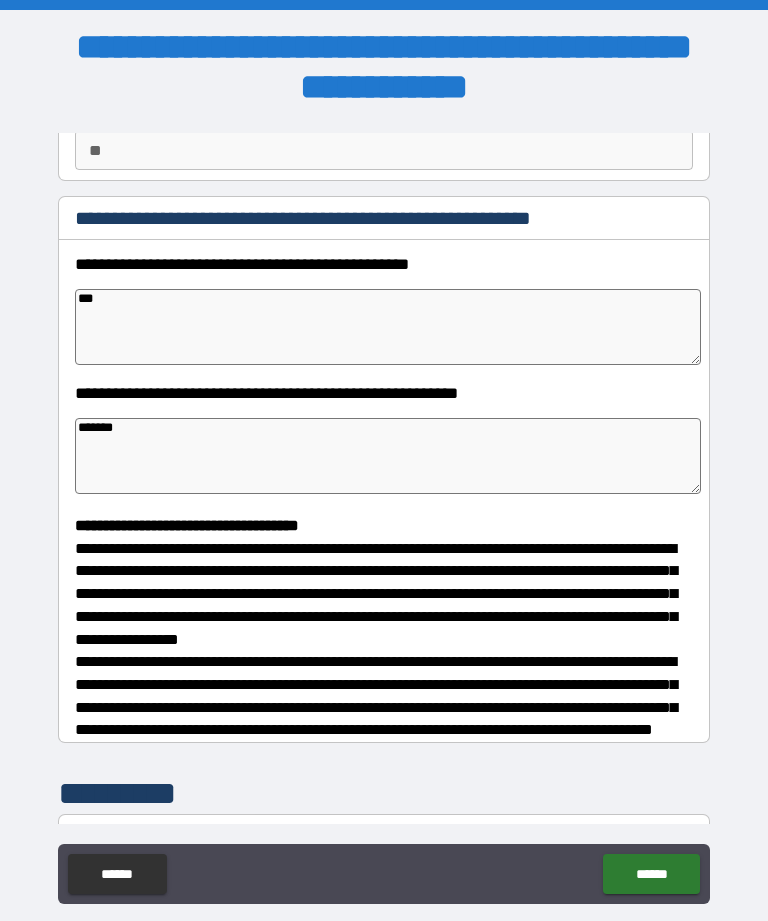 type on "*" 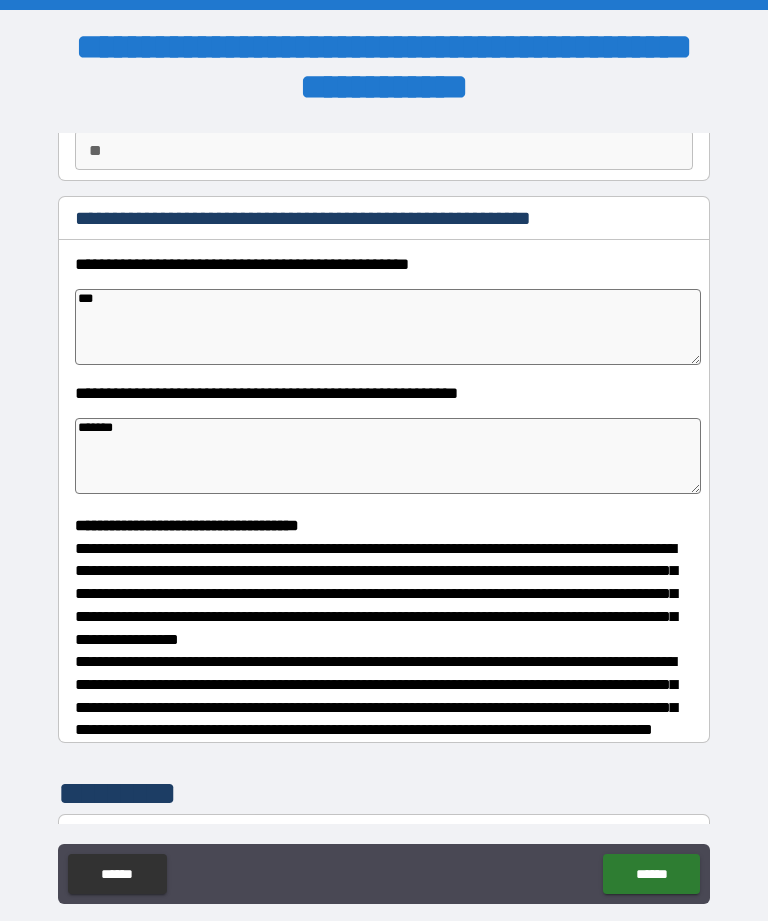 type on "*" 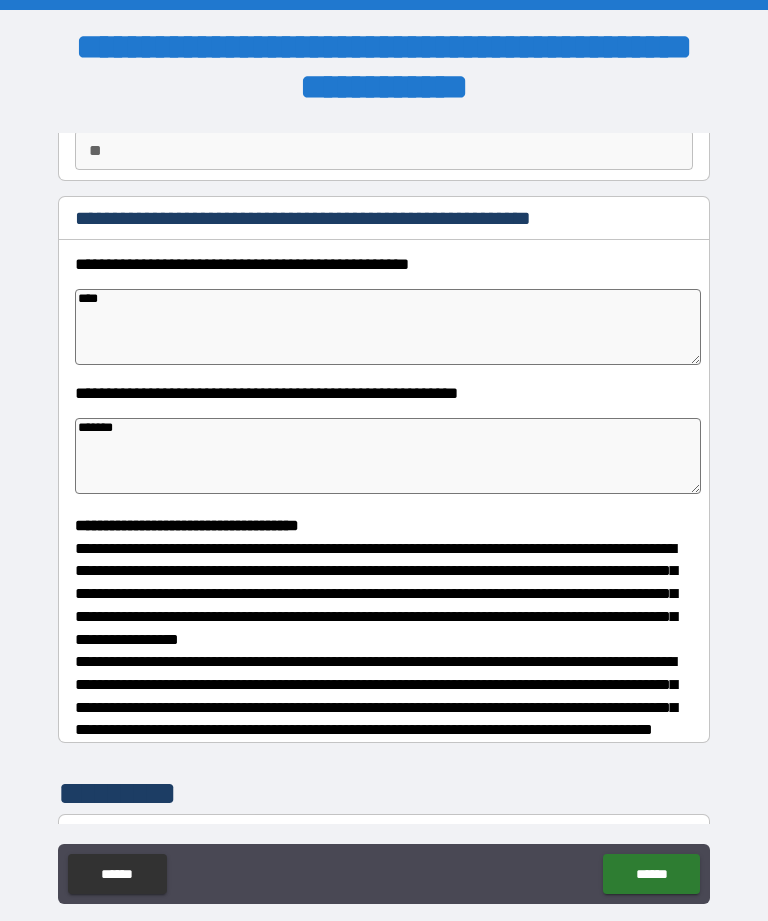 type on "*" 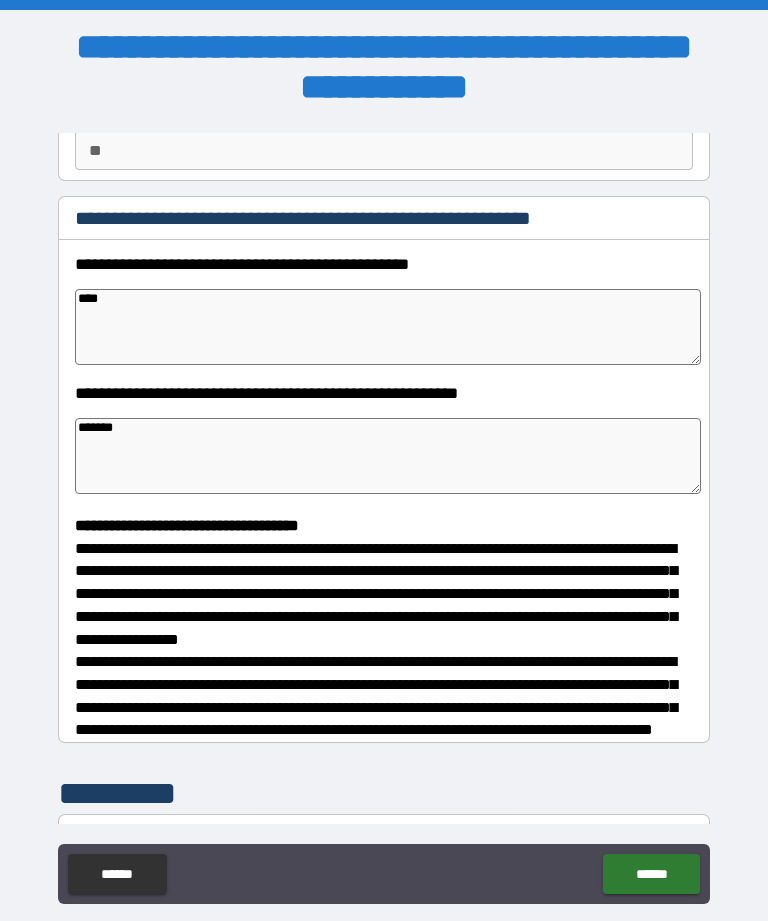 type on "*" 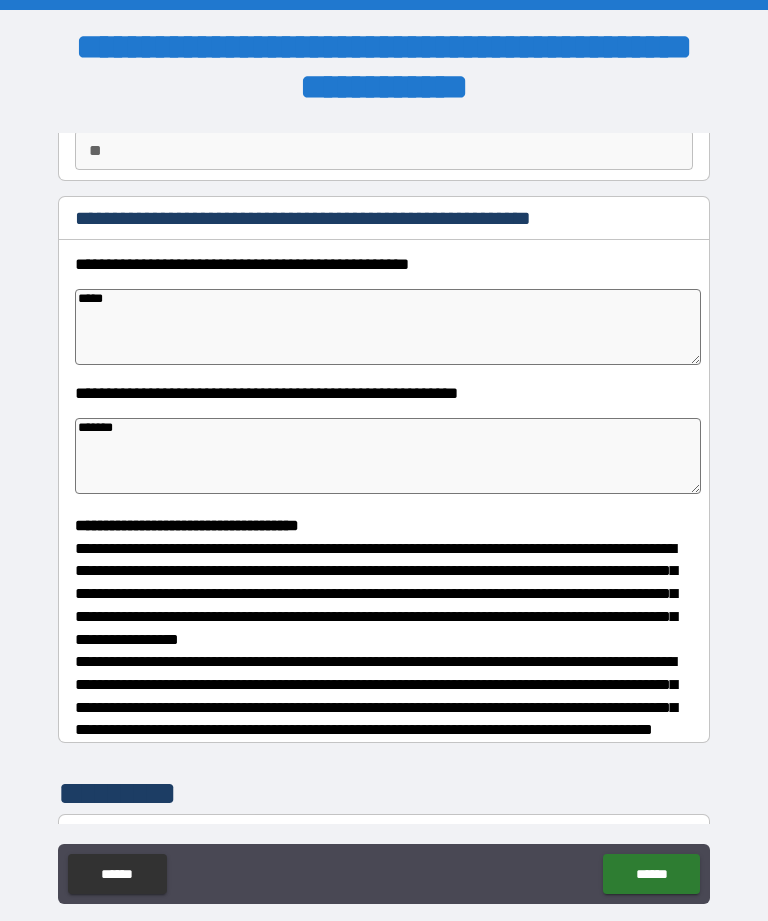 type on "*" 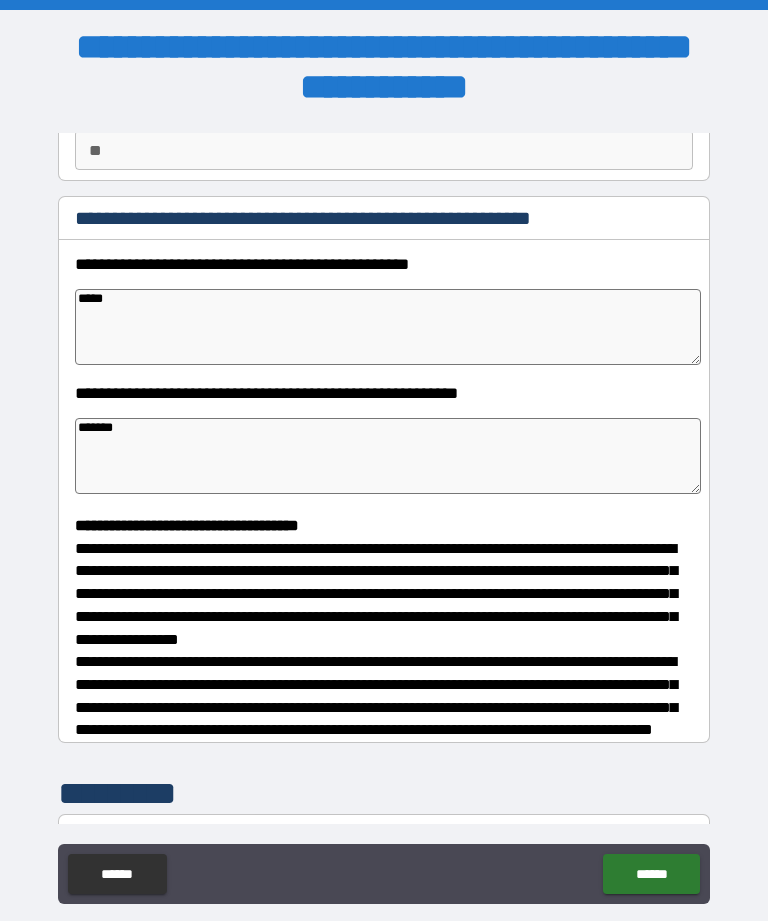 type on "*" 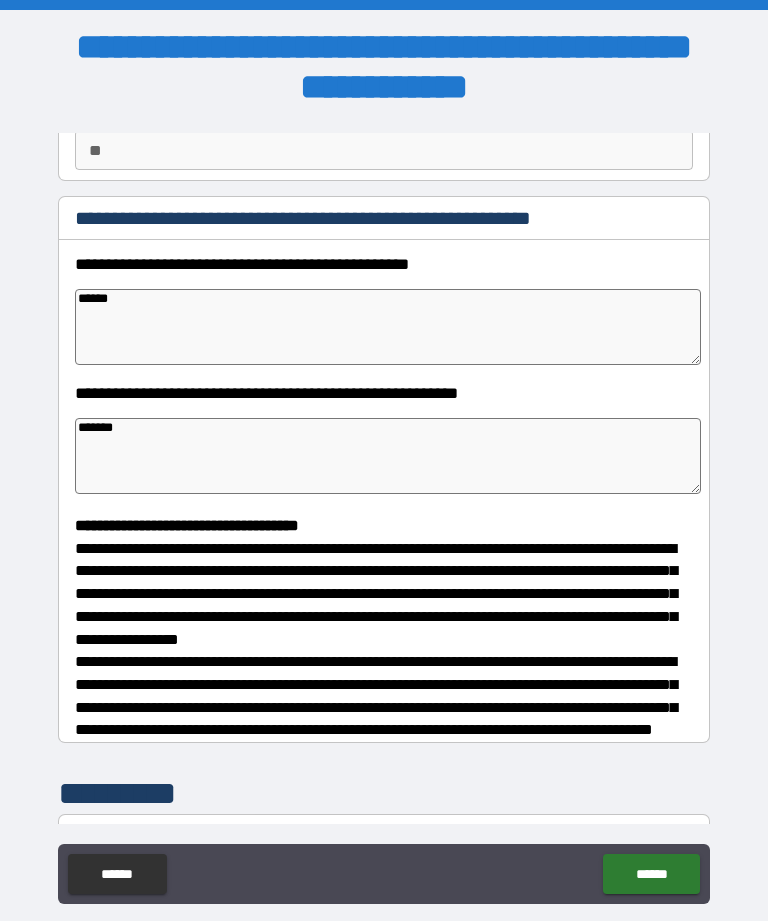 type on "*" 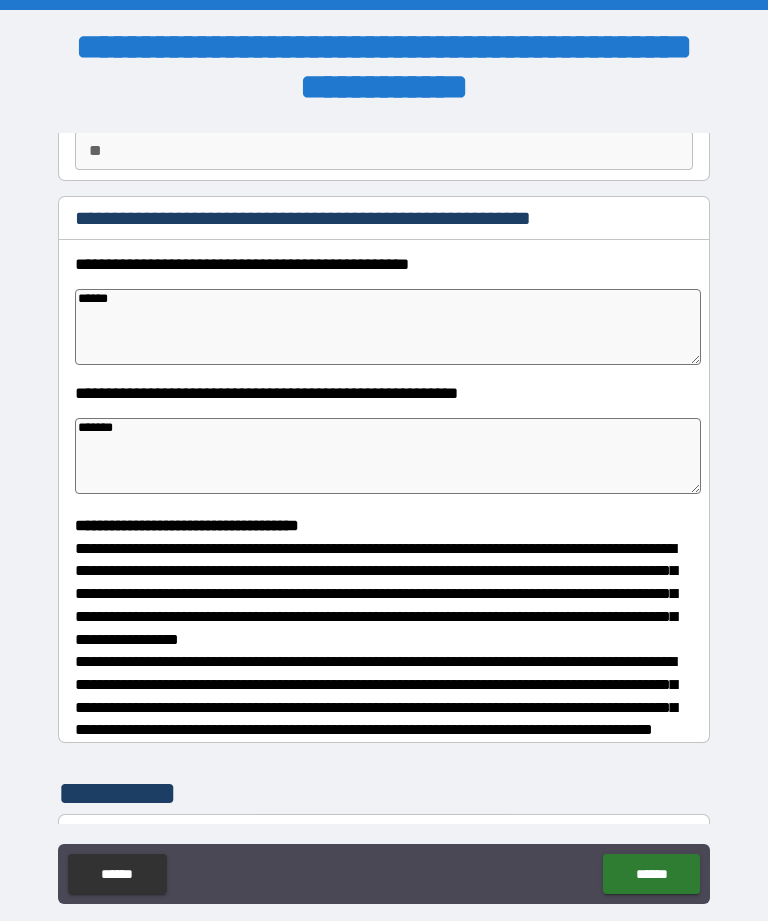 type on "*" 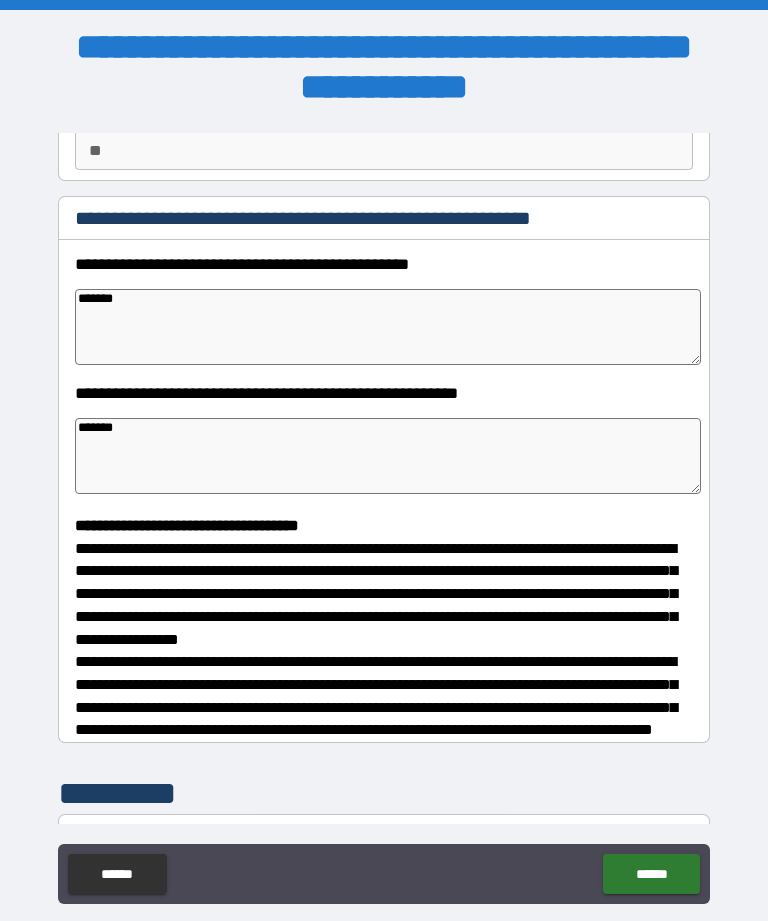 type on "*" 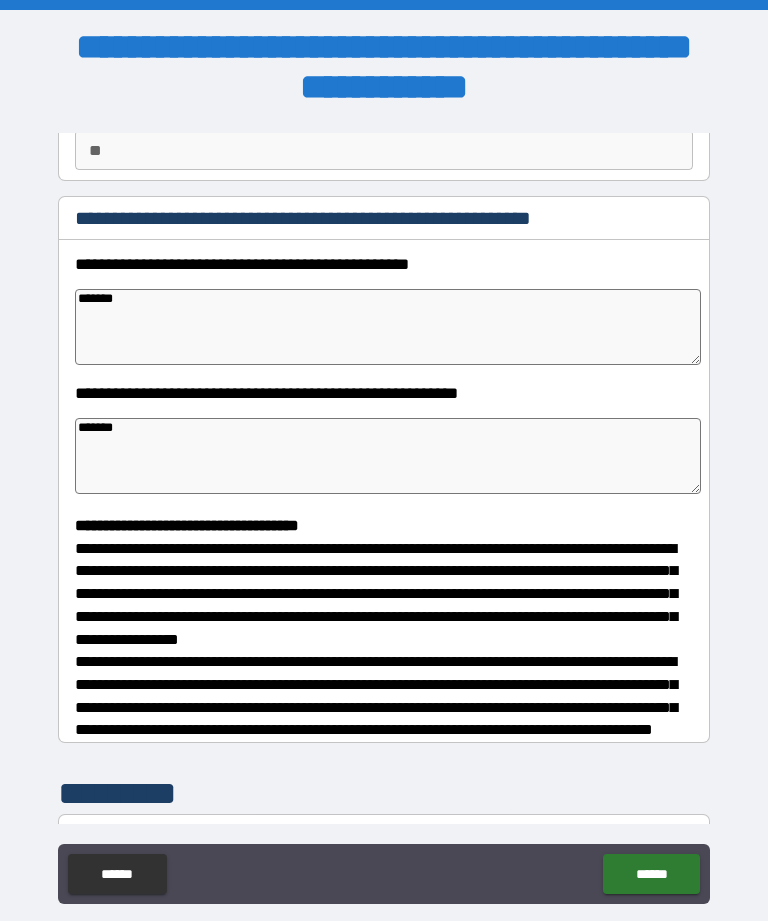 type on "*" 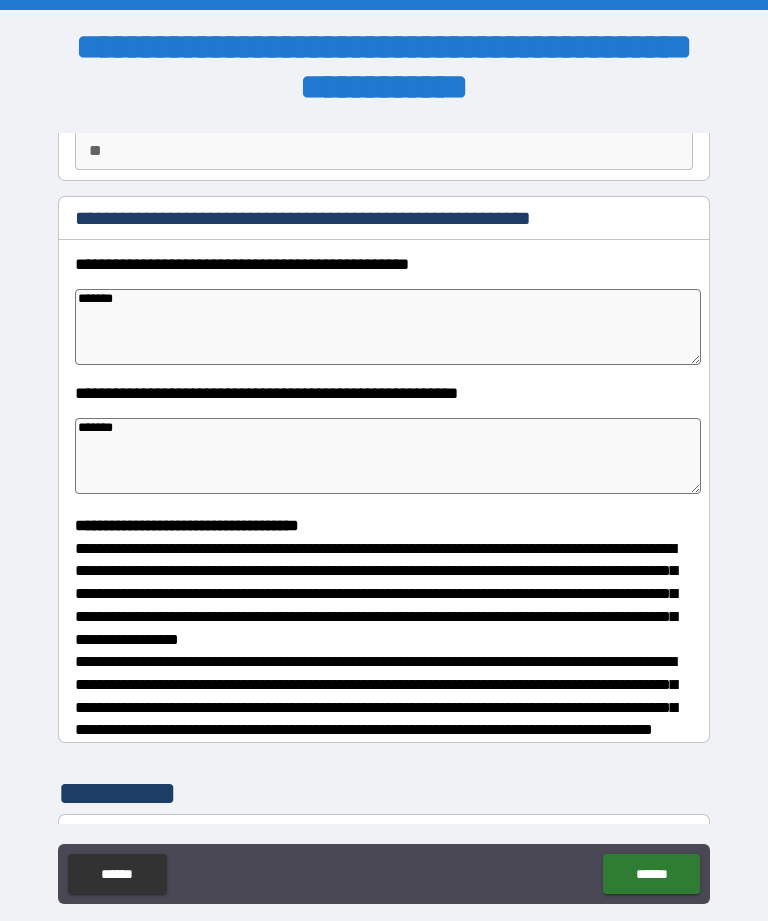type on "********" 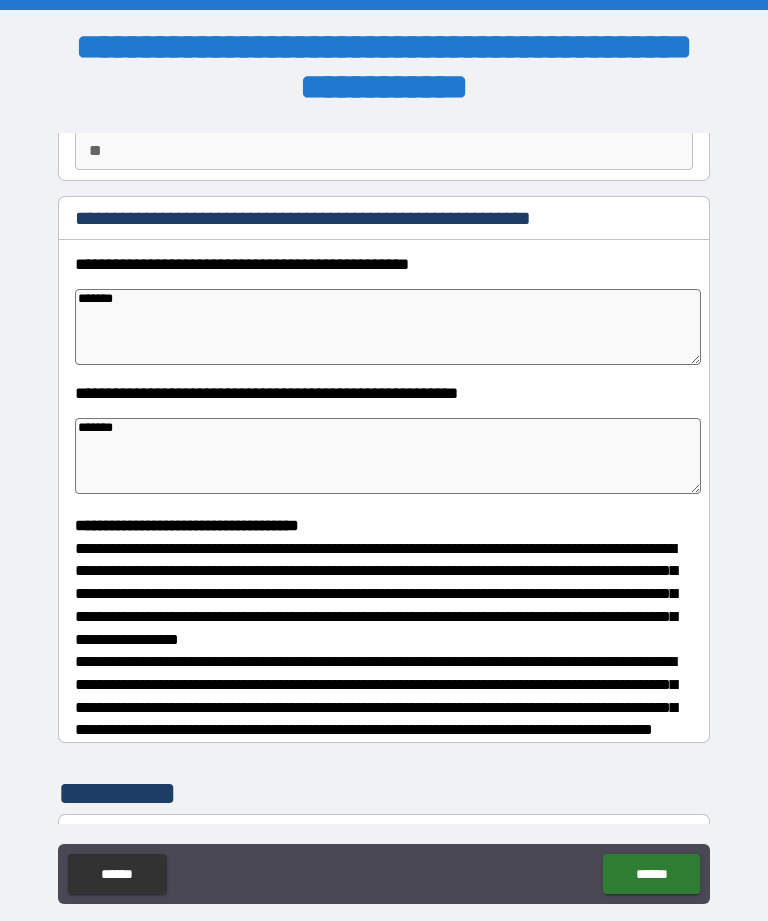 type on "*" 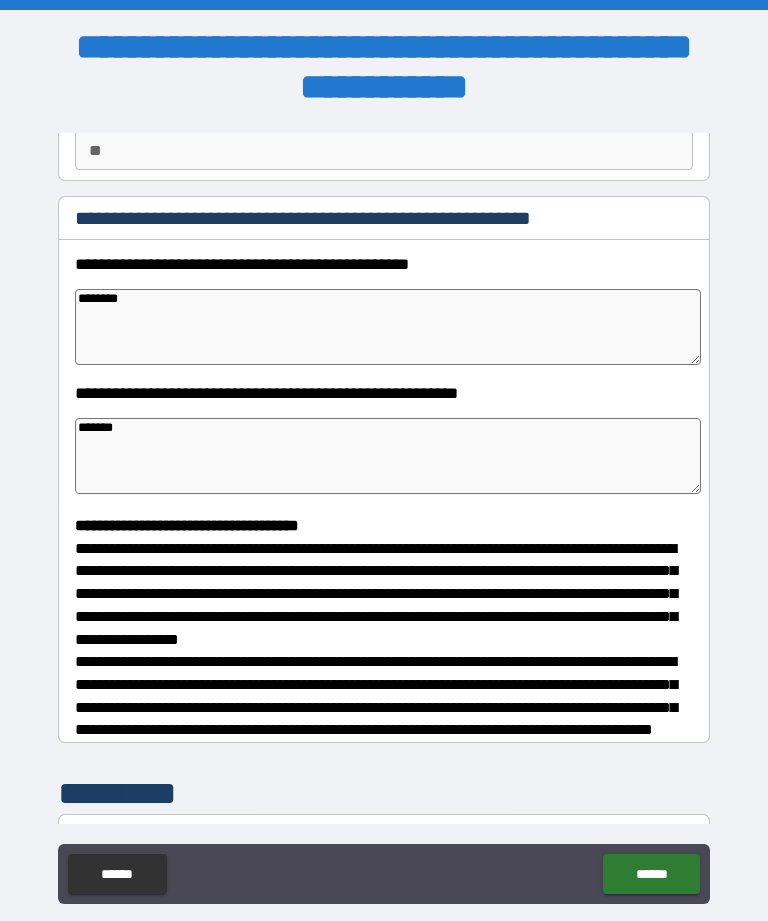 type on "*" 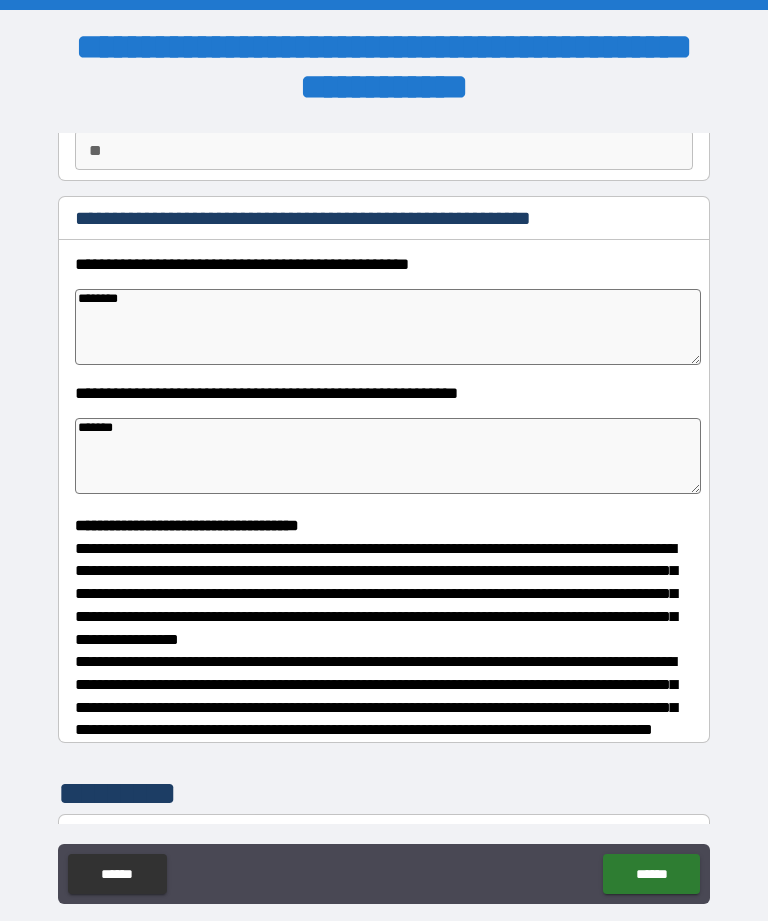 type on "*" 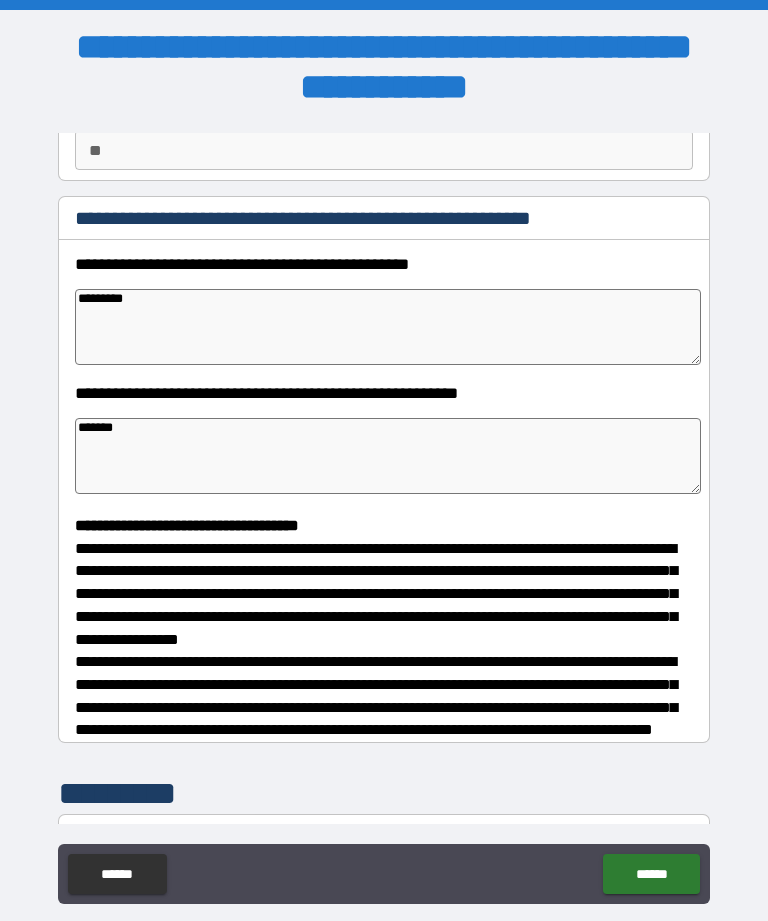 type on "**********" 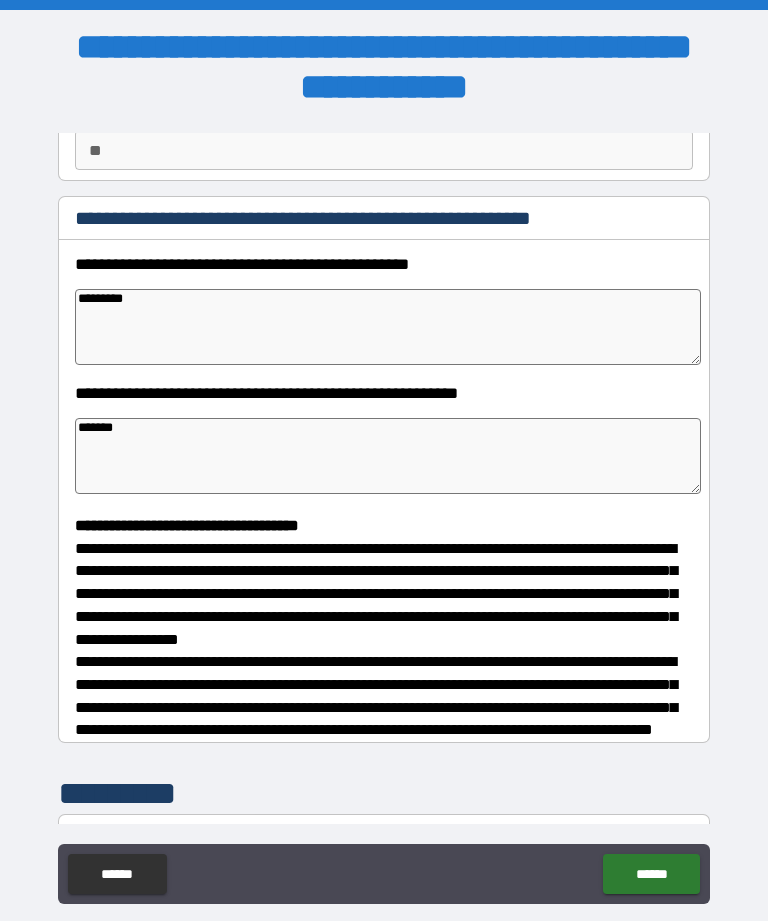 type on "*" 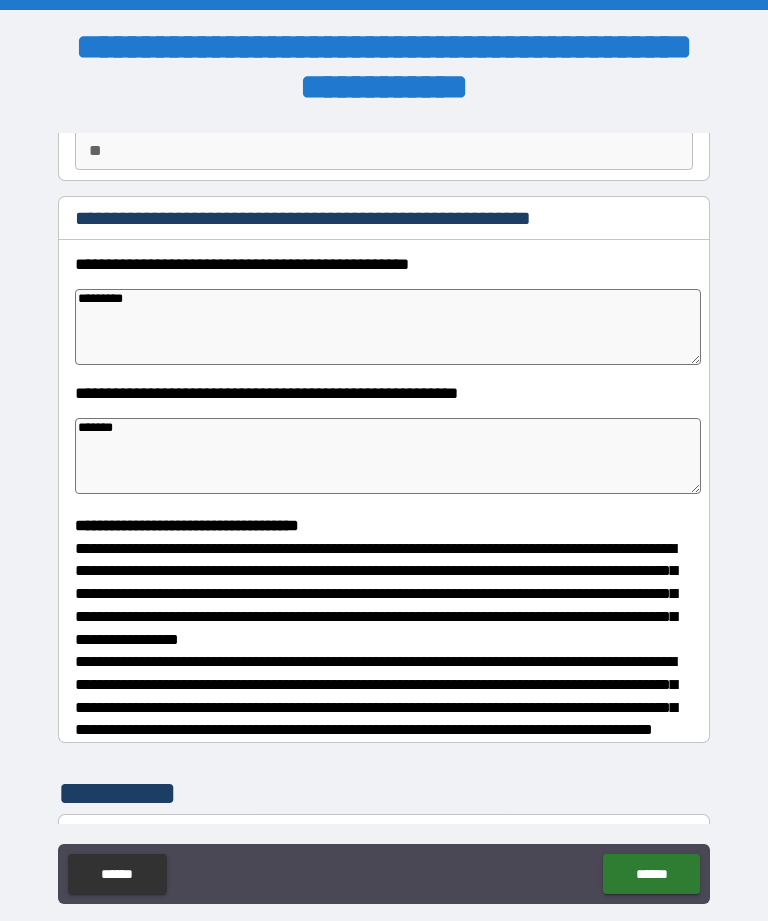 type on "*" 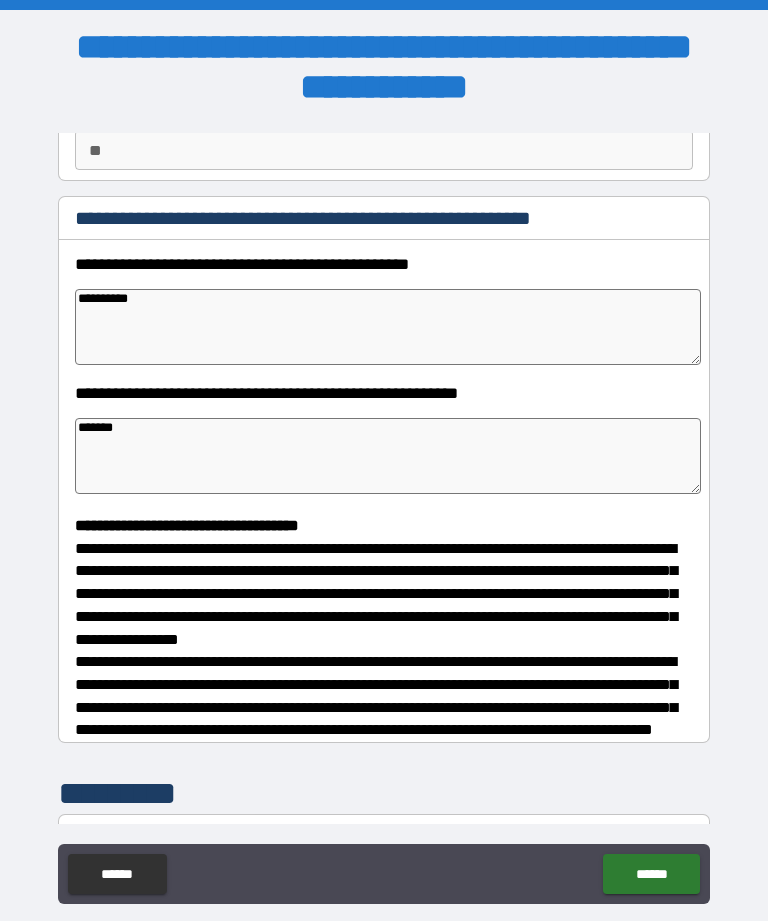 type on "**********" 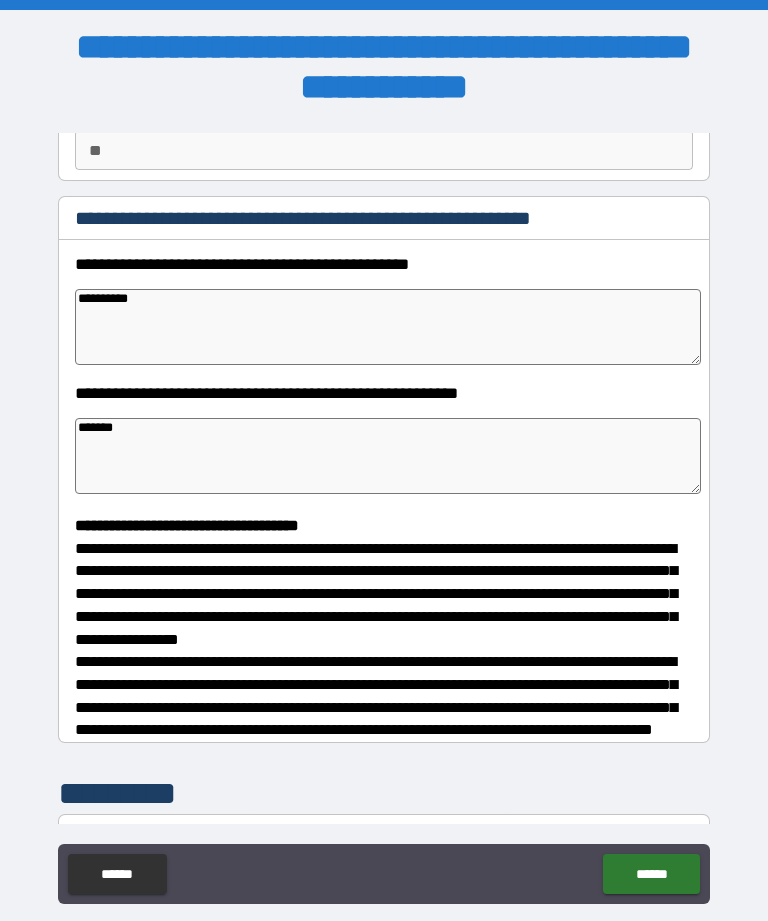 type on "*" 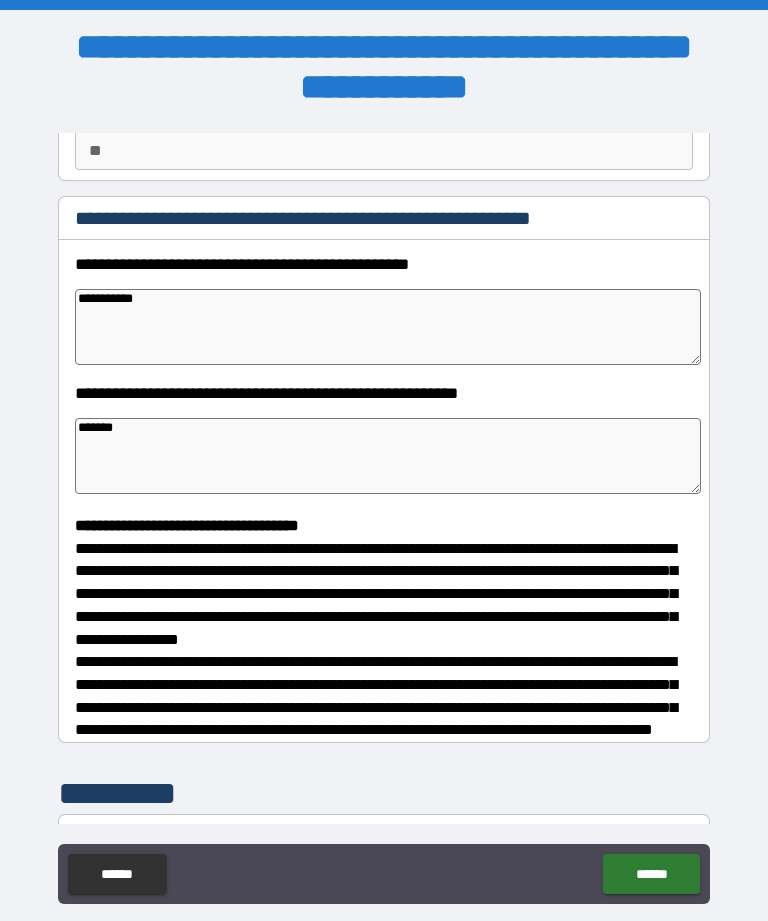 type on "*" 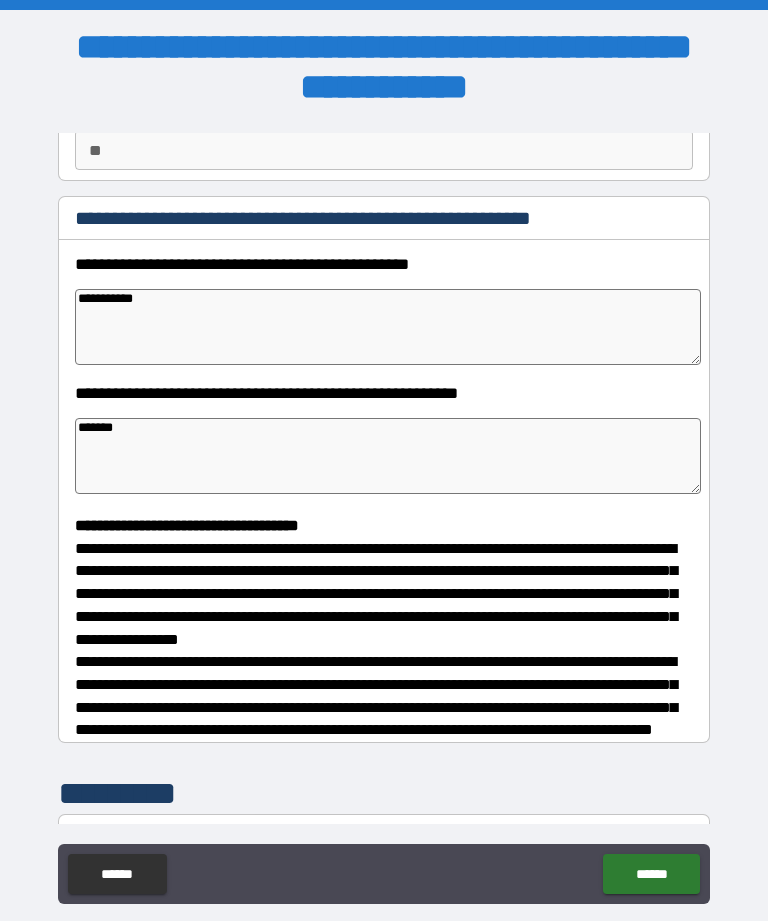type on "*" 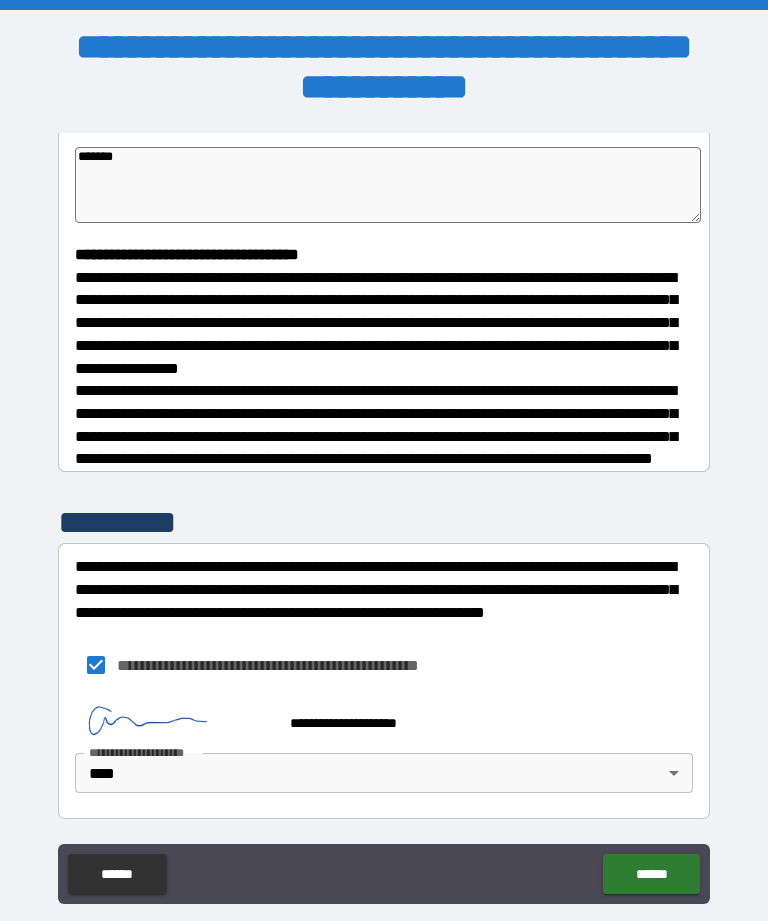 scroll, scrollTop: 482, scrollLeft: 0, axis: vertical 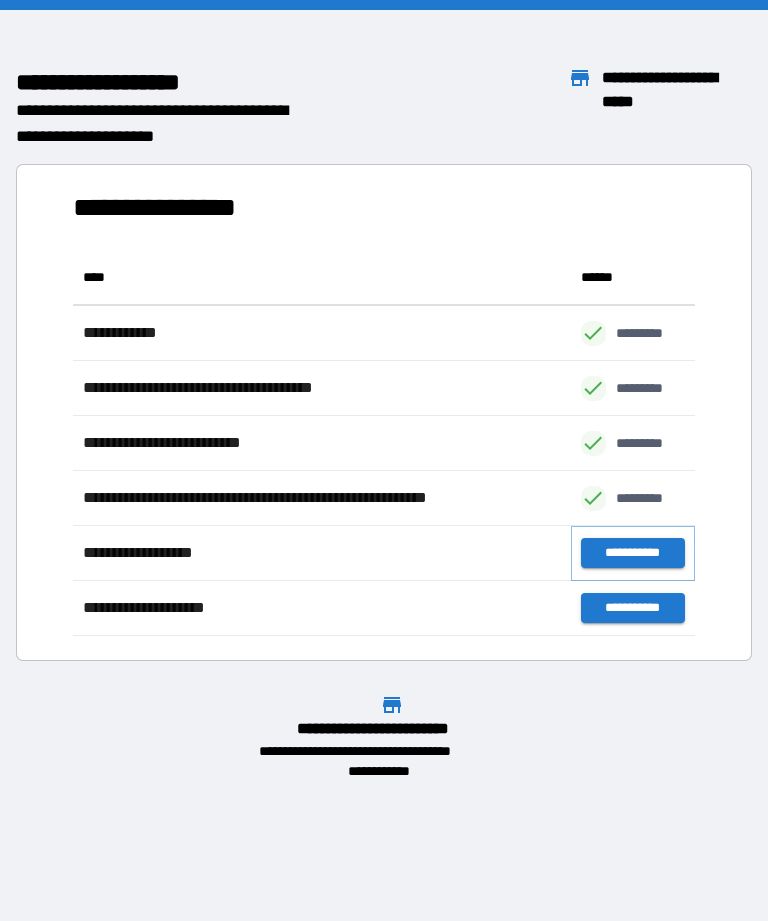 click on "**********" at bounding box center [633, 553] 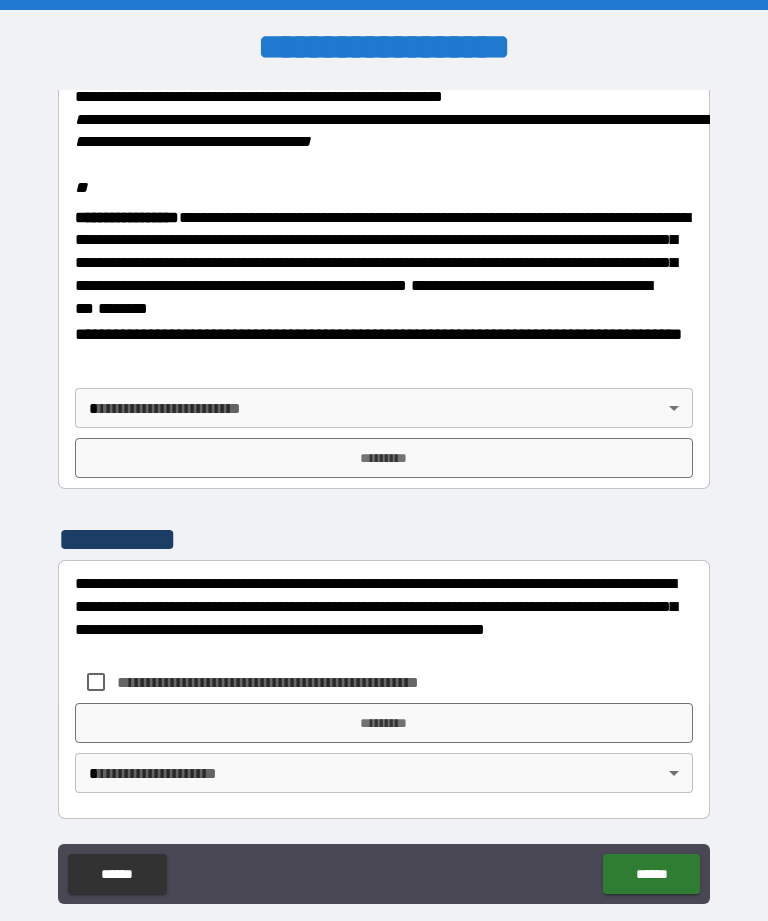 click on "**********" at bounding box center [384, 492] 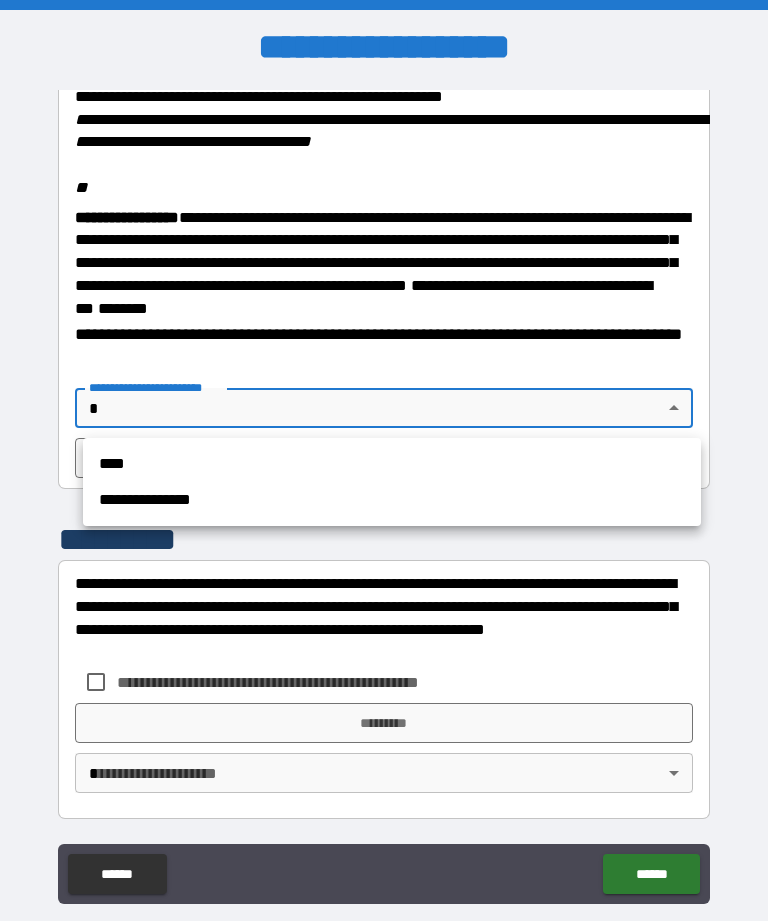 click on "****" at bounding box center [392, 464] 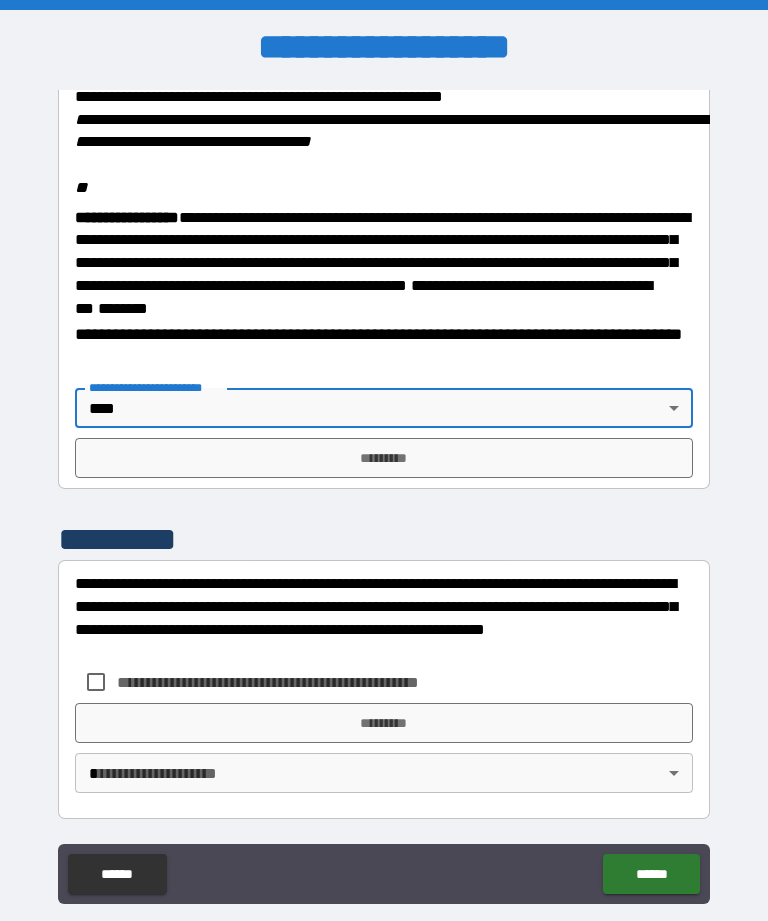 type on "****" 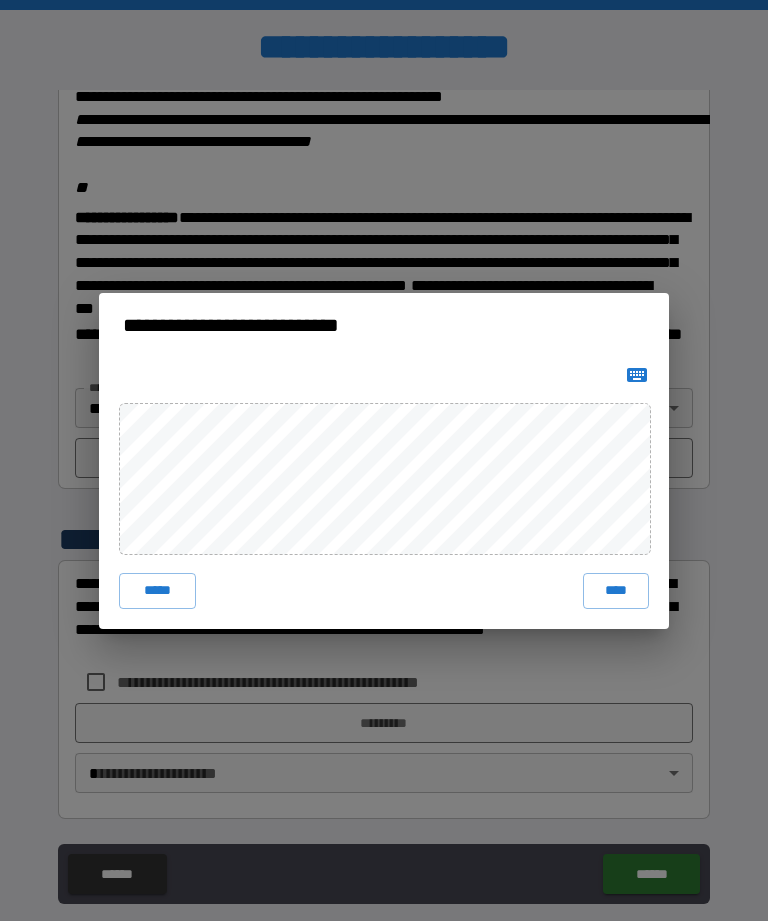 click on "****" at bounding box center (616, 591) 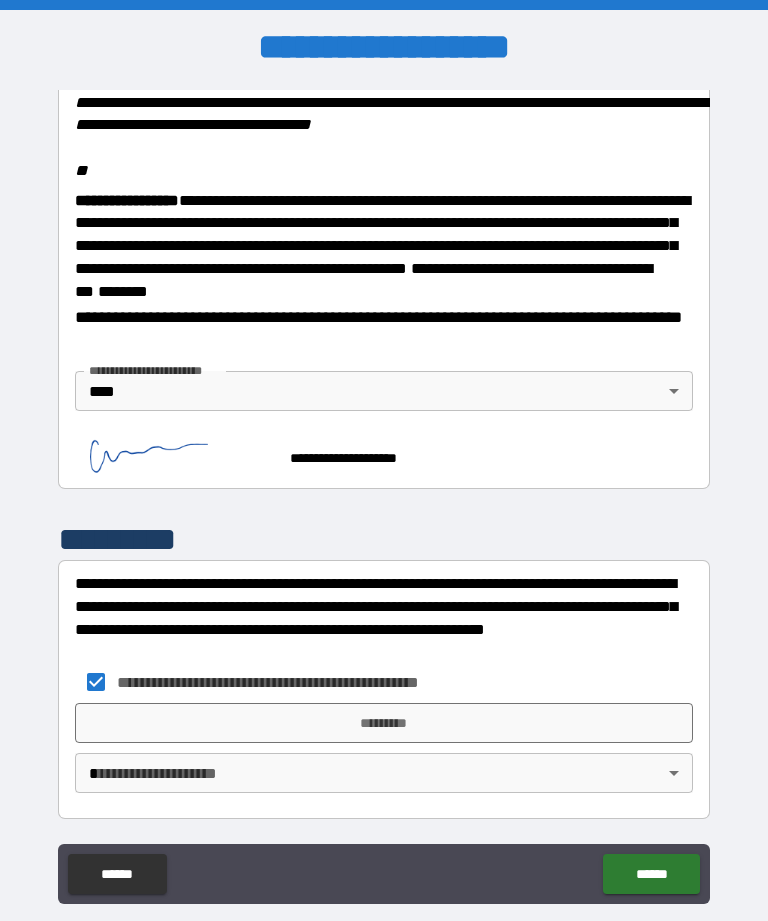 click on "*********" at bounding box center [384, 723] 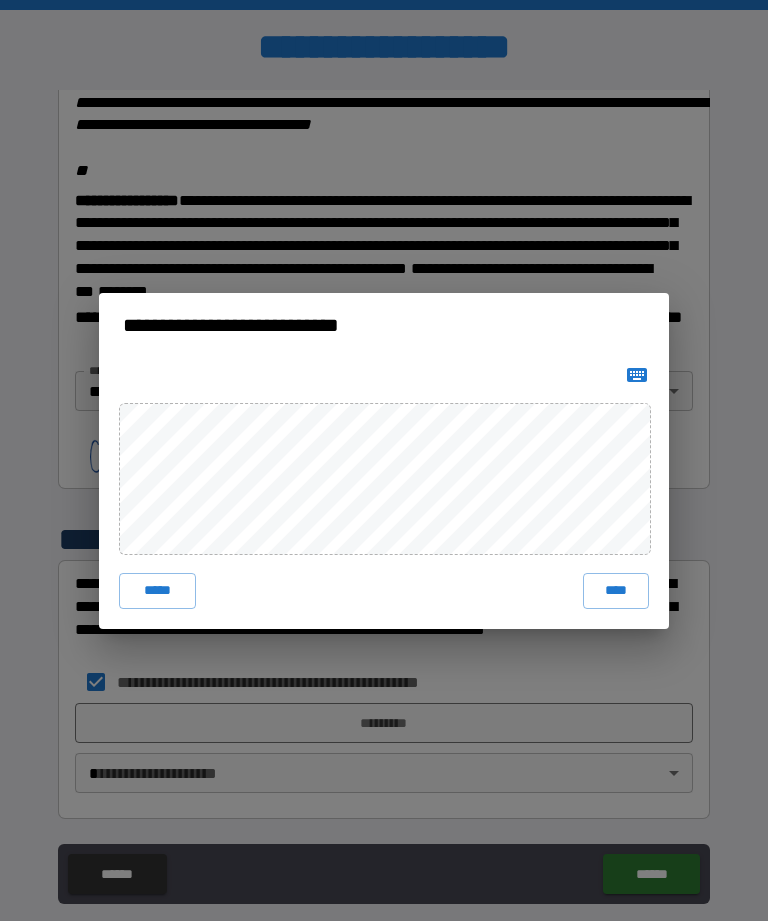 click on "****" at bounding box center (616, 591) 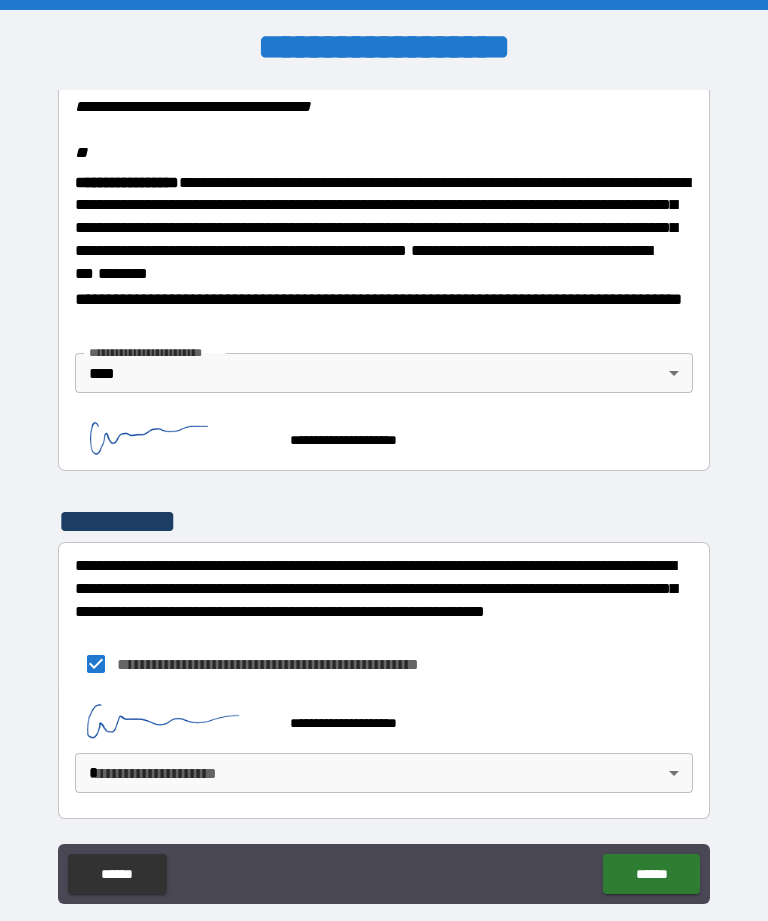 scroll, scrollTop: 2504, scrollLeft: 0, axis: vertical 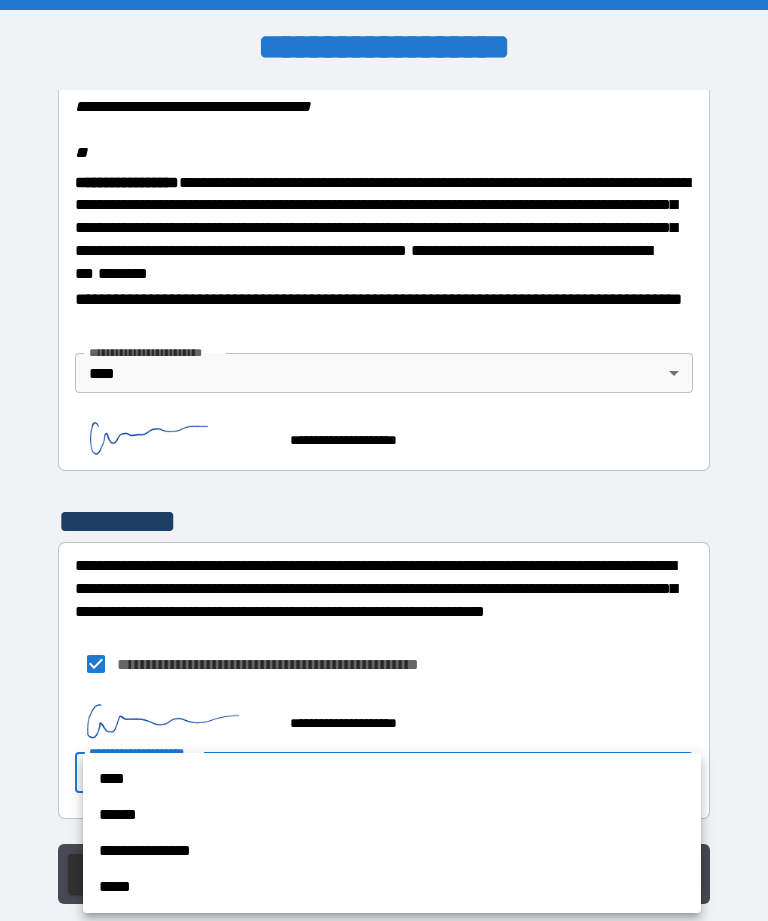 click on "****" at bounding box center (392, 779) 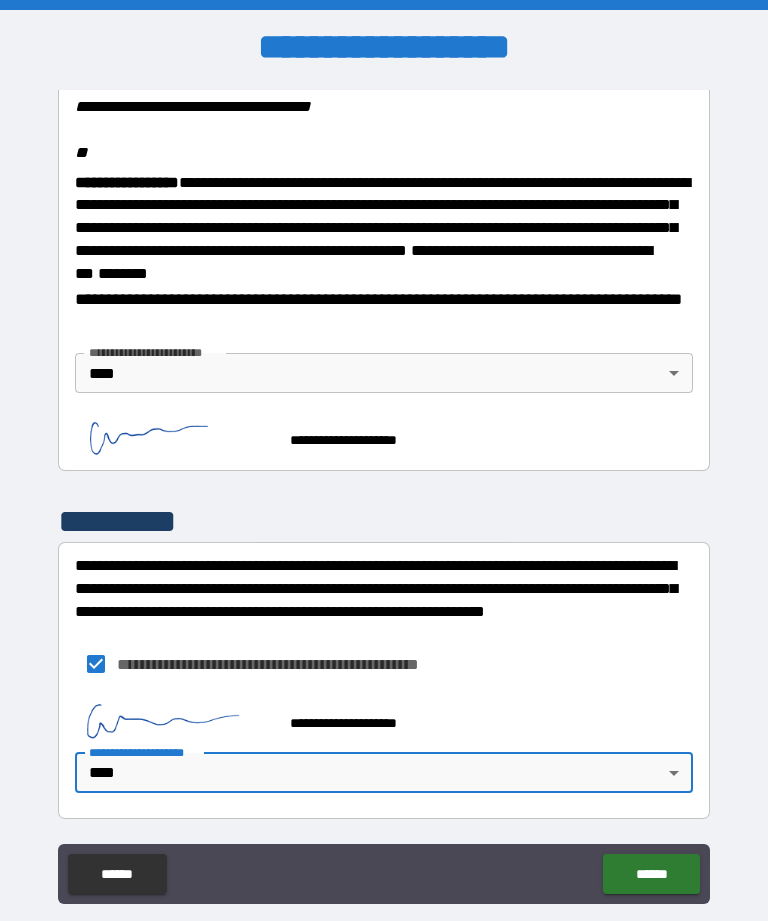 scroll, scrollTop: 2505, scrollLeft: 0, axis: vertical 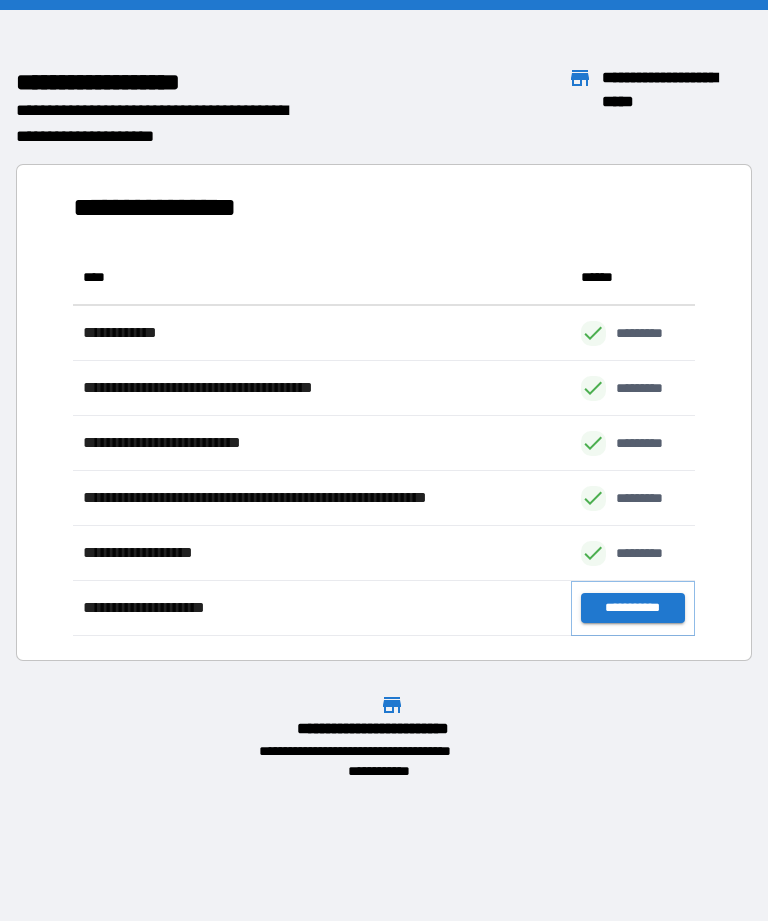 click on "**********" at bounding box center [633, 608] 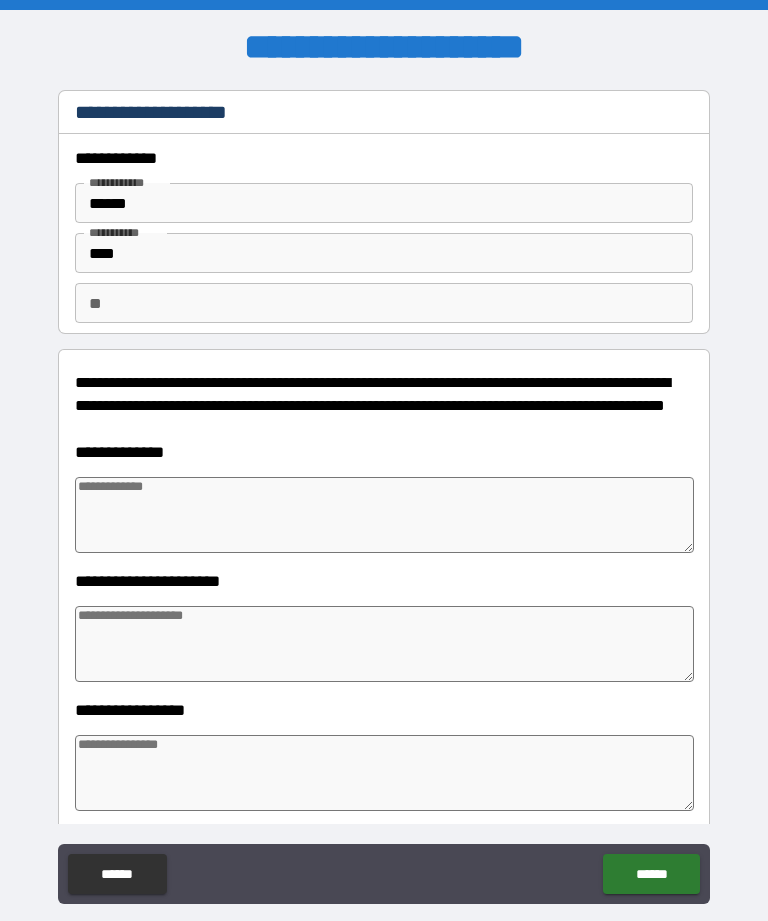 type on "*" 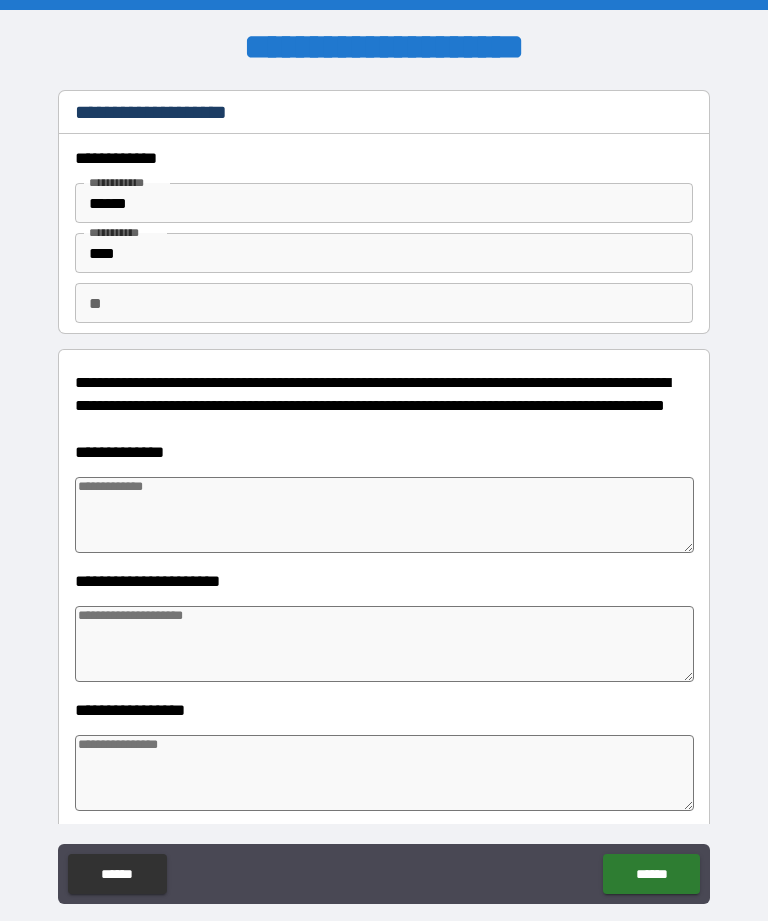 type on "*" 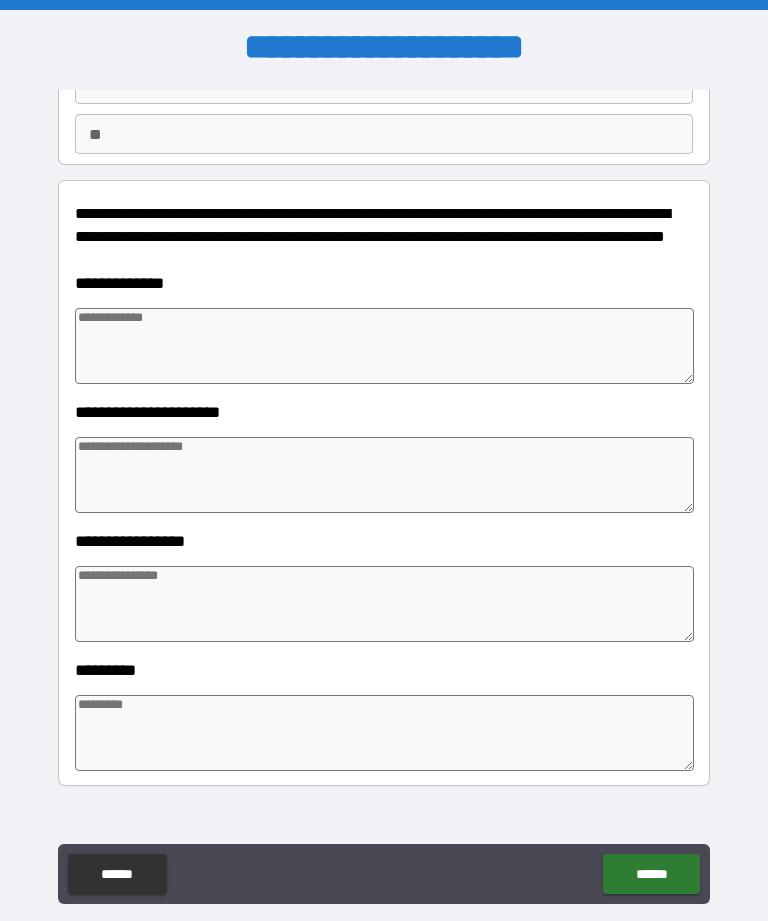 scroll, scrollTop: 174, scrollLeft: 0, axis: vertical 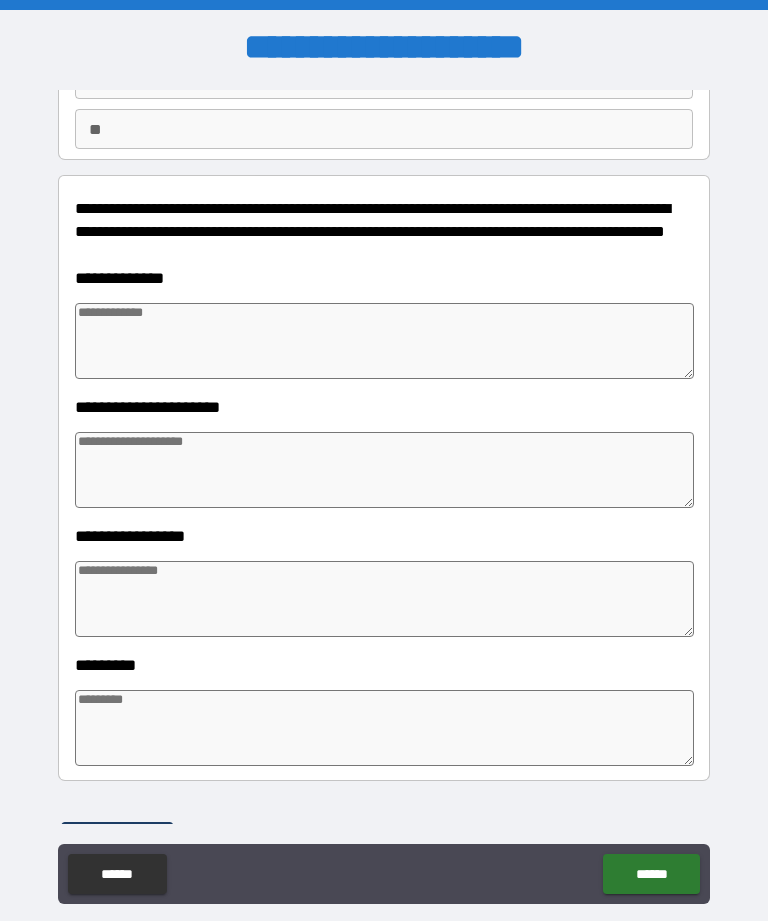 click at bounding box center (384, 341) 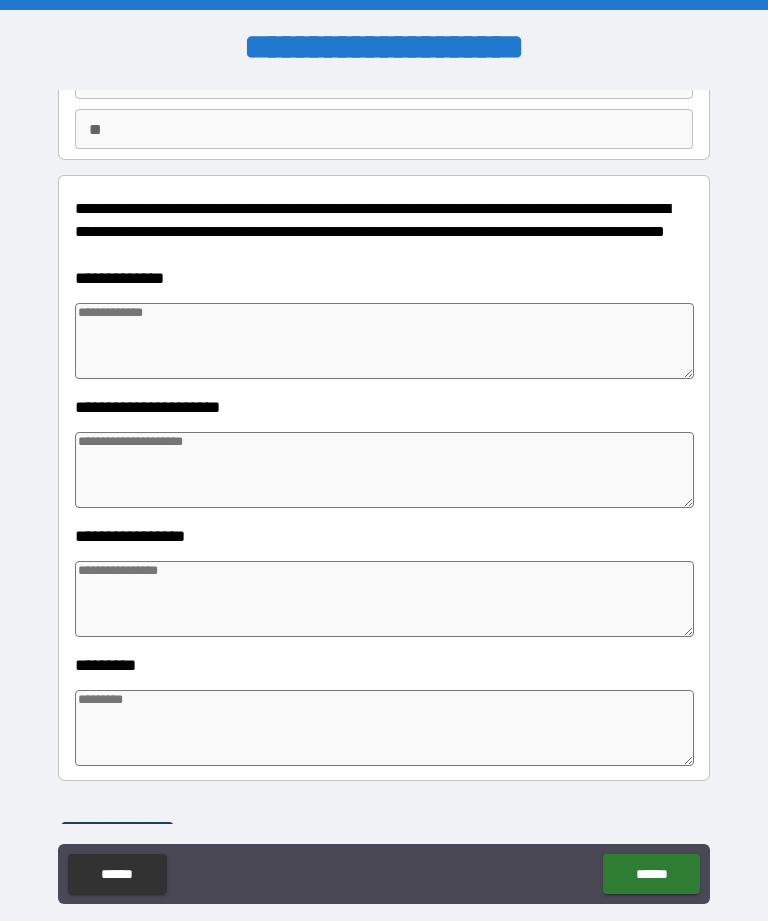 type on "*" 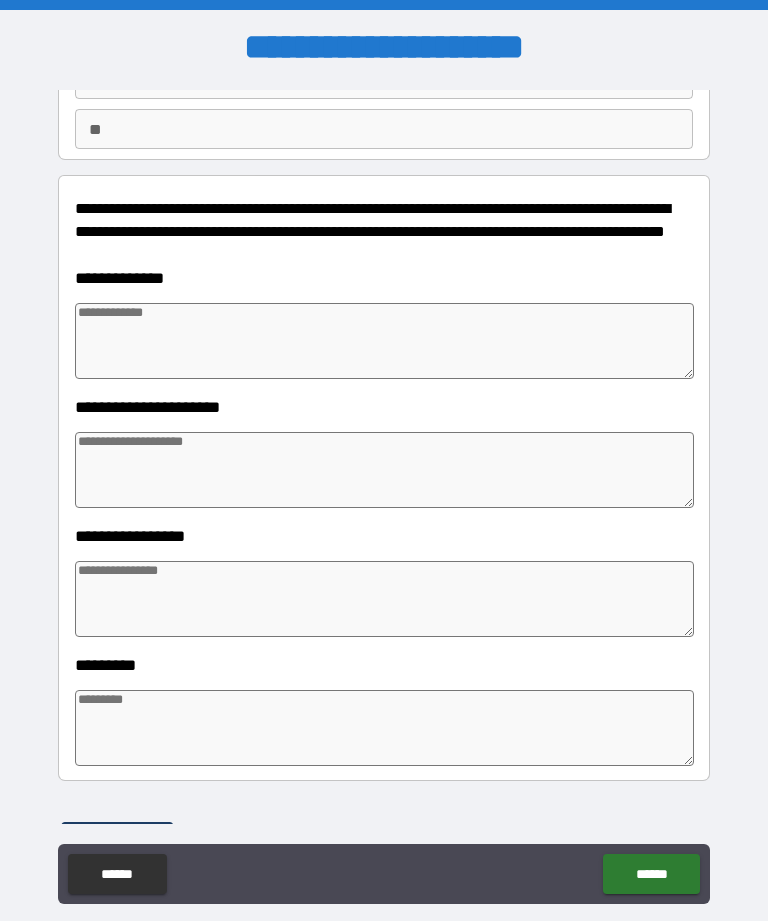 type on "*" 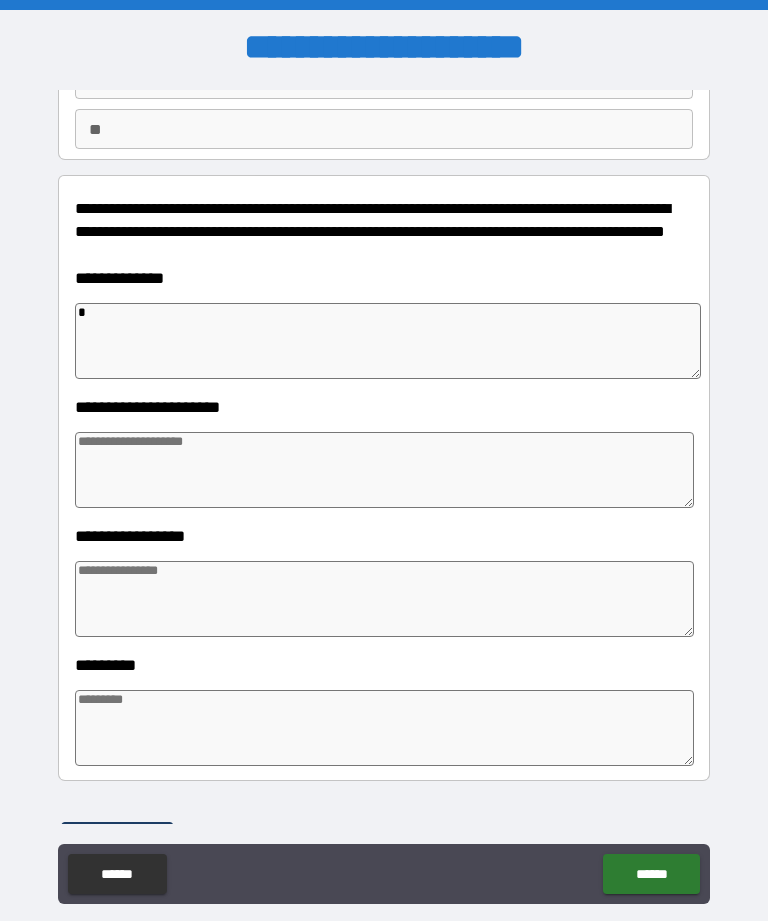 type on "**" 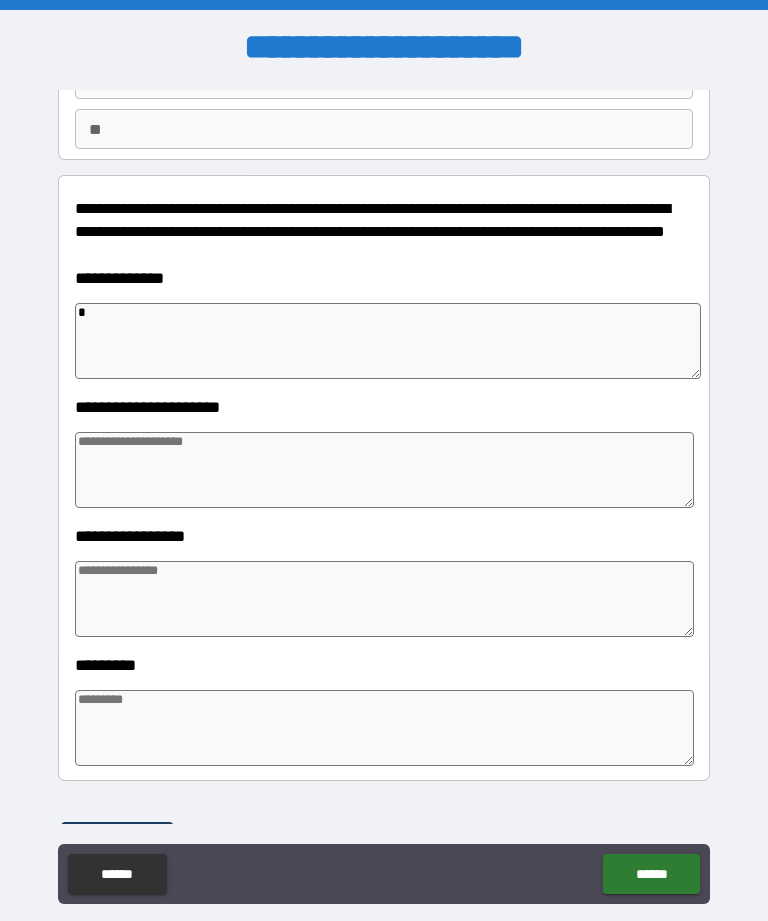 type on "*" 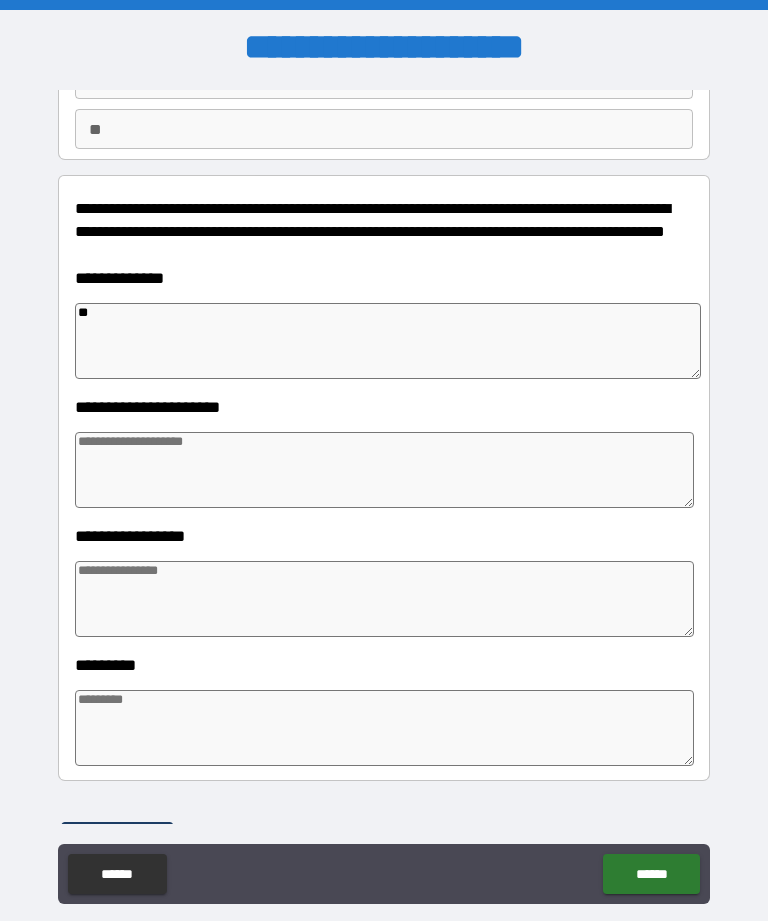 type on "***" 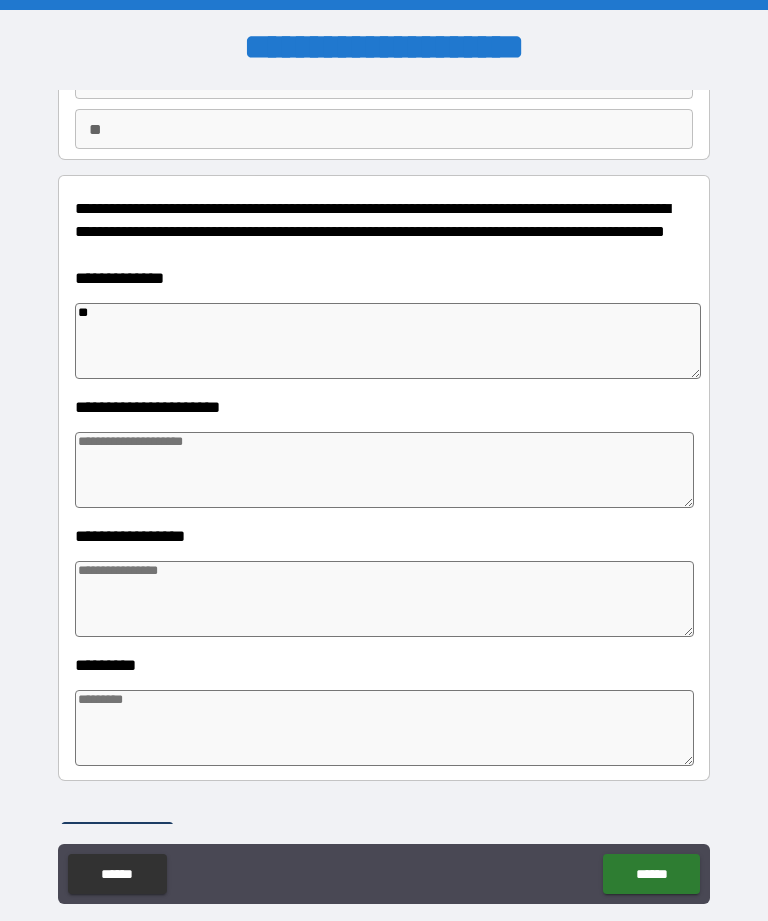type on "*" 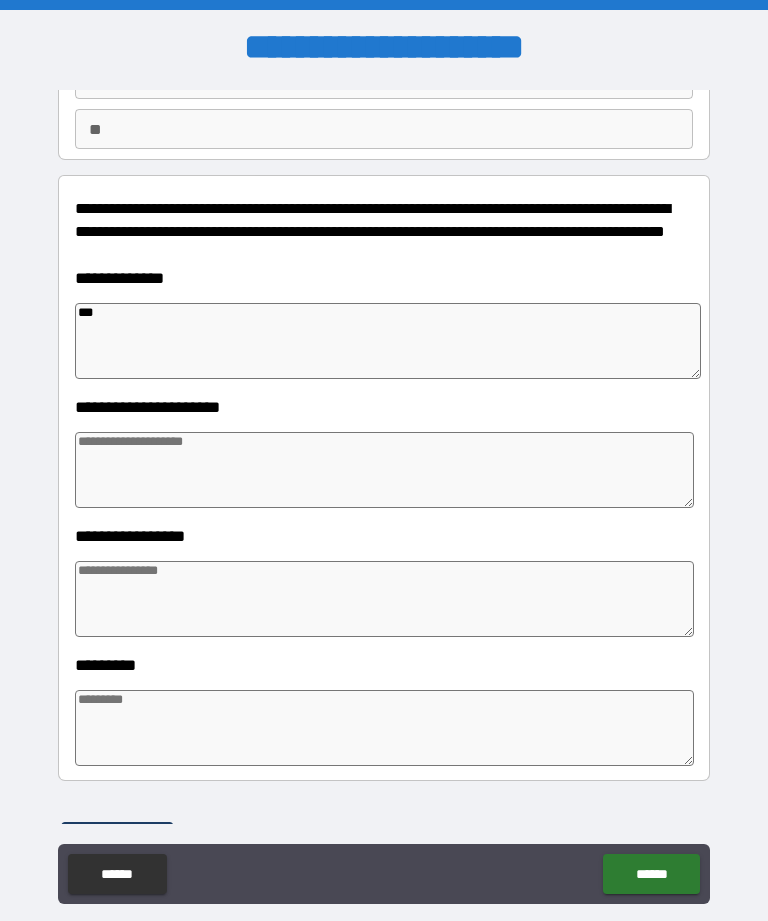 type on "*" 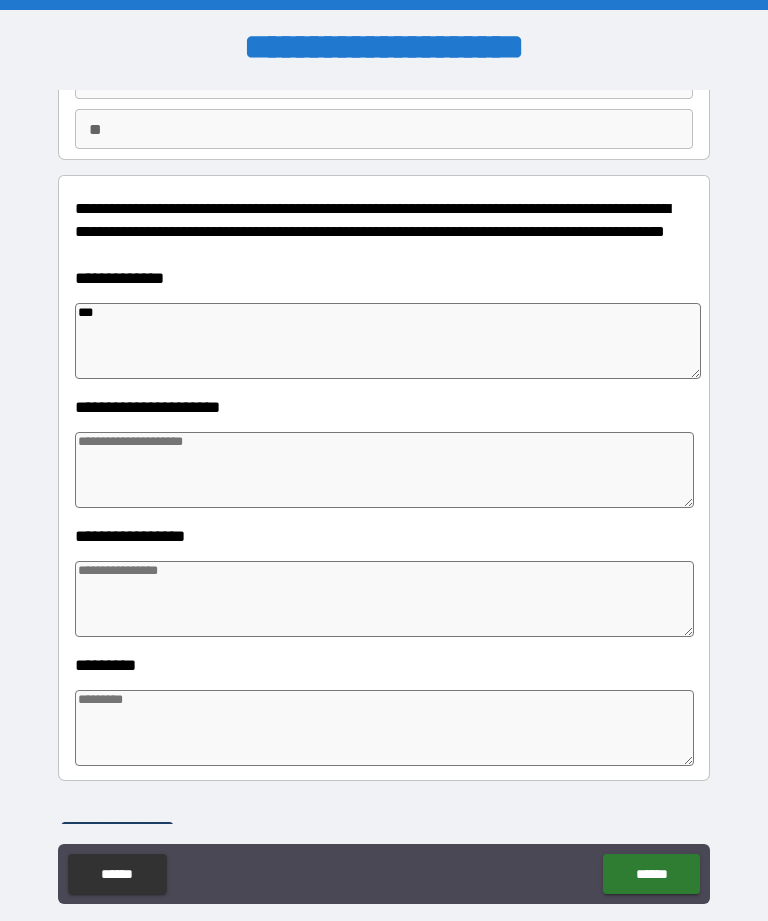 type on "*" 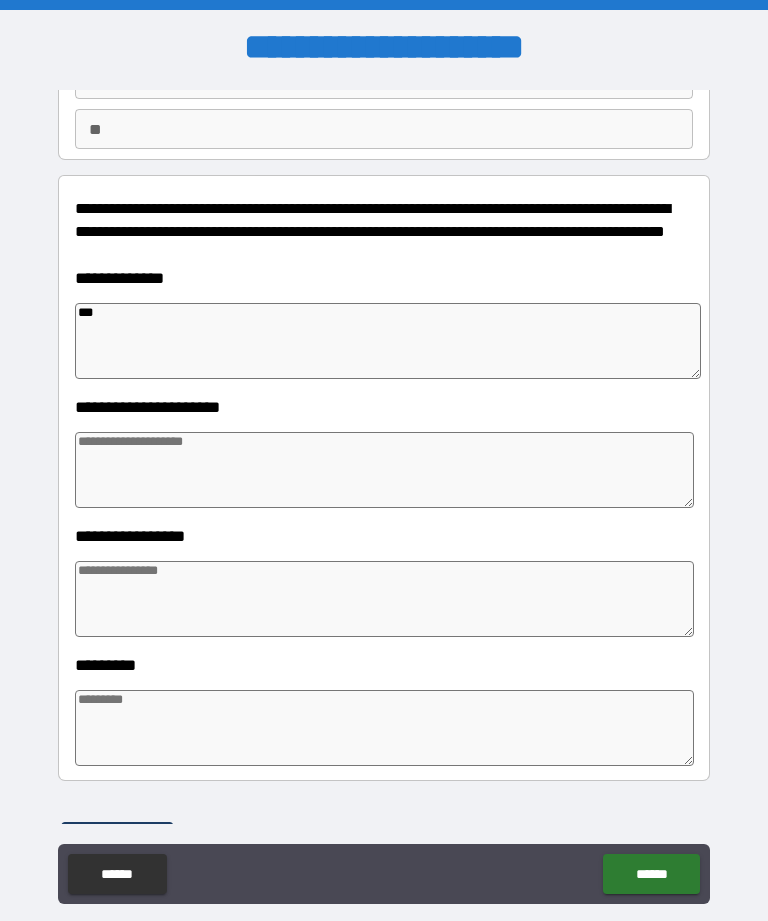 type on "*" 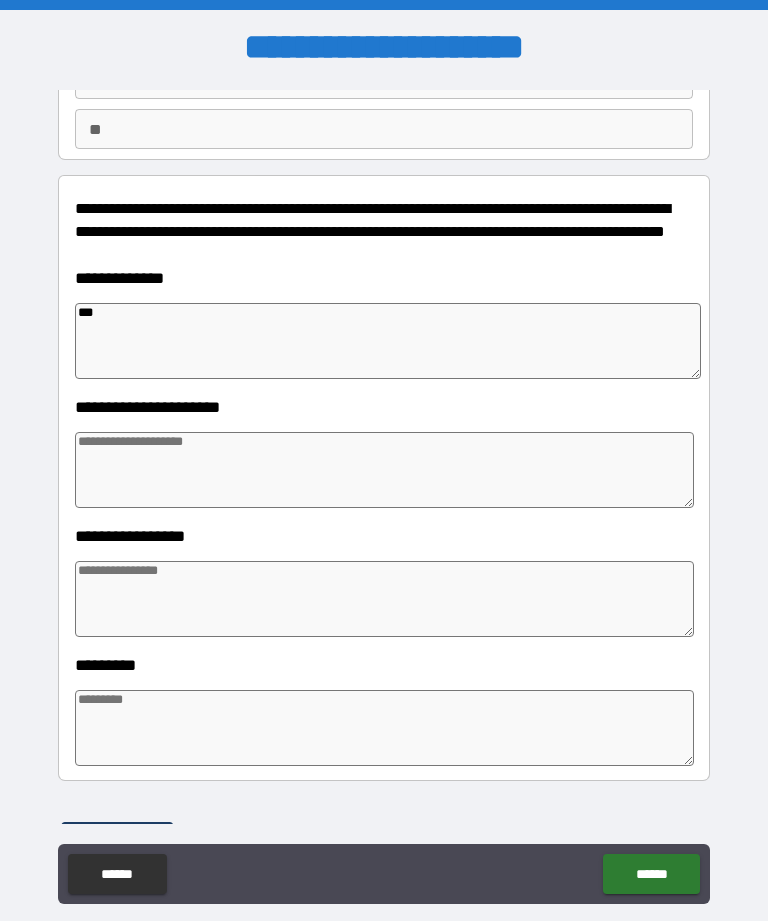 type on "**" 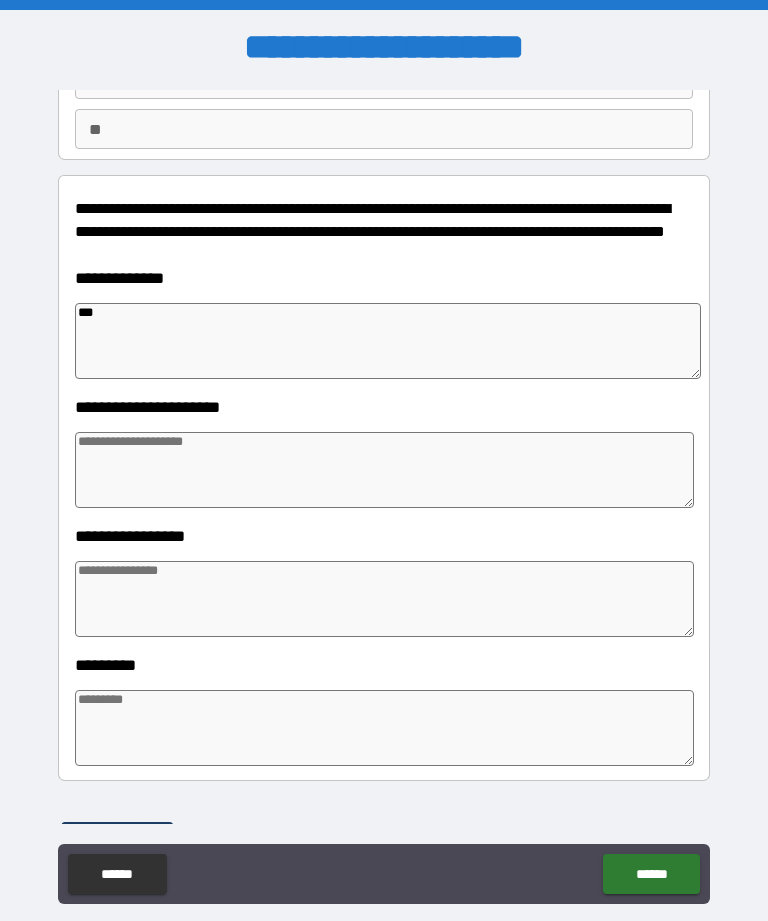 type on "*" 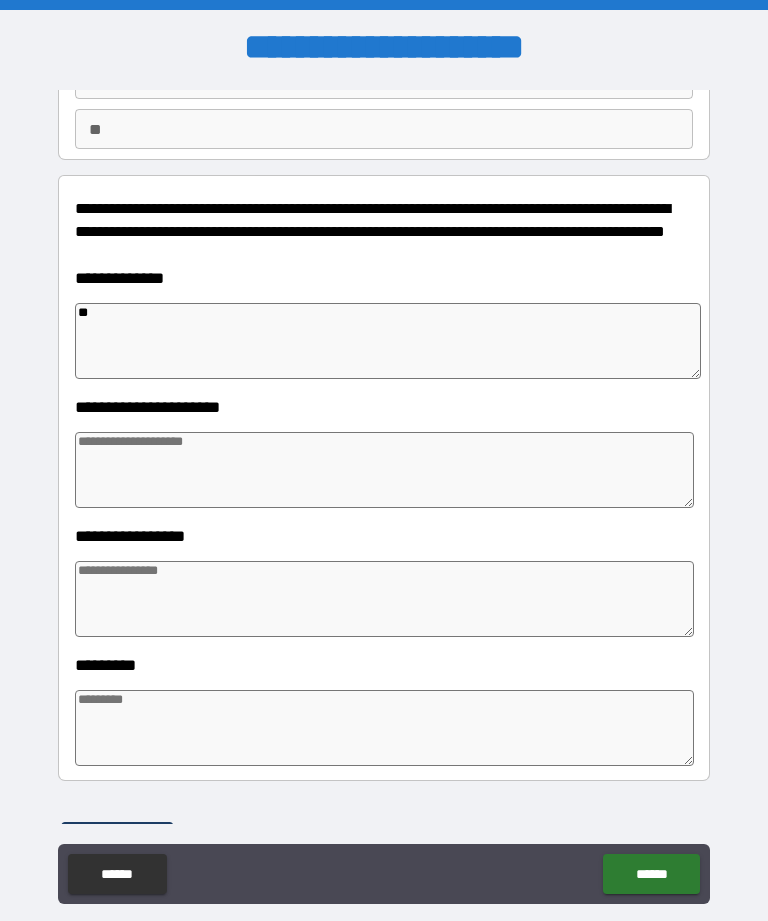 type on "*" 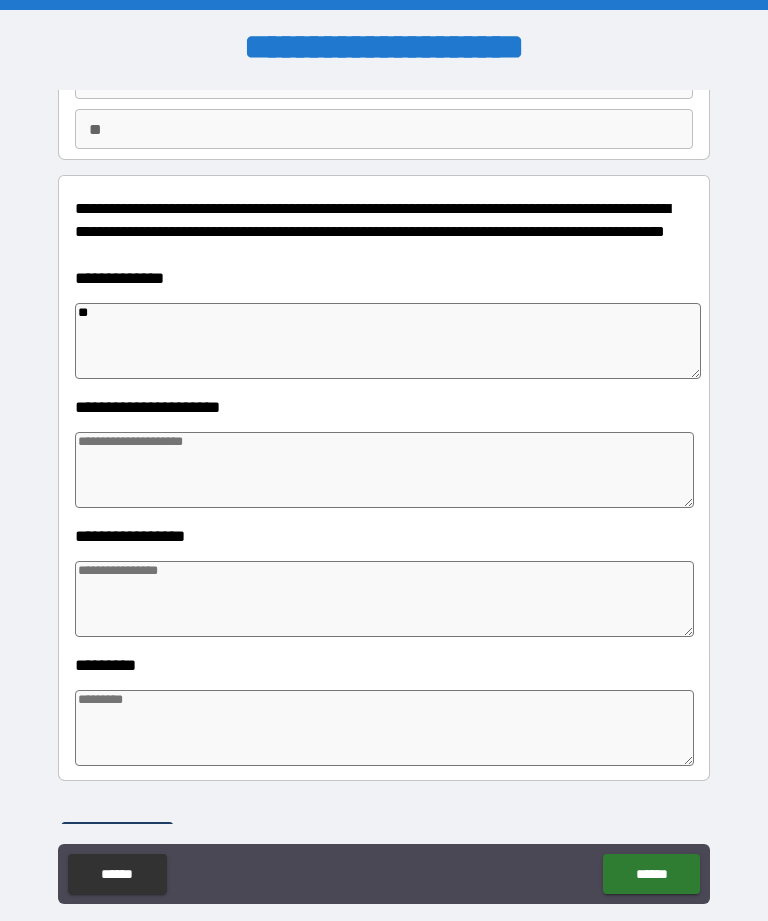 type on "*" 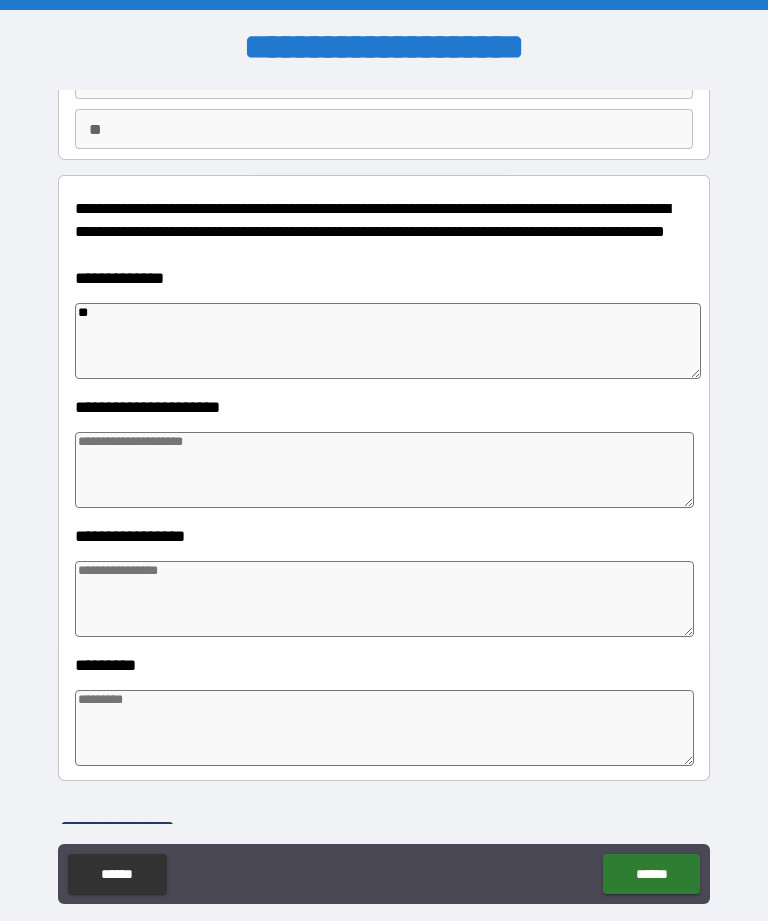 type on "***" 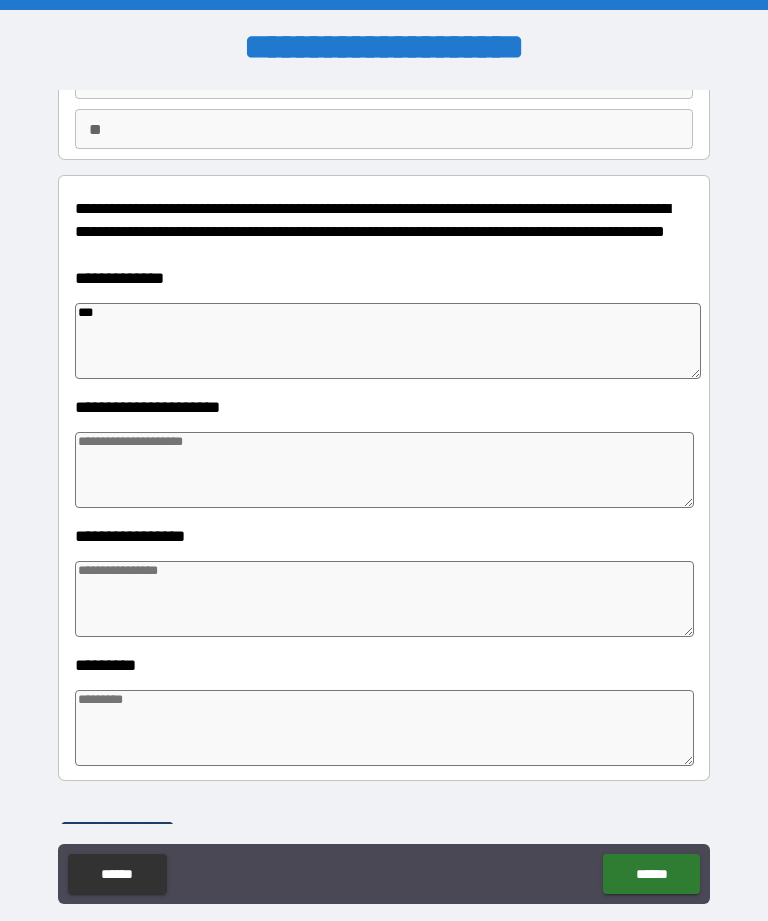 type on "*" 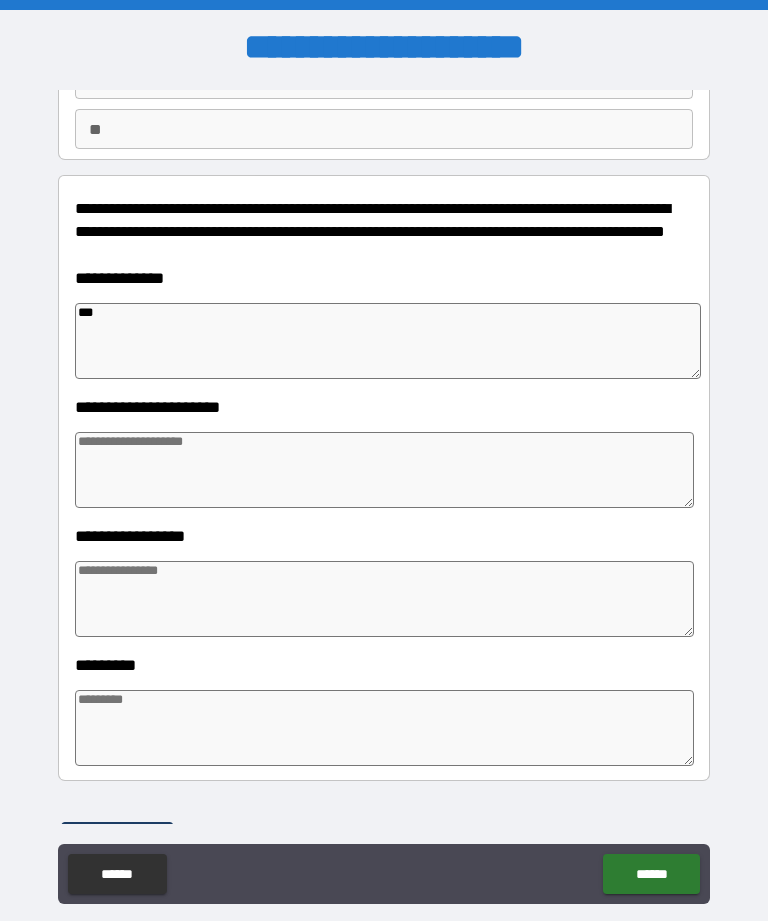 type on "****" 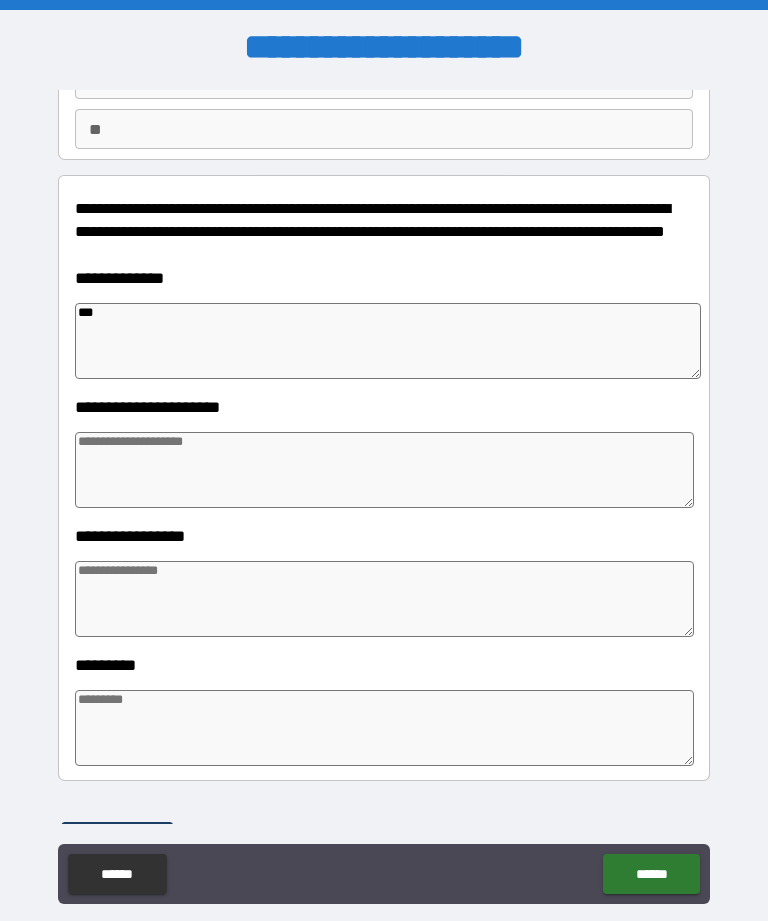 type on "*" 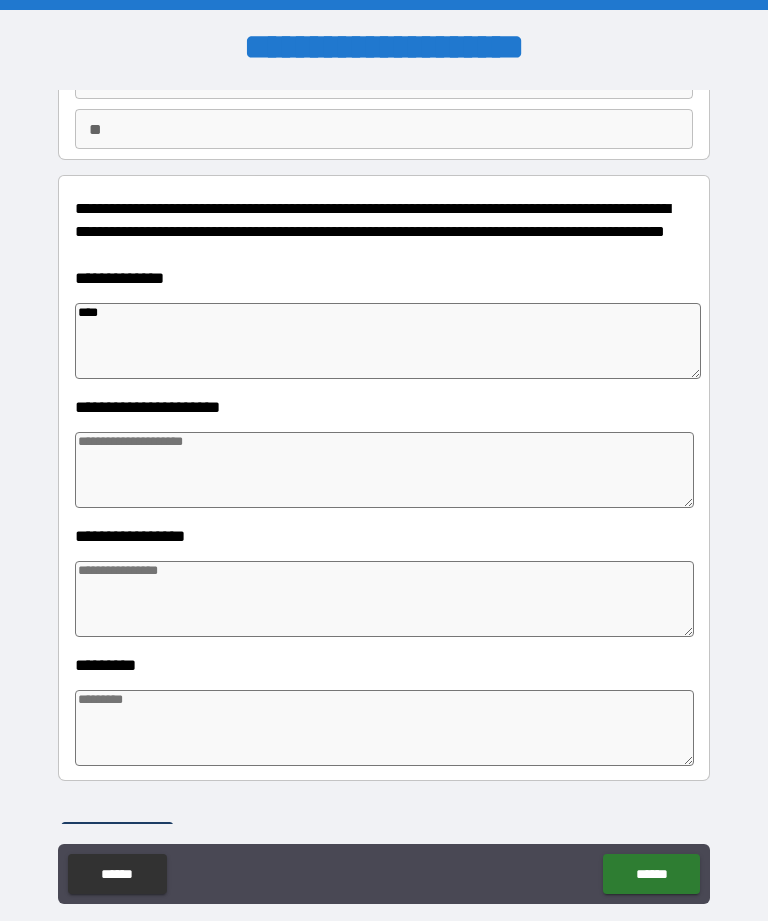type on "*" 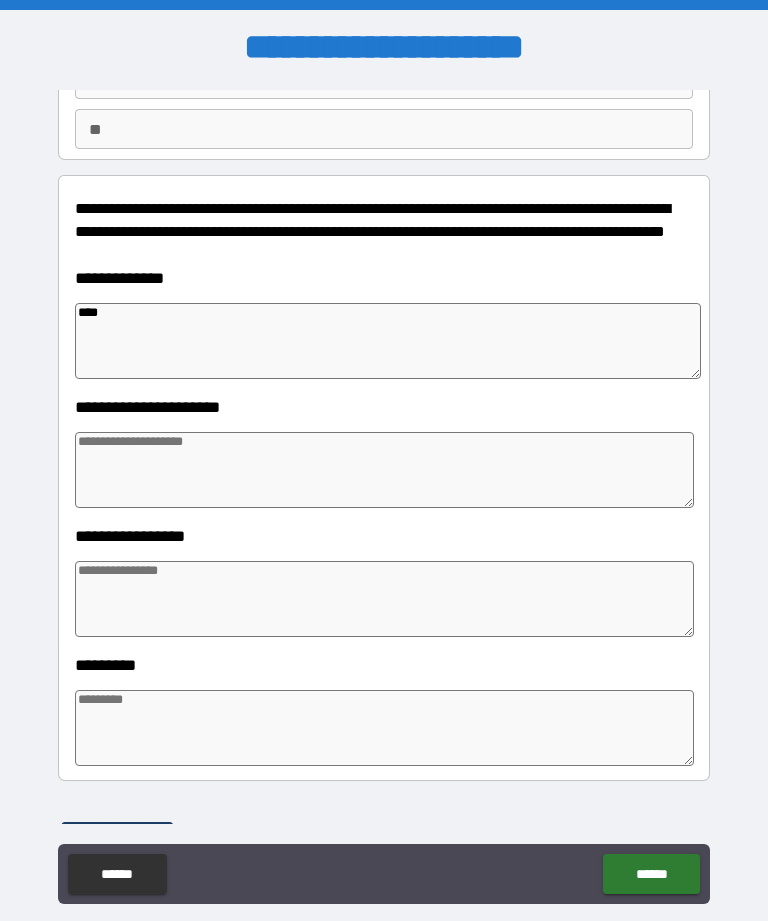 type on "*" 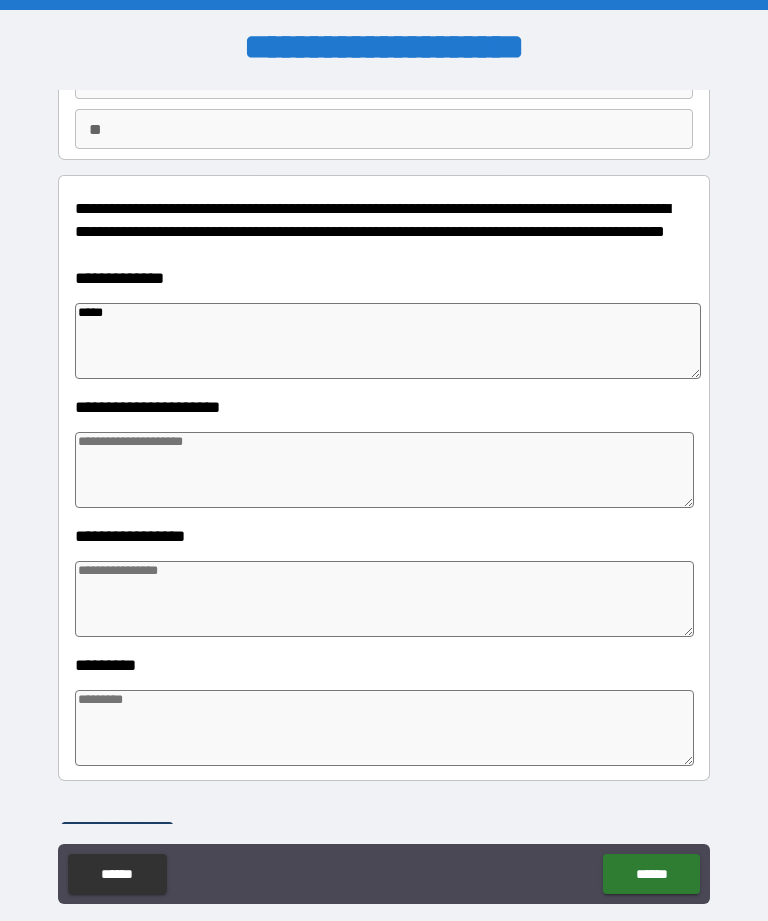 type on "*" 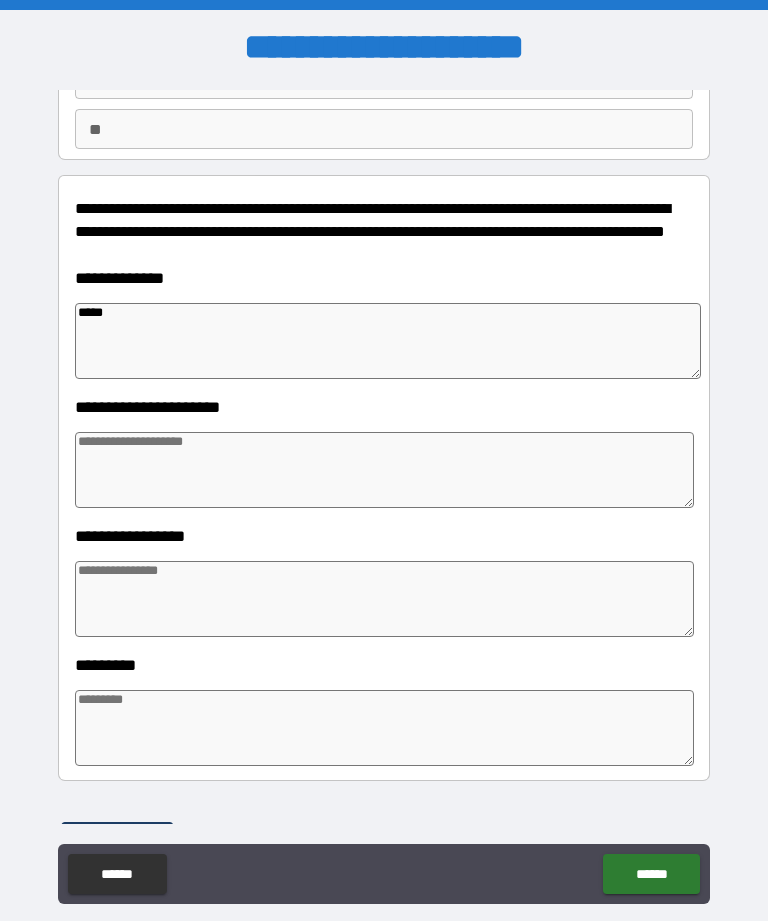 type on "*" 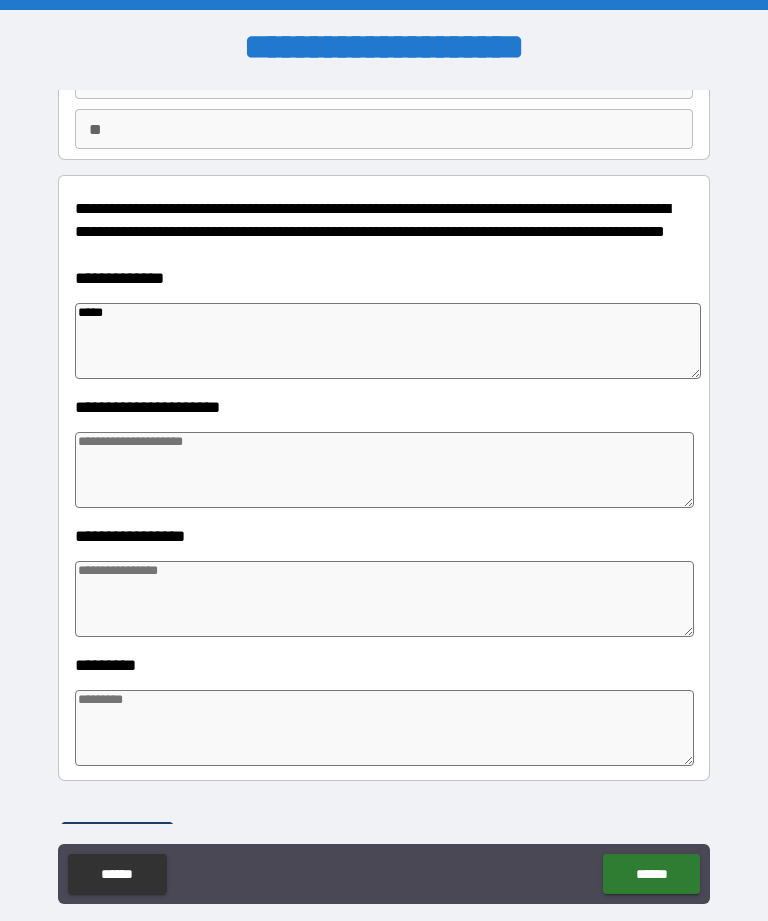 type on "*" 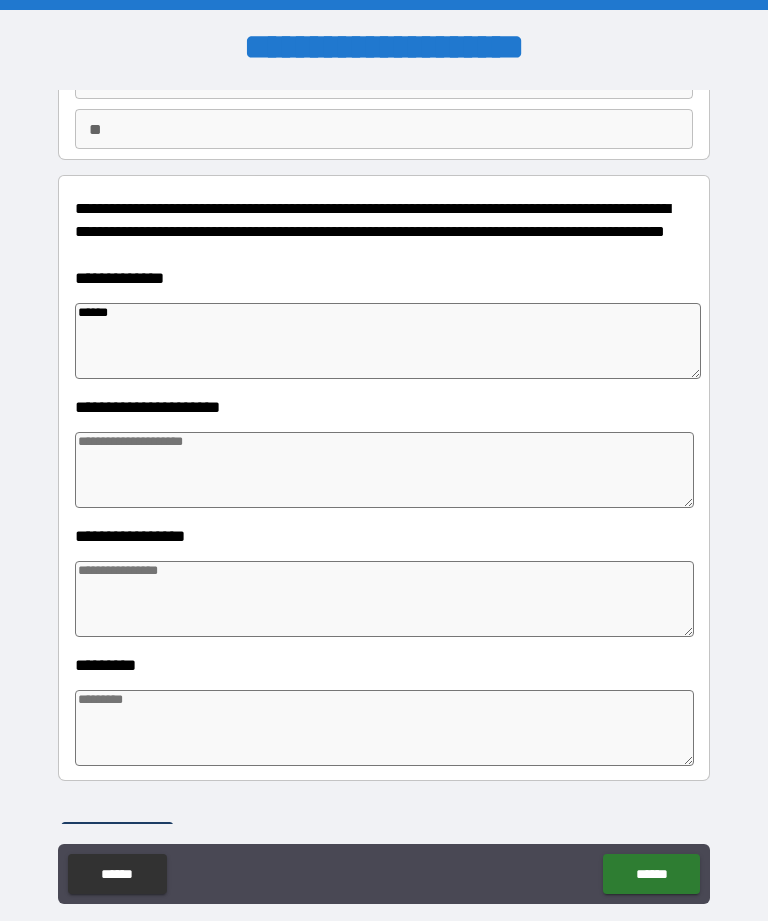 type on "*" 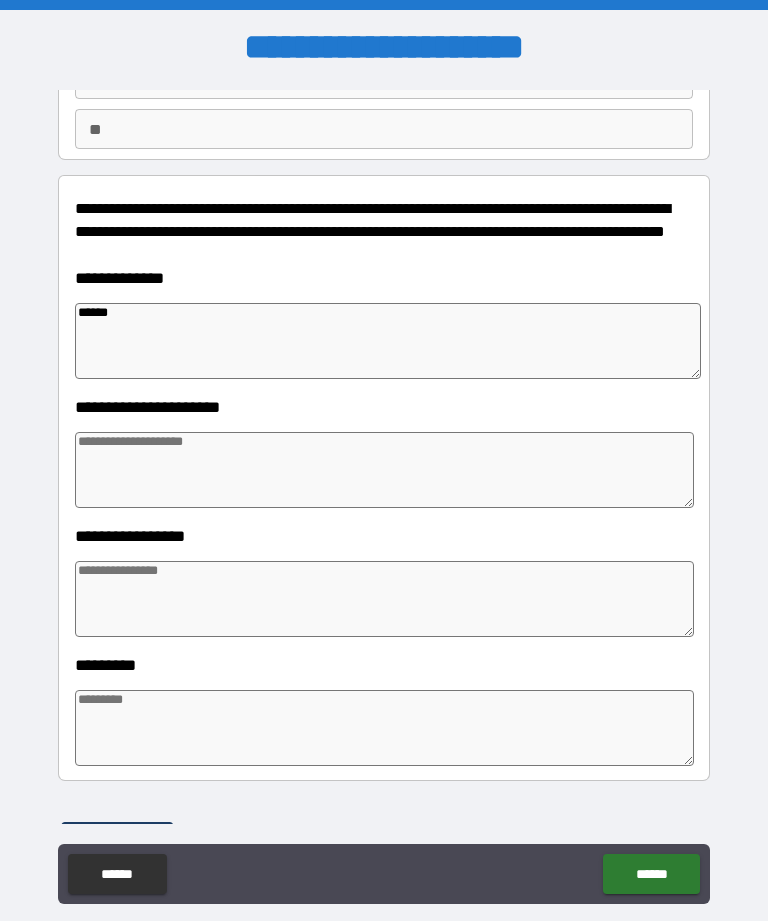 type on "*" 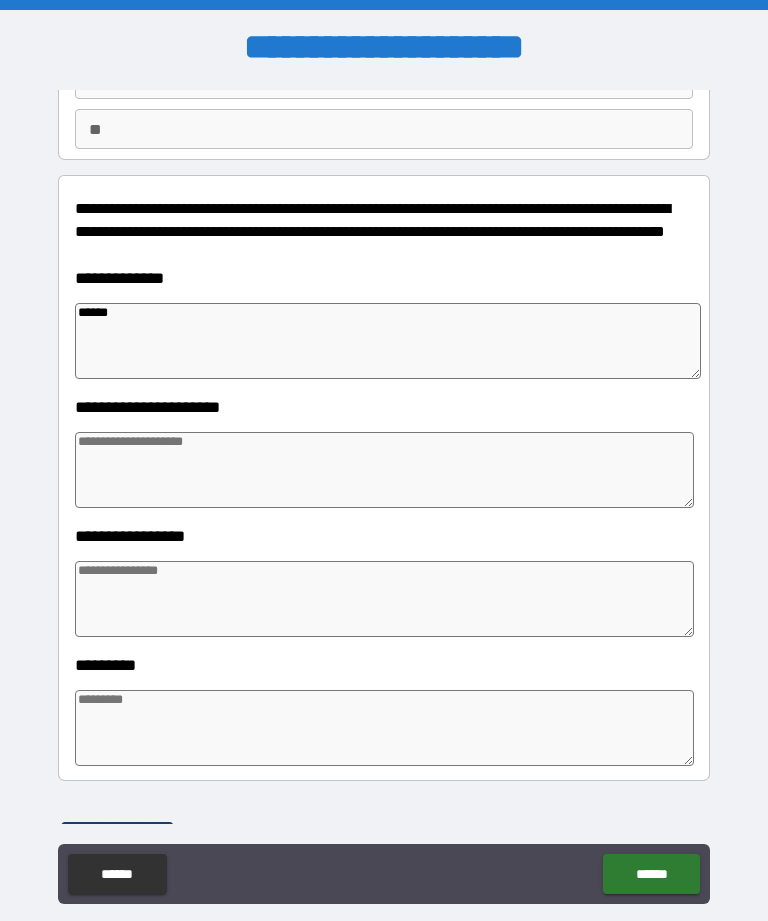 type on "*" 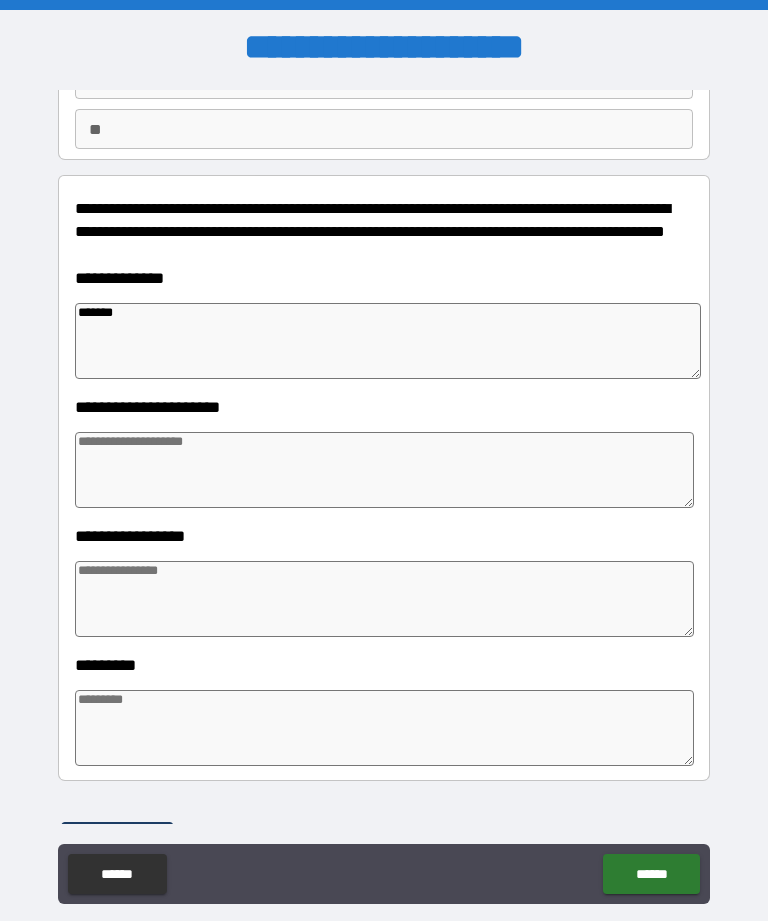 type on "*" 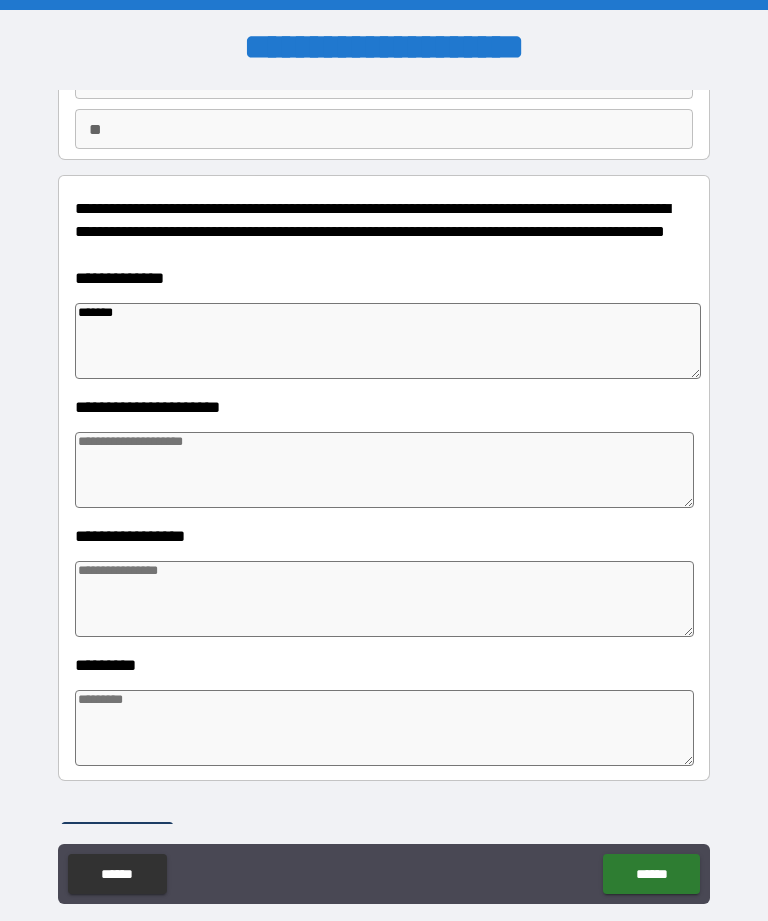 type on "********" 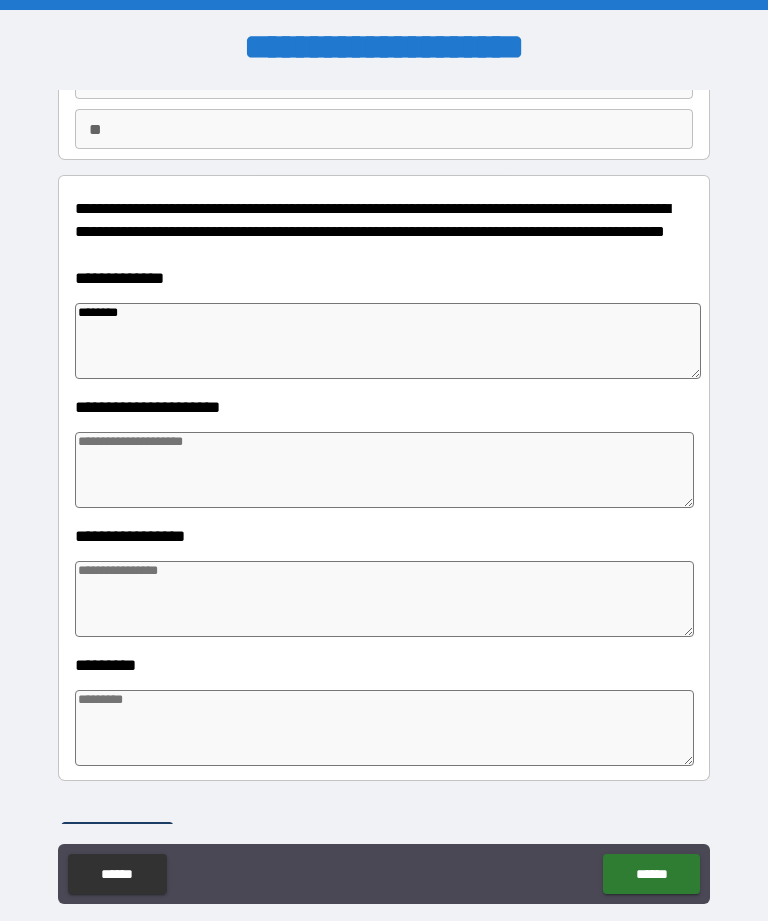type on "*" 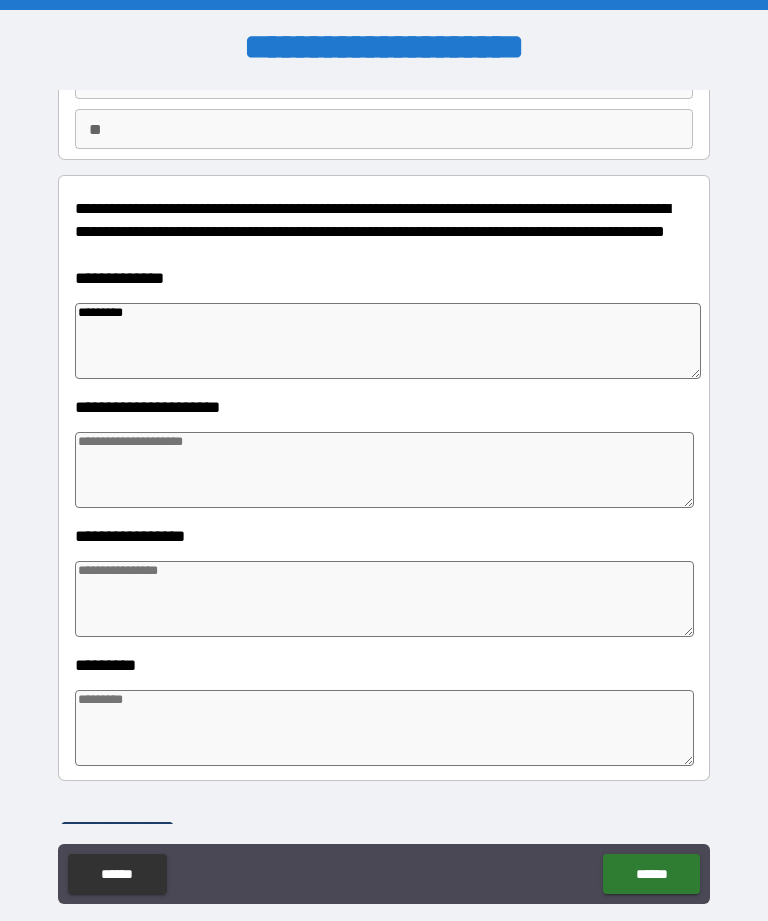 type on "*" 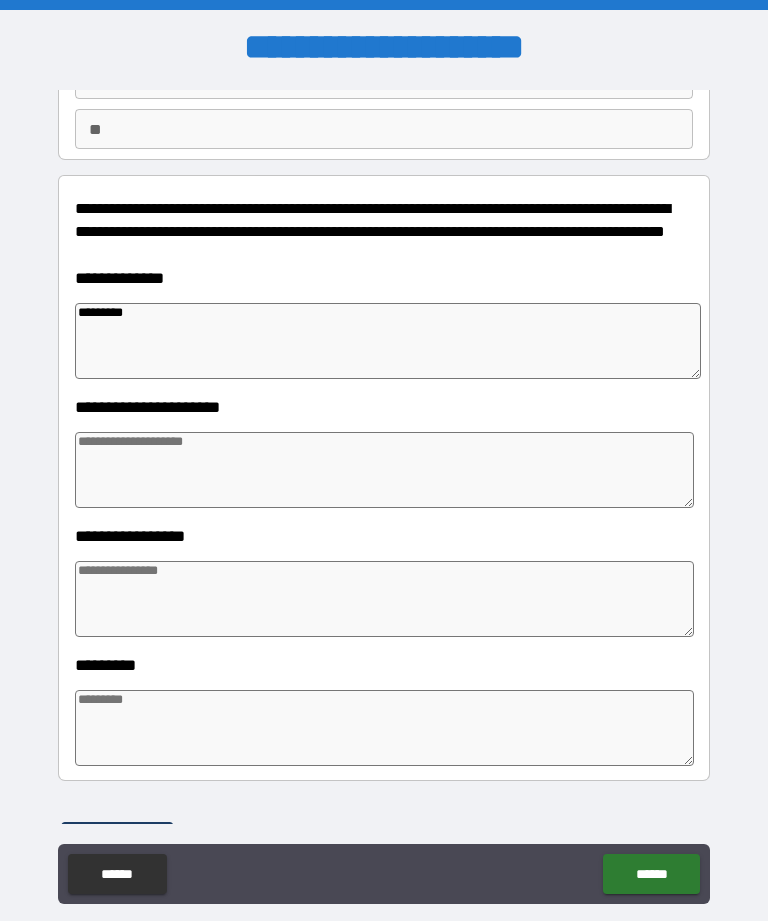 type on "*" 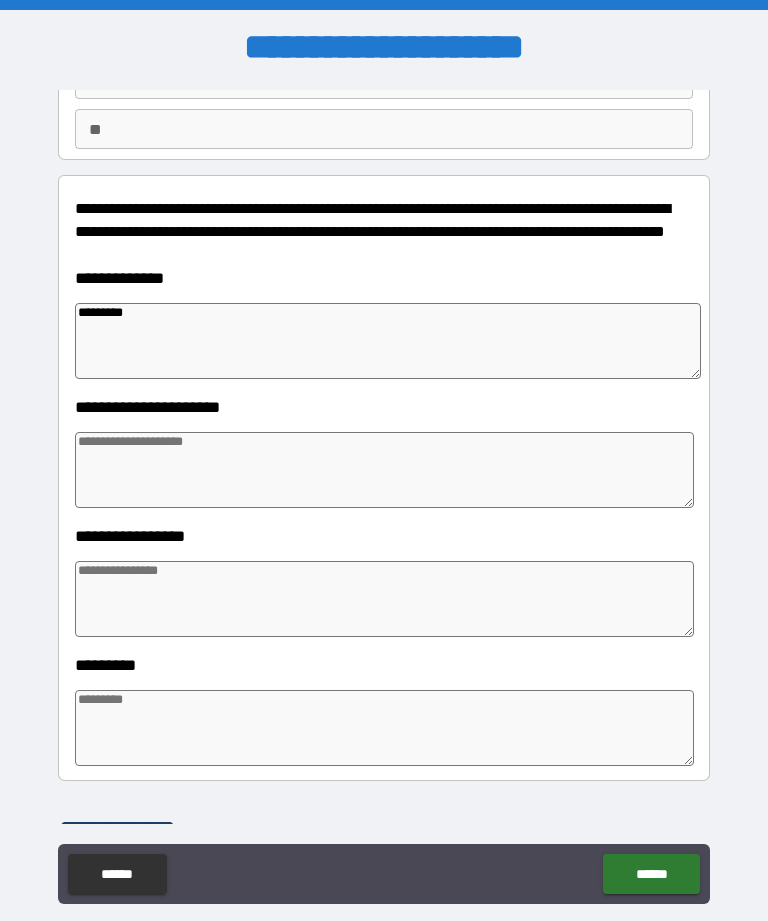 type on "*" 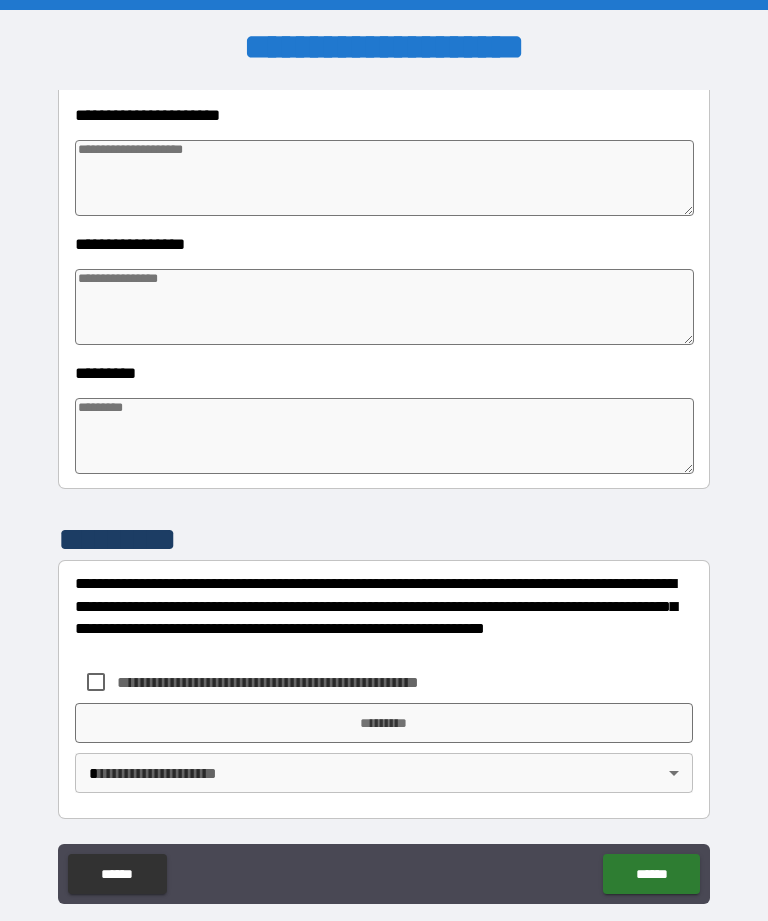 scroll, scrollTop: 466, scrollLeft: 0, axis: vertical 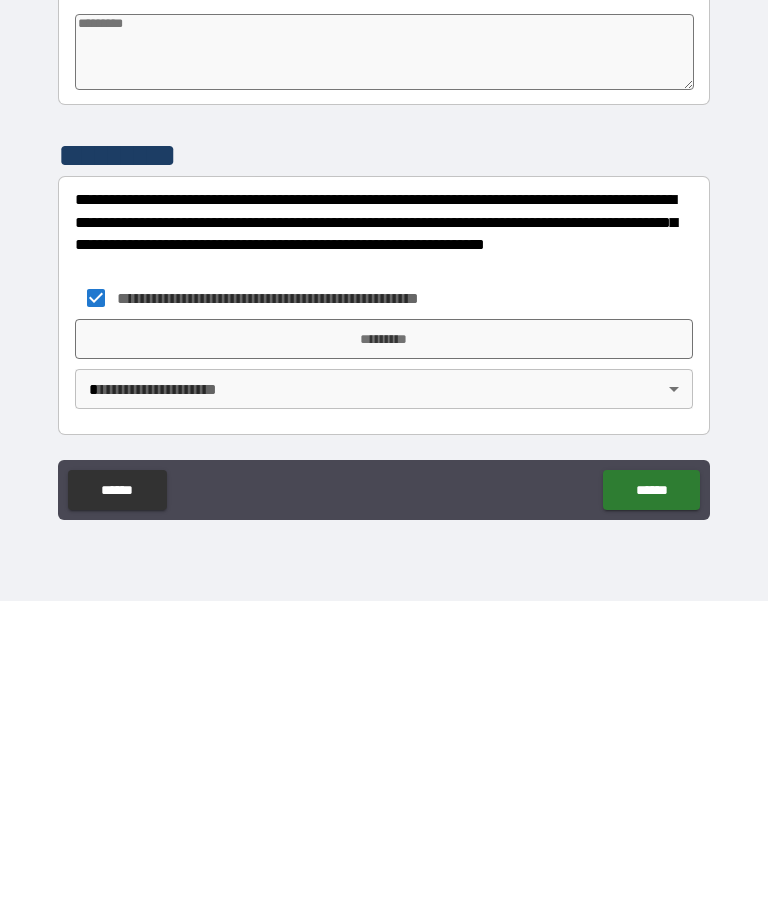 type on "*" 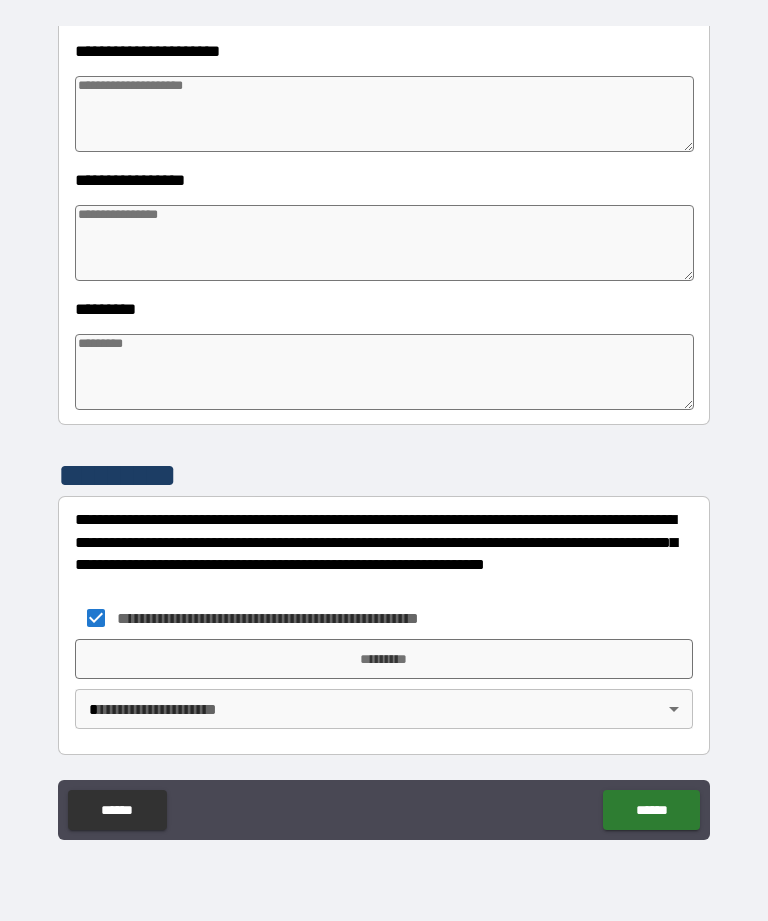 click on "*********" at bounding box center (384, 659) 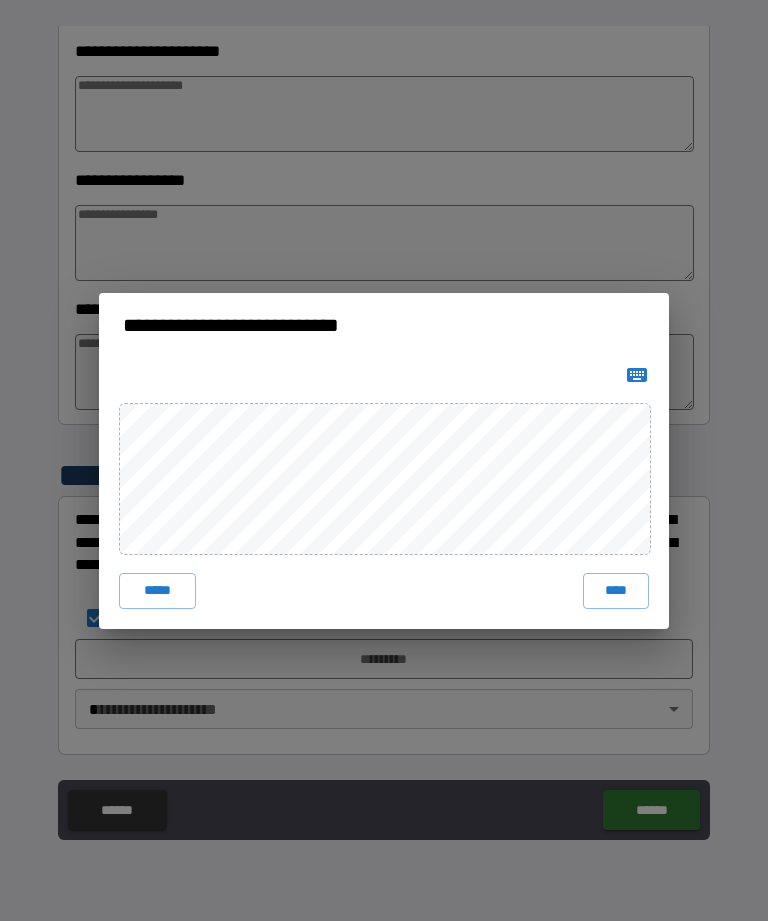 click on "****" at bounding box center (616, 591) 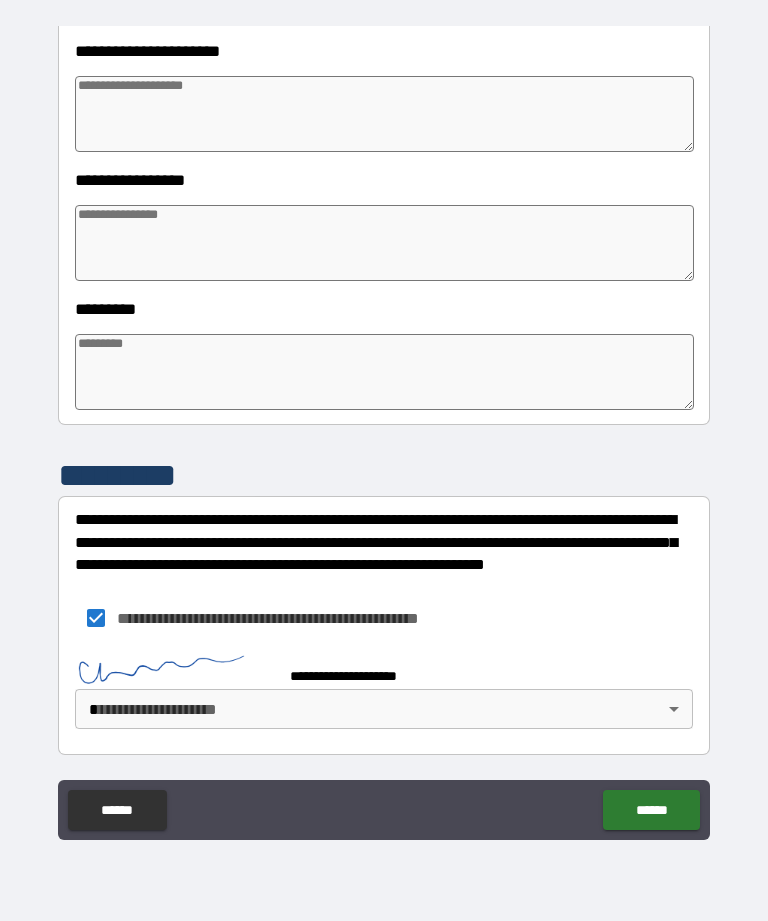 scroll, scrollTop: 456, scrollLeft: 0, axis: vertical 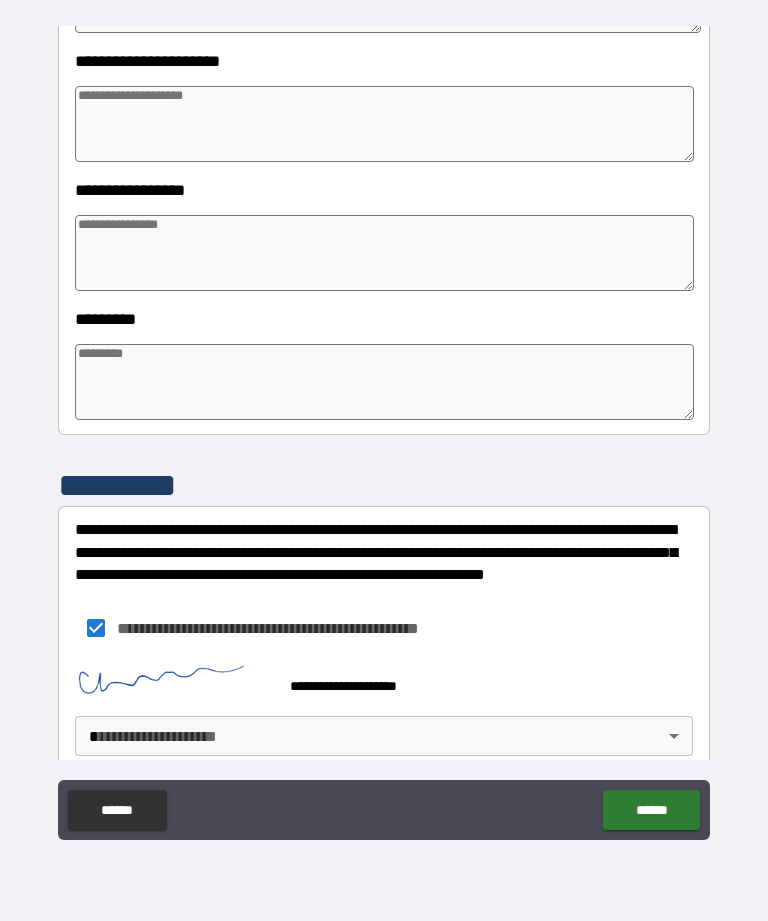 click on "**********" at bounding box center (384, 428) 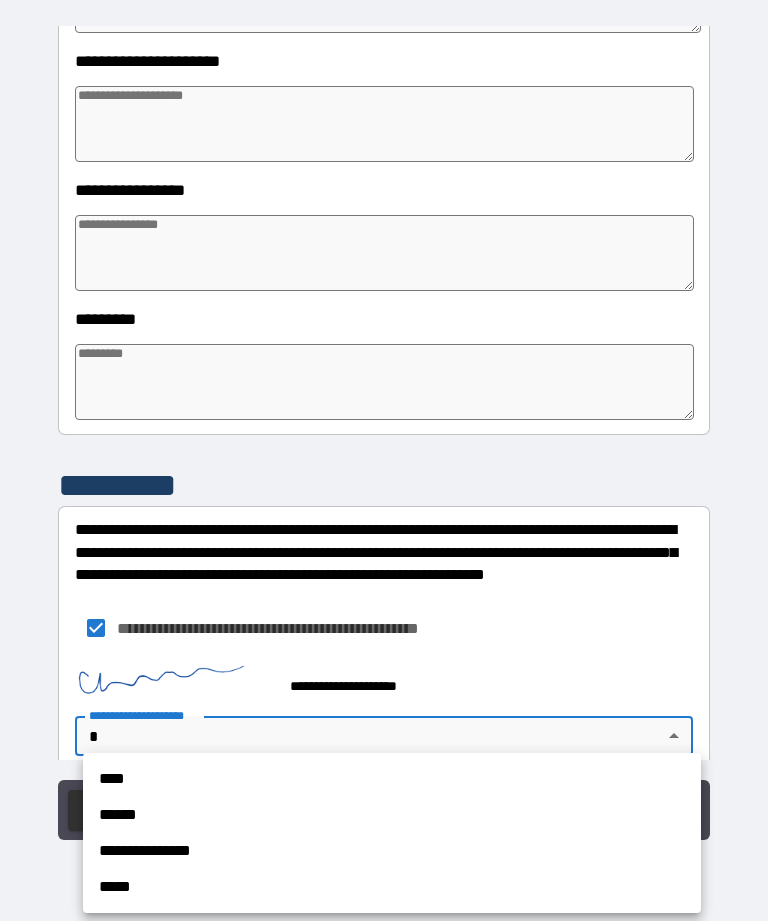 click on "****" at bounding box center [392, 779] 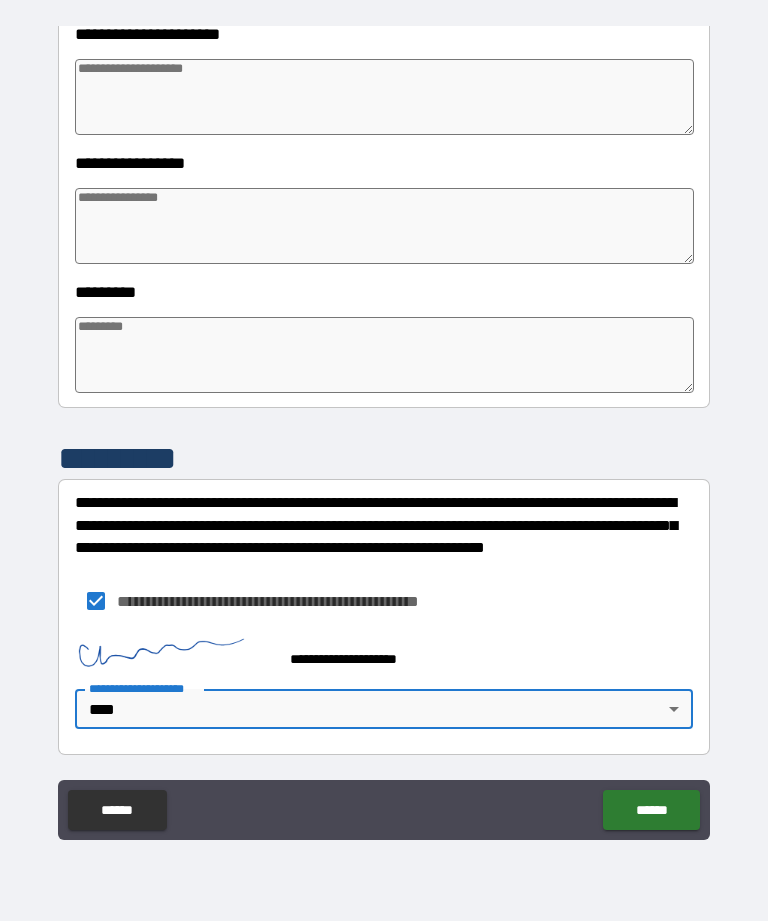 click on "******" at bounding box center (651, 810) 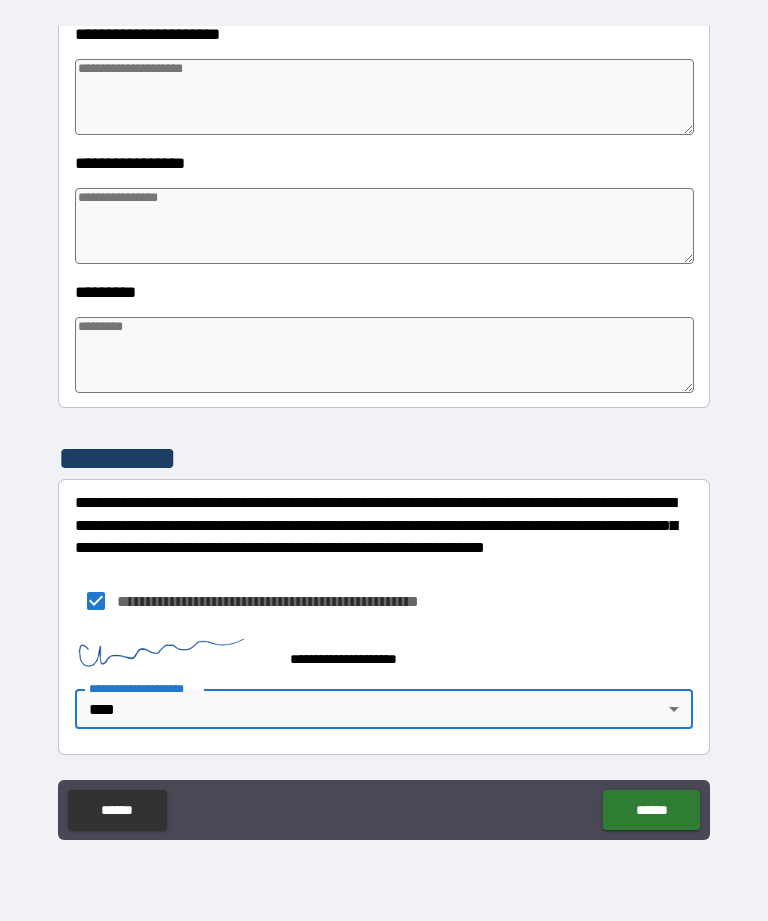 scroll, scrollTop: 483, scrollLeft: 0, axis: vertical 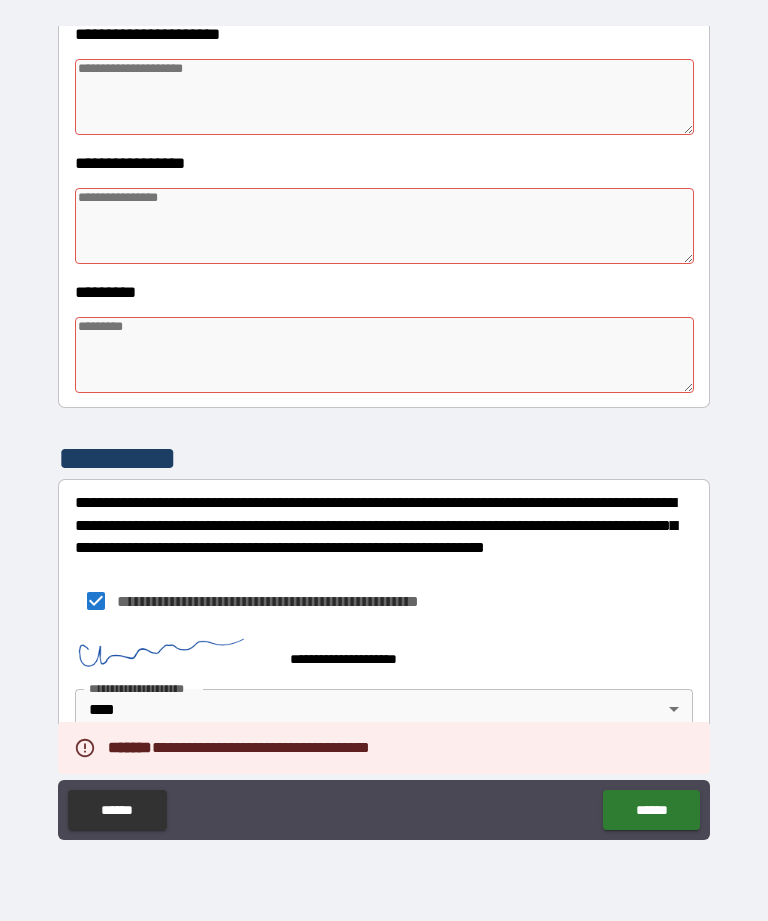 click on "******" 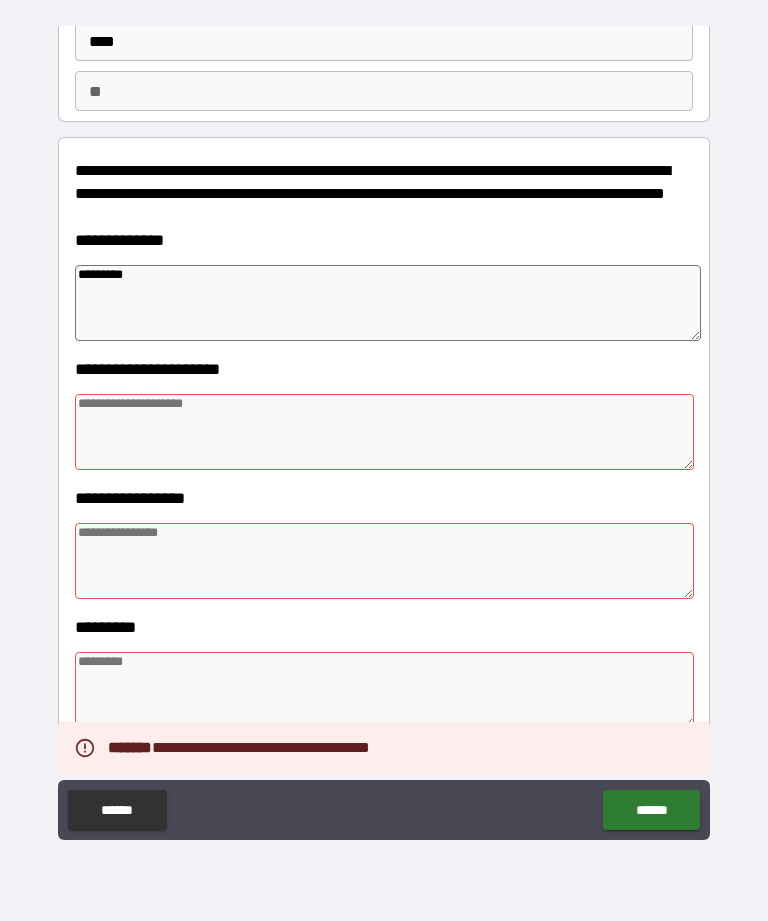 scroll, scrollTop: 144, scrollLeft: 0, axis: vertical 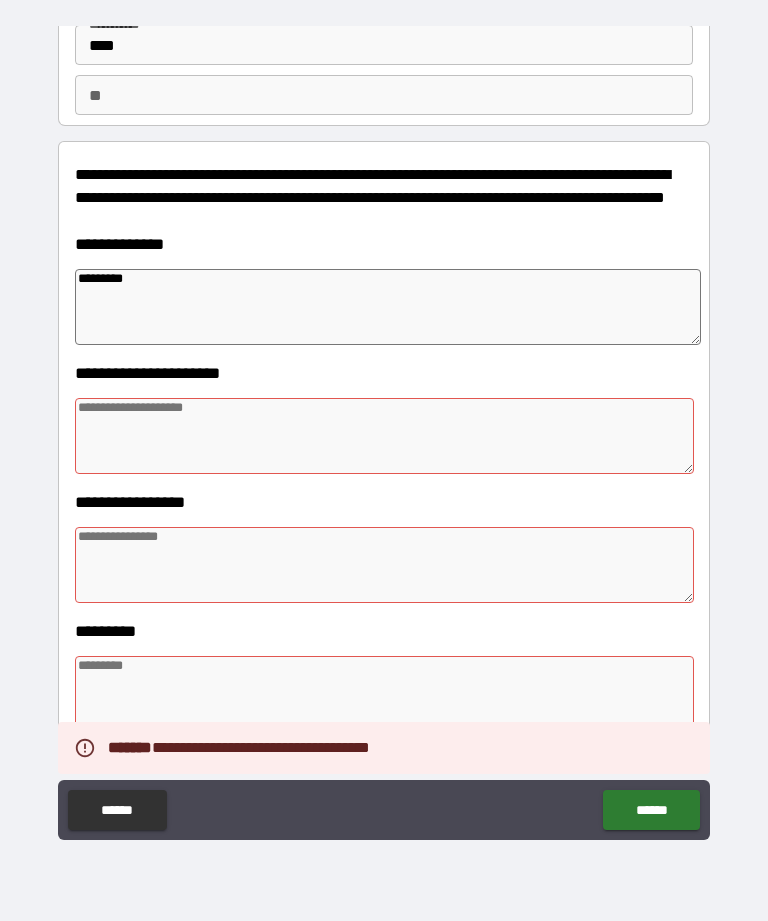 click at bounding box center [384, 436] 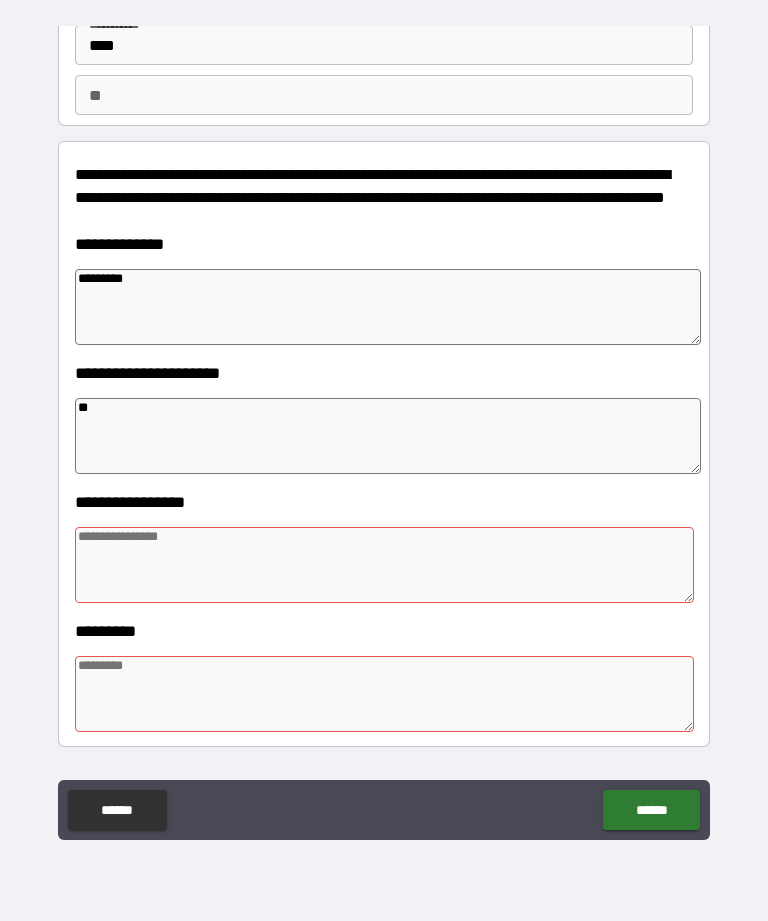 click at bounding box center [384, 565] 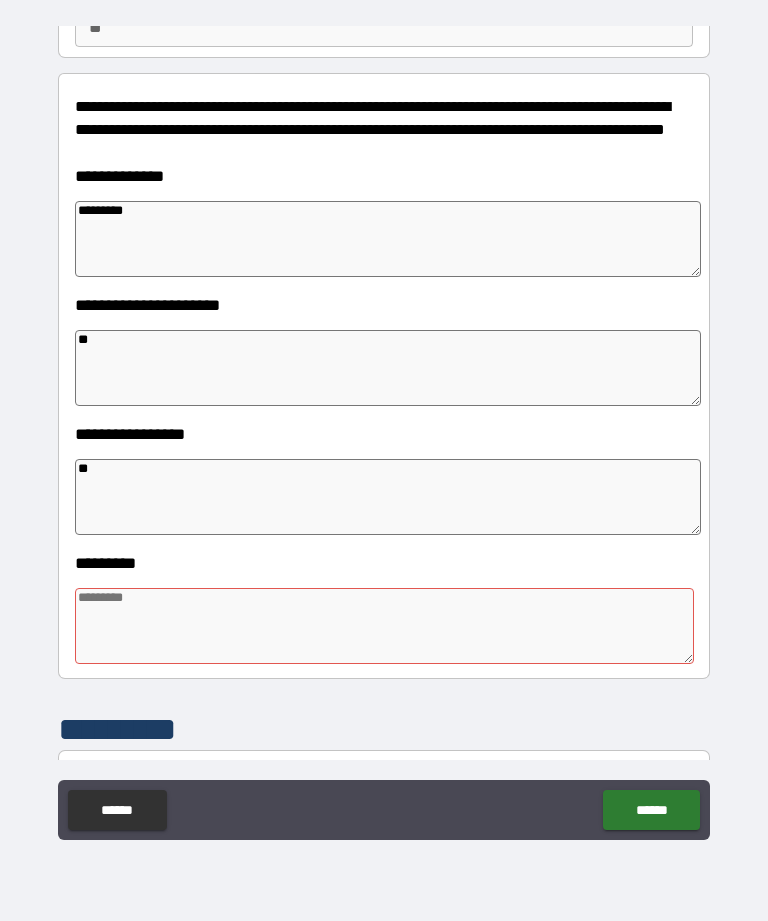 scroll, scrollTop: 324, scrollLeft: 0, axis: vertical 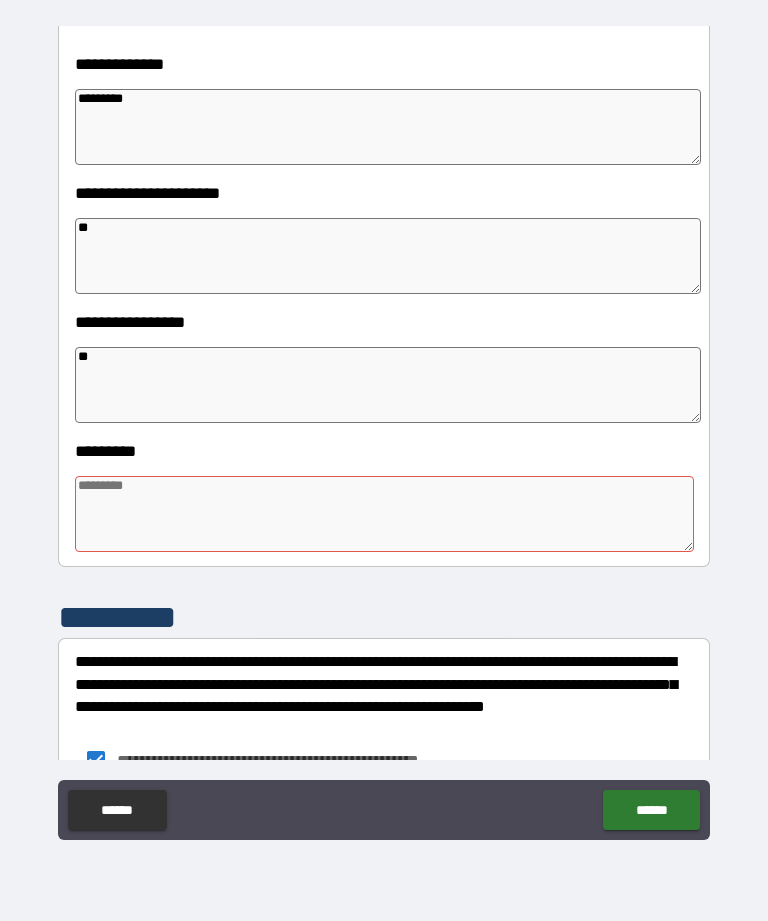 click at bounding box center (384, 514) 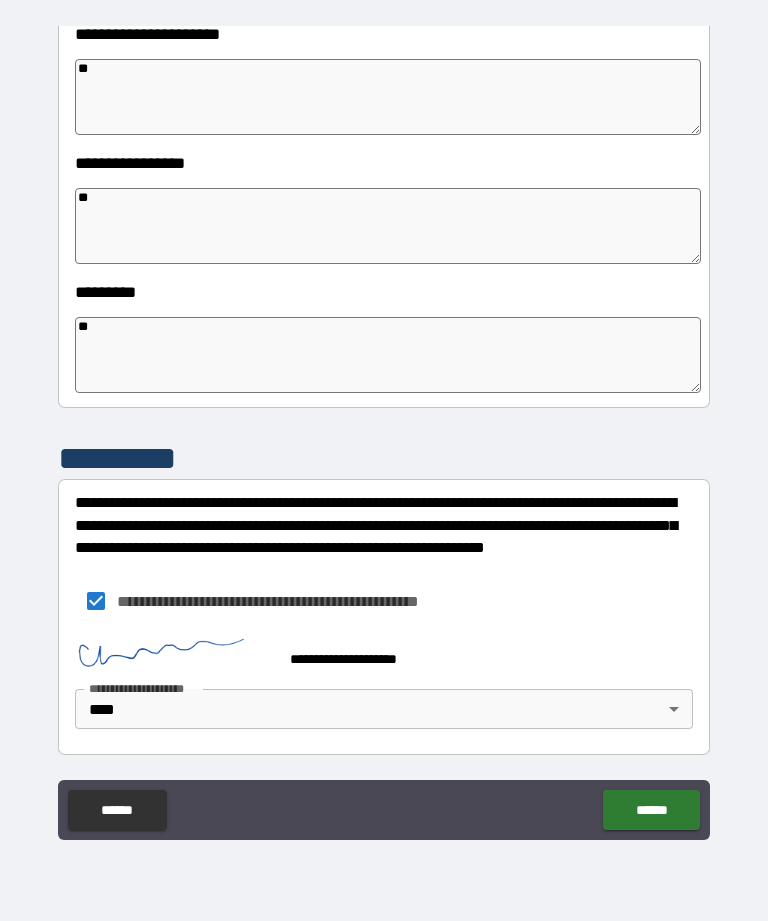 scroll, scrollTop: 483, scrollLeft: 0, axis: vertical 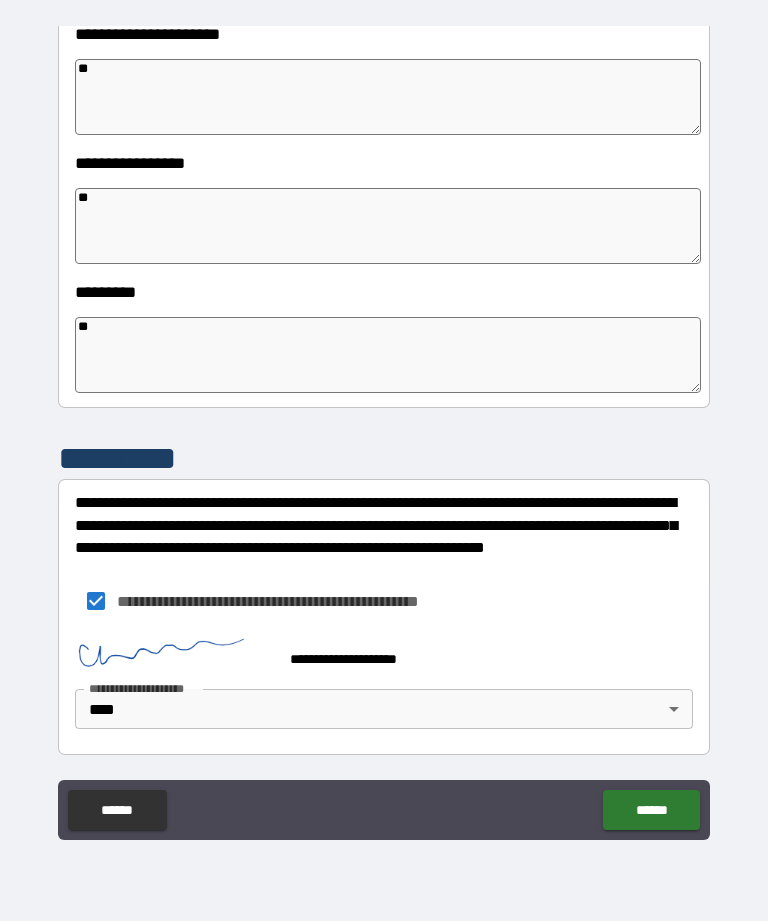 click on "**********" at bounding box center [384, 431] 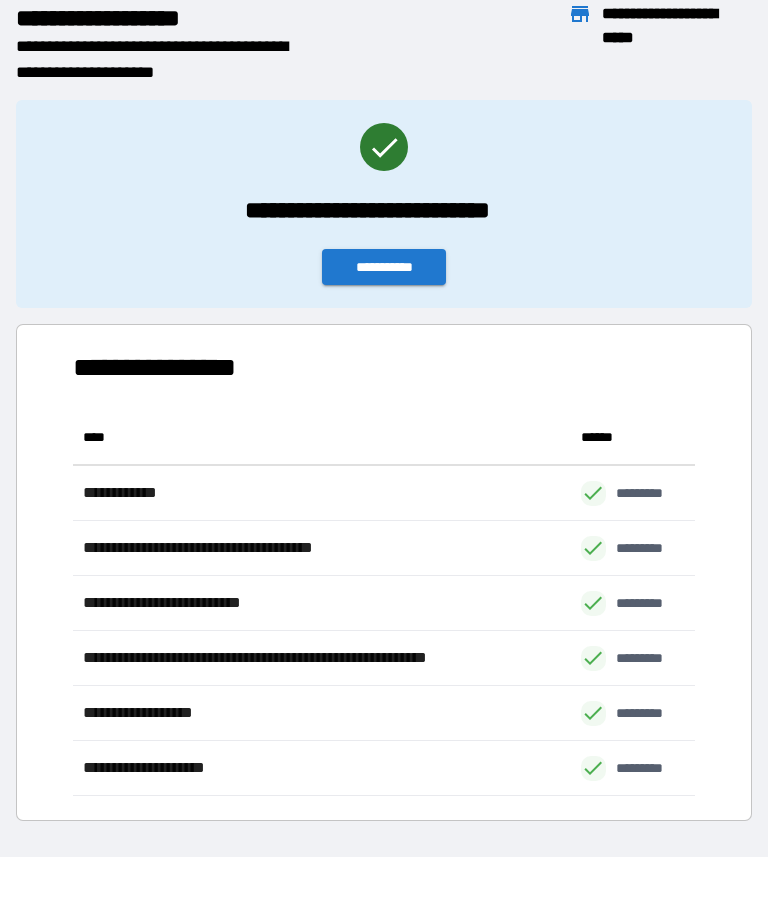 scroll, scrollTop: 386, scrollLeft: 622, axis: both 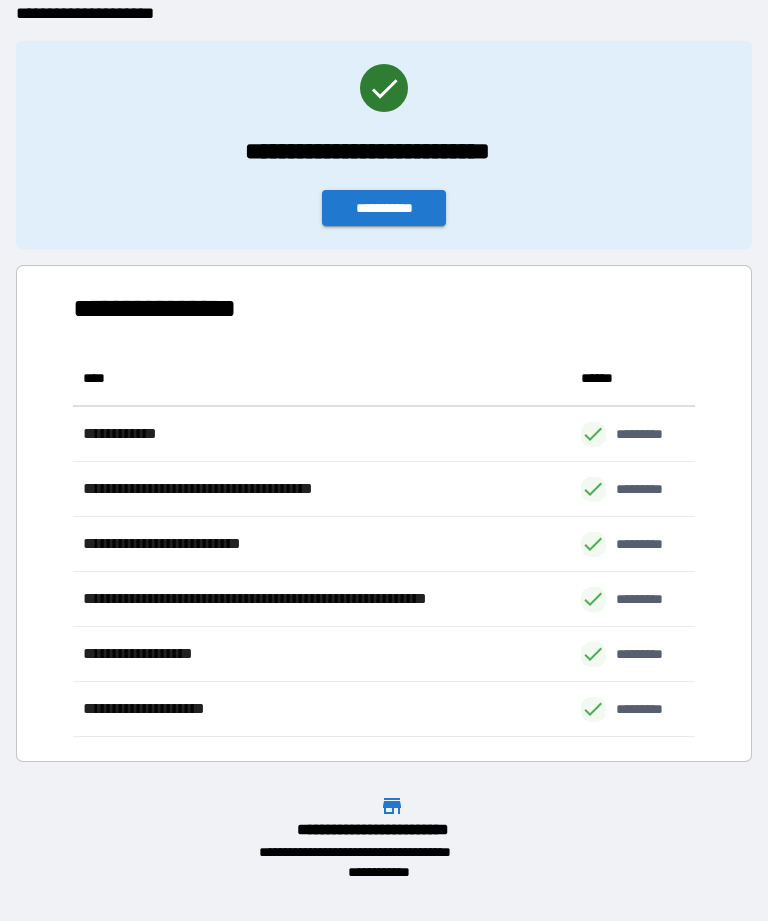 click on "**********" at bounding box center (384, 145) 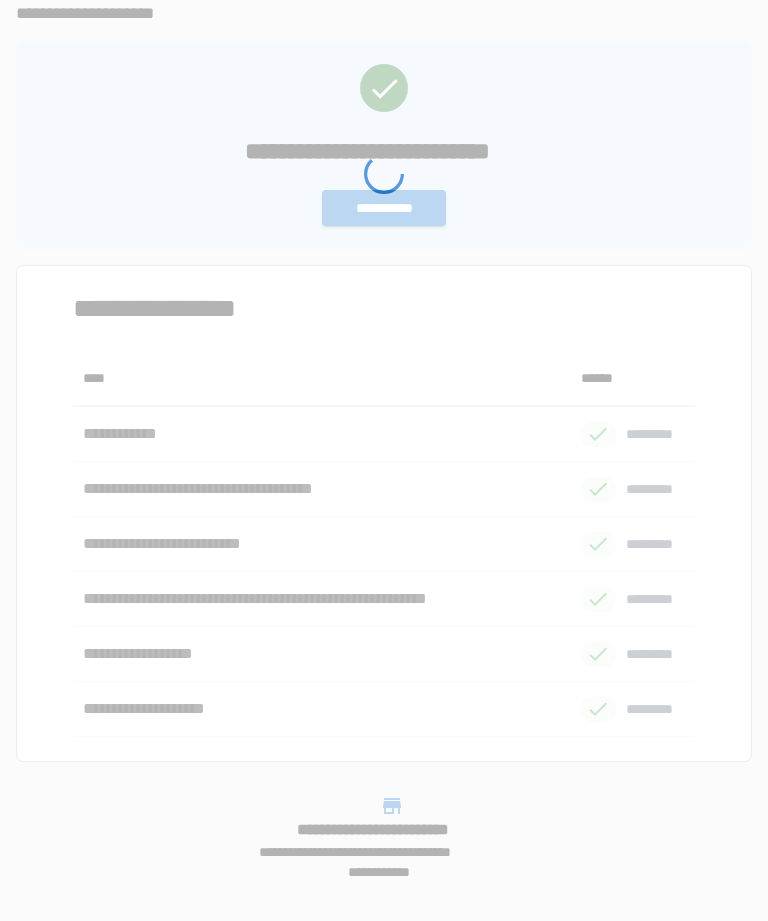 scroll, scrollTop: 0, scrollLeft: 0, axis: both 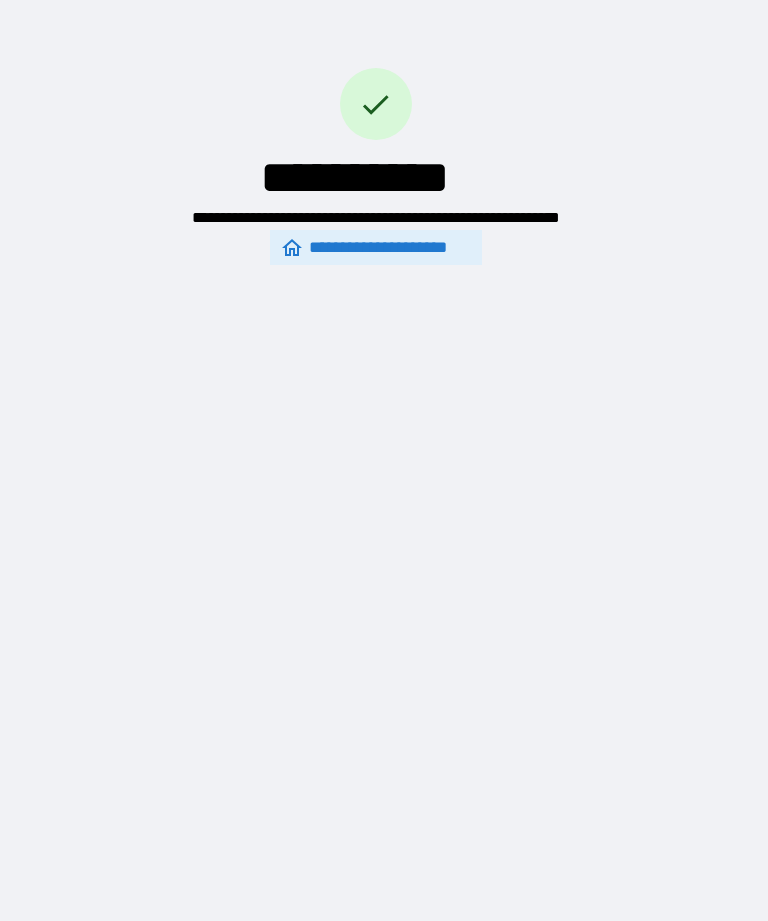 click on "**********" at bounding box center [375, 218] 